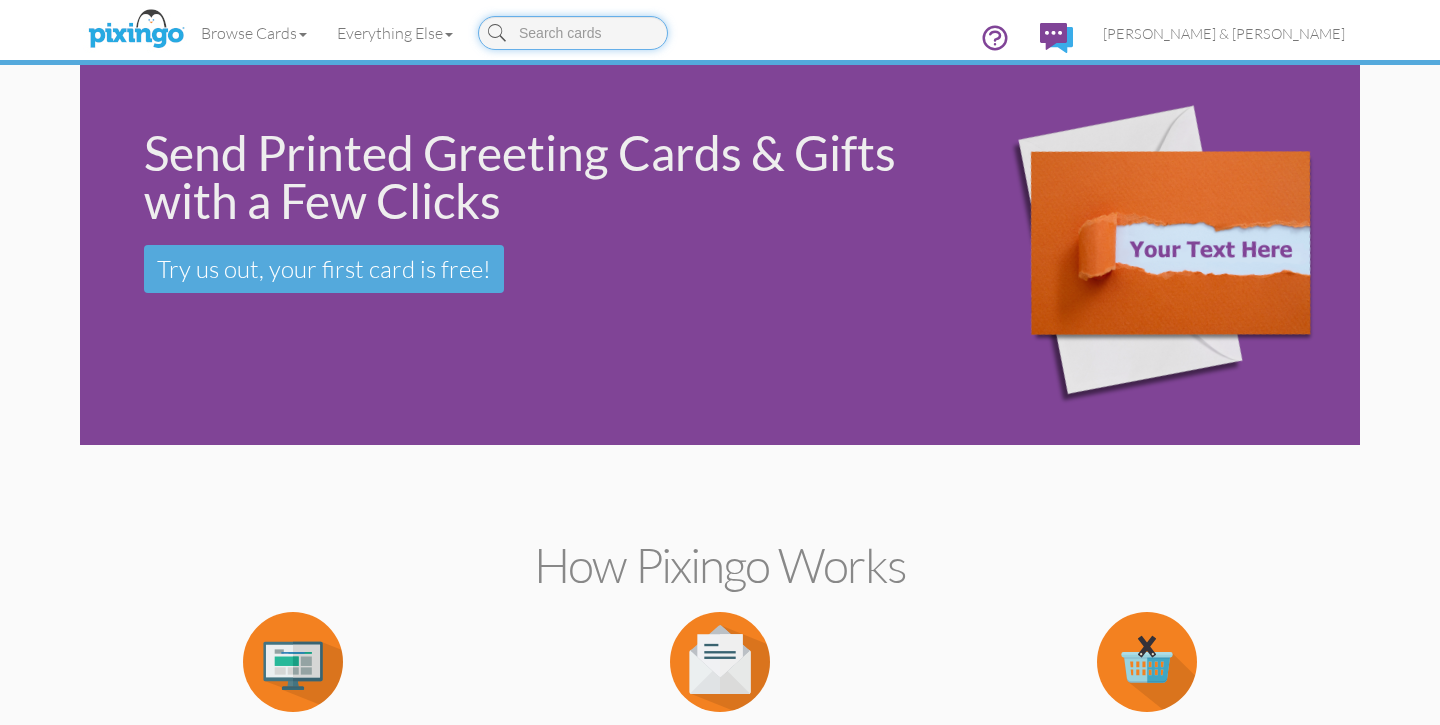 scroll, scrollTop: 0, scrollLeft: 0, axis: both 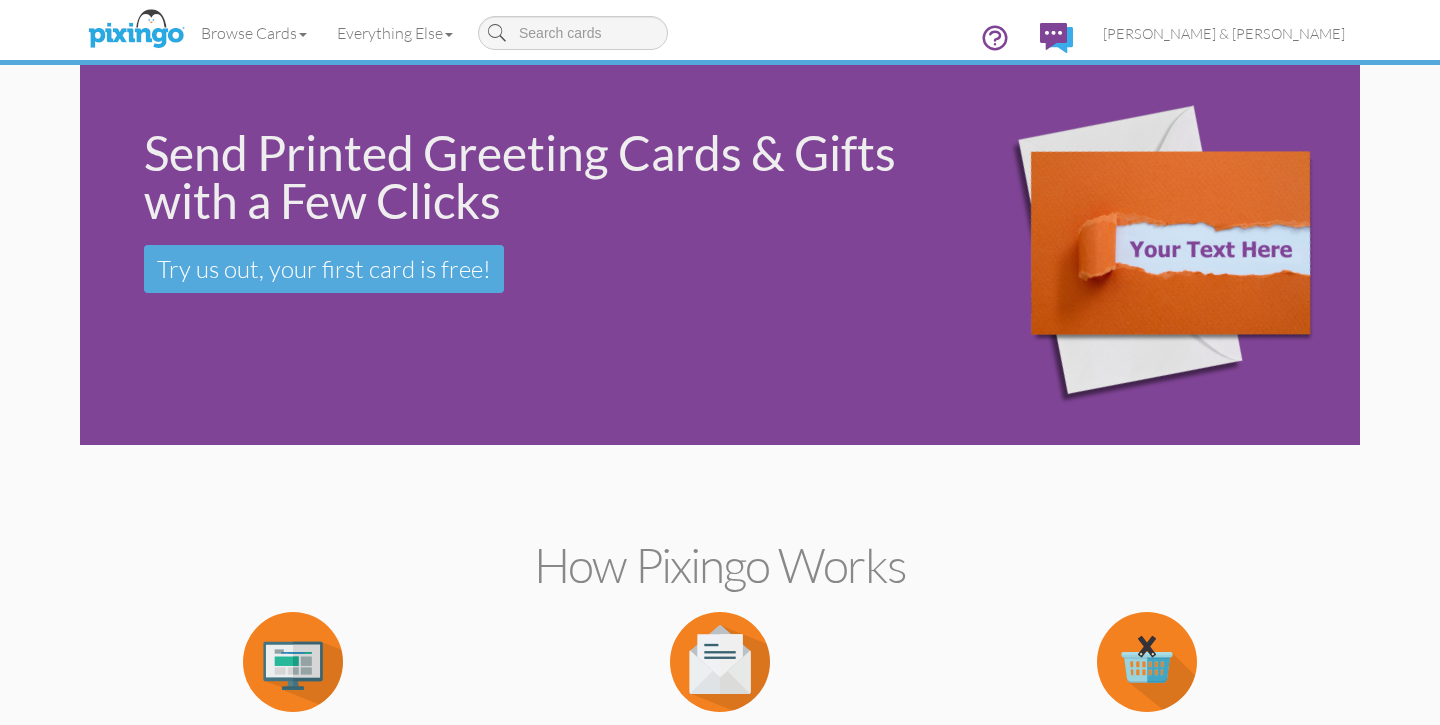 click at bounding box center (1056, 38) 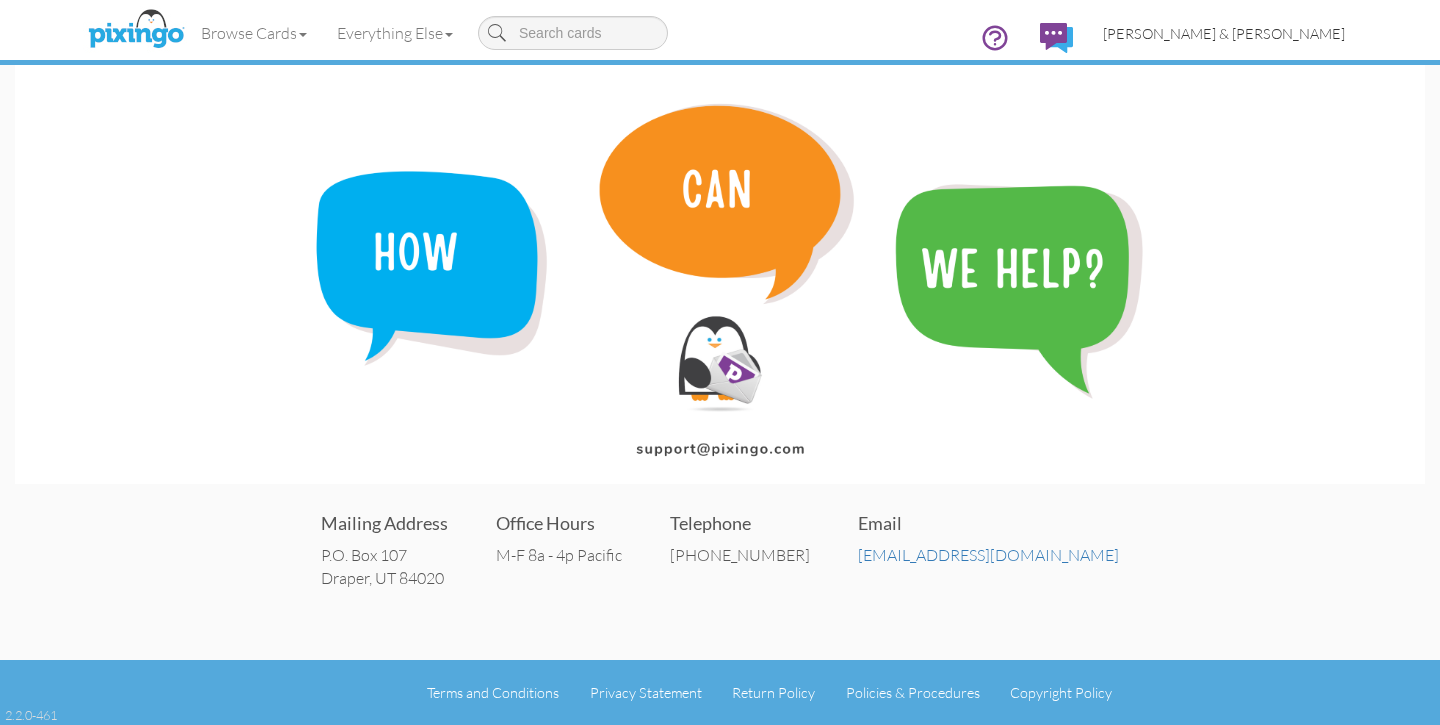 click on "[PERSON_NAME] & [PERSON_NAME]" at bounding box center (1224, 33) 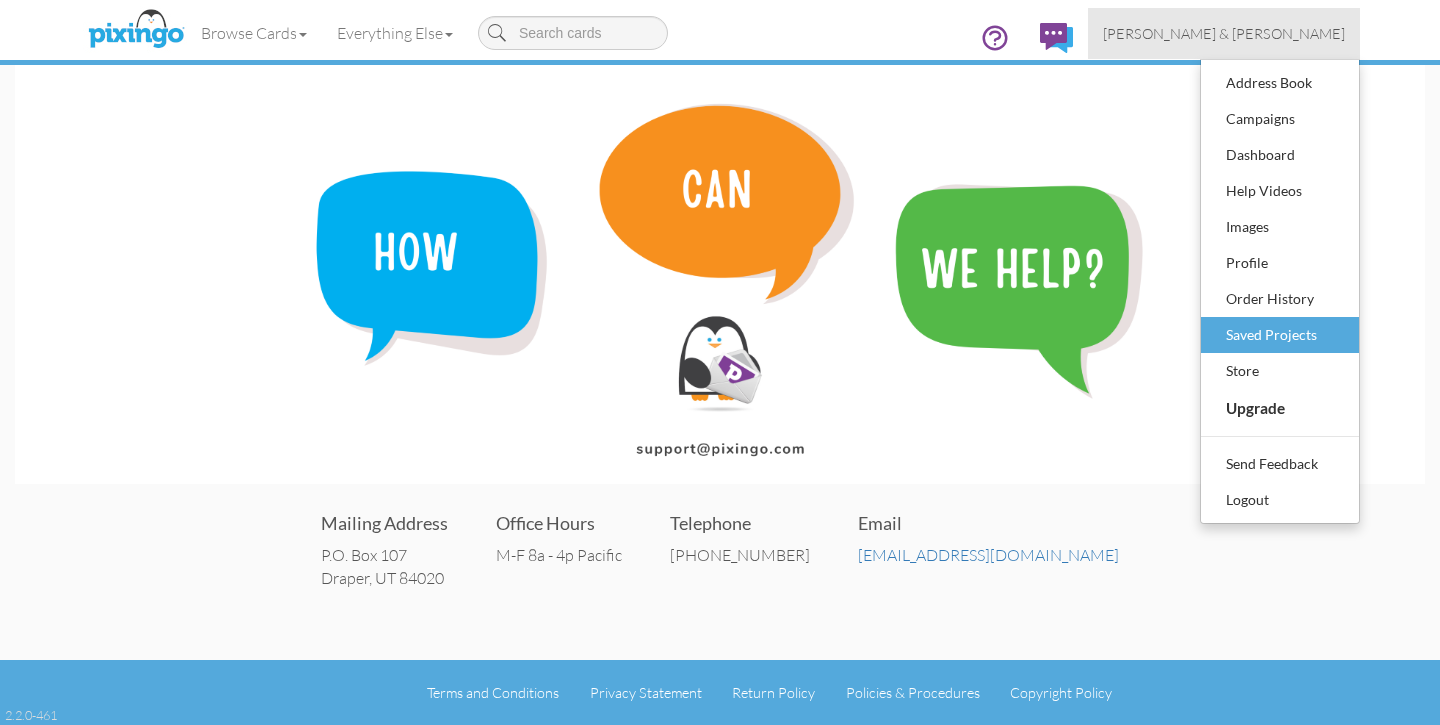 click on "Saved Projects" at bounding box center [1280, 335] 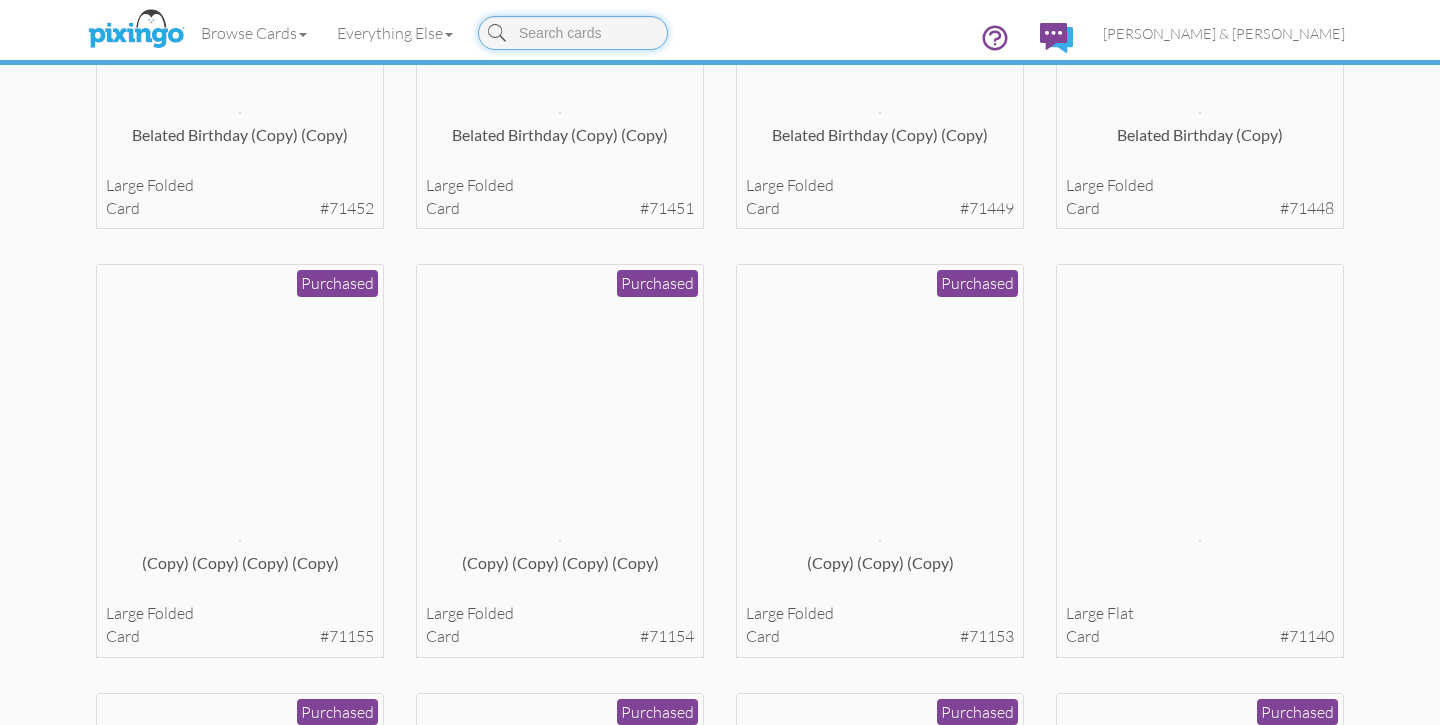 scroll, scrollTop: 21481, scrollLeft: 0, axis: vertical 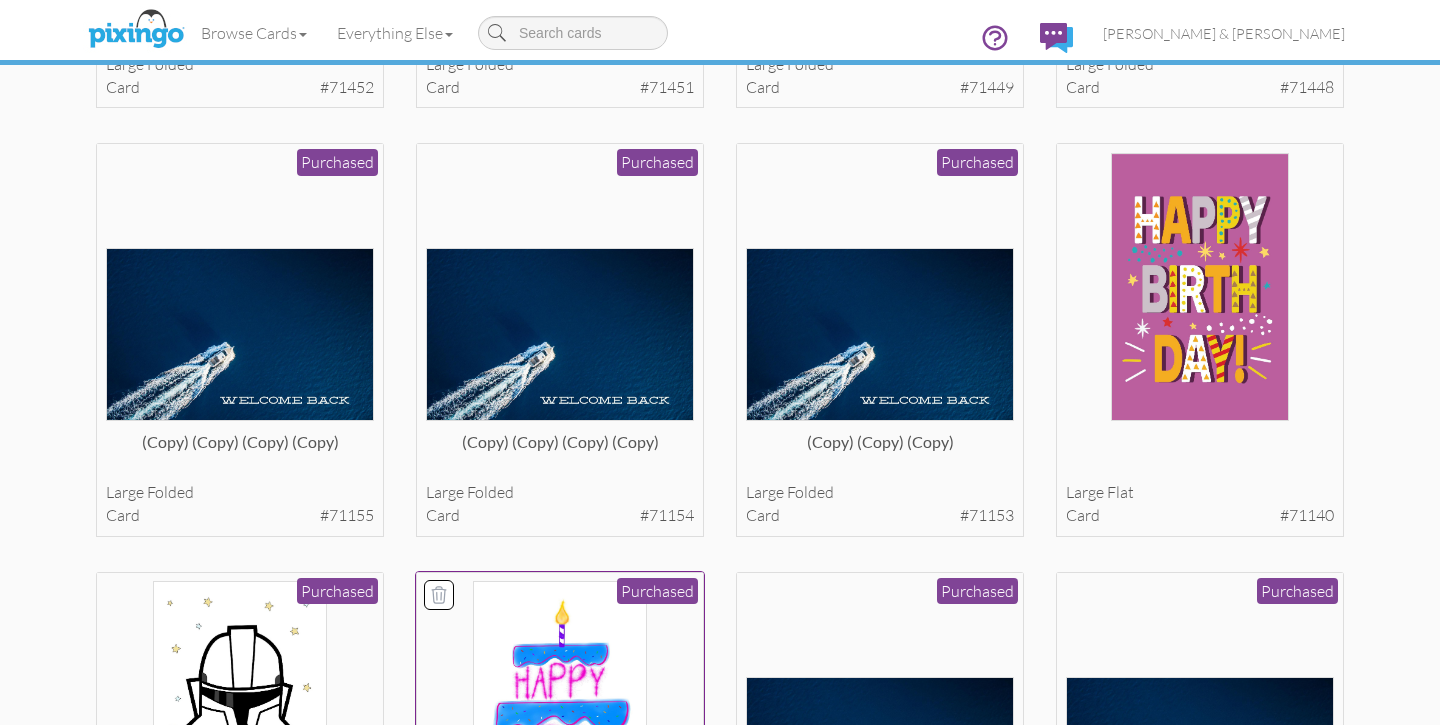 click at bounding box center (559, 715) 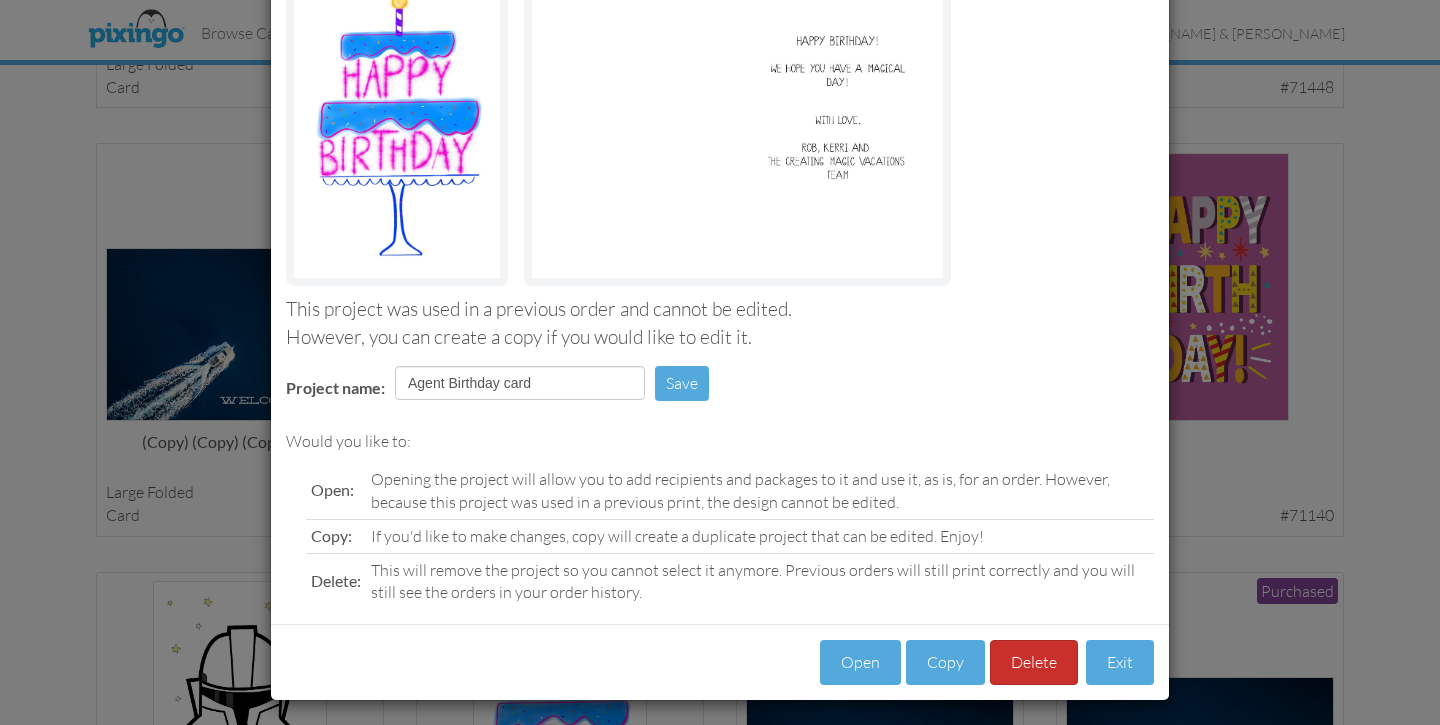 scroll, scrollTop: 204, scrollLeft: 0, axis: vertical 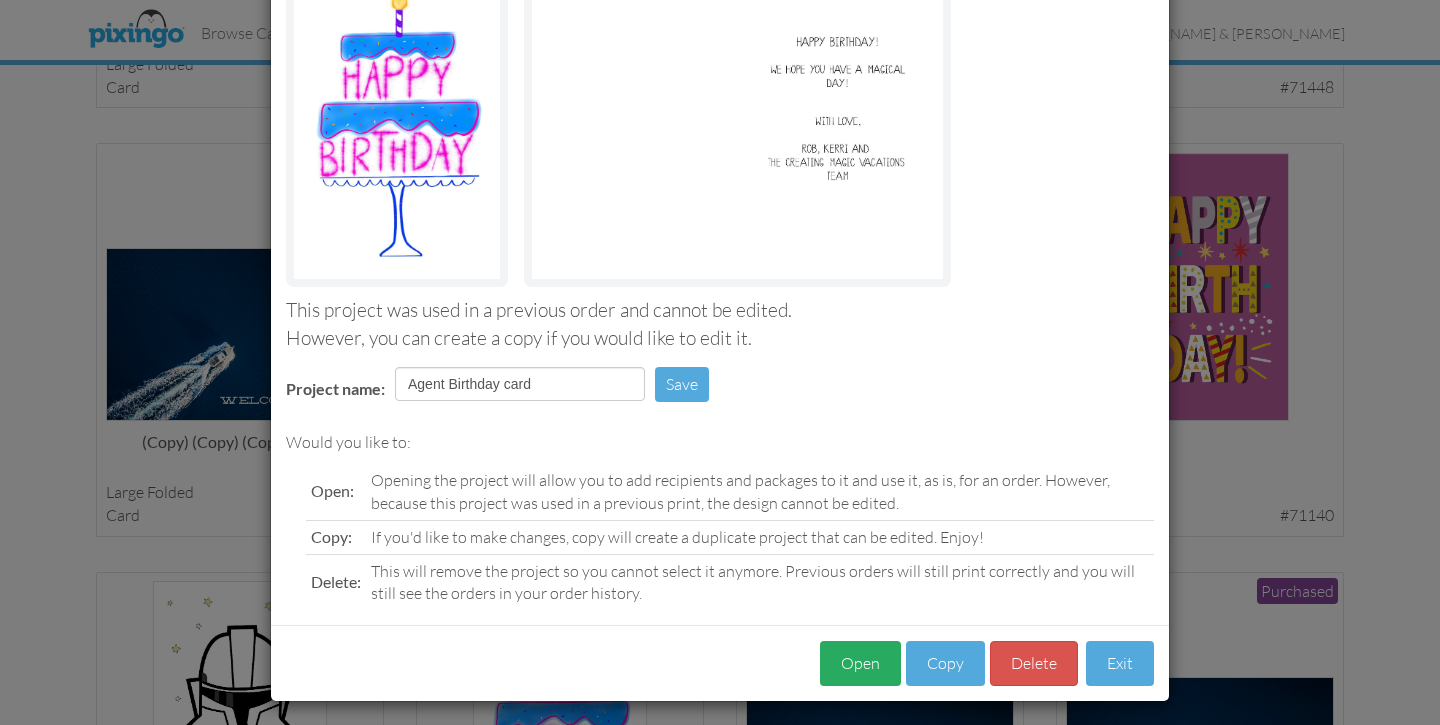 click on "Open" at bounding box center [860, 663] 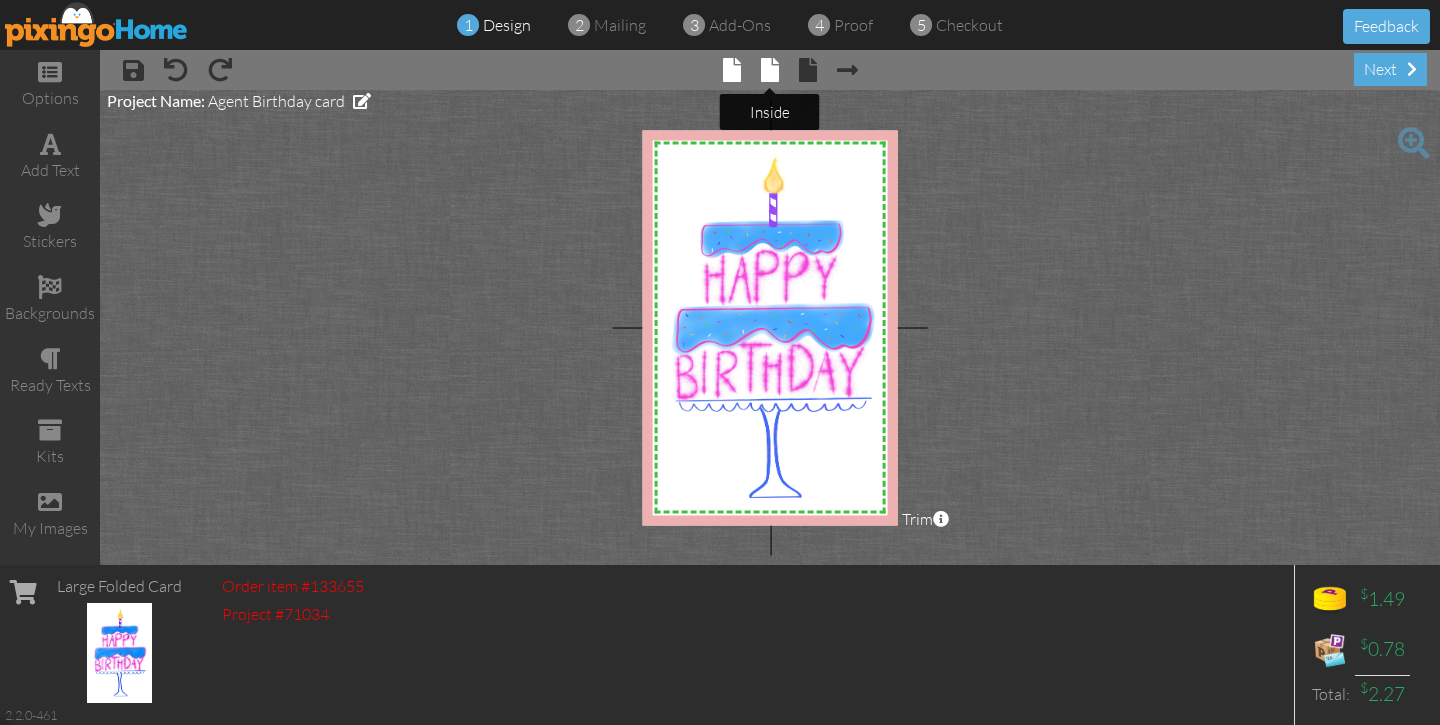 click at bounding box center [770, 70] 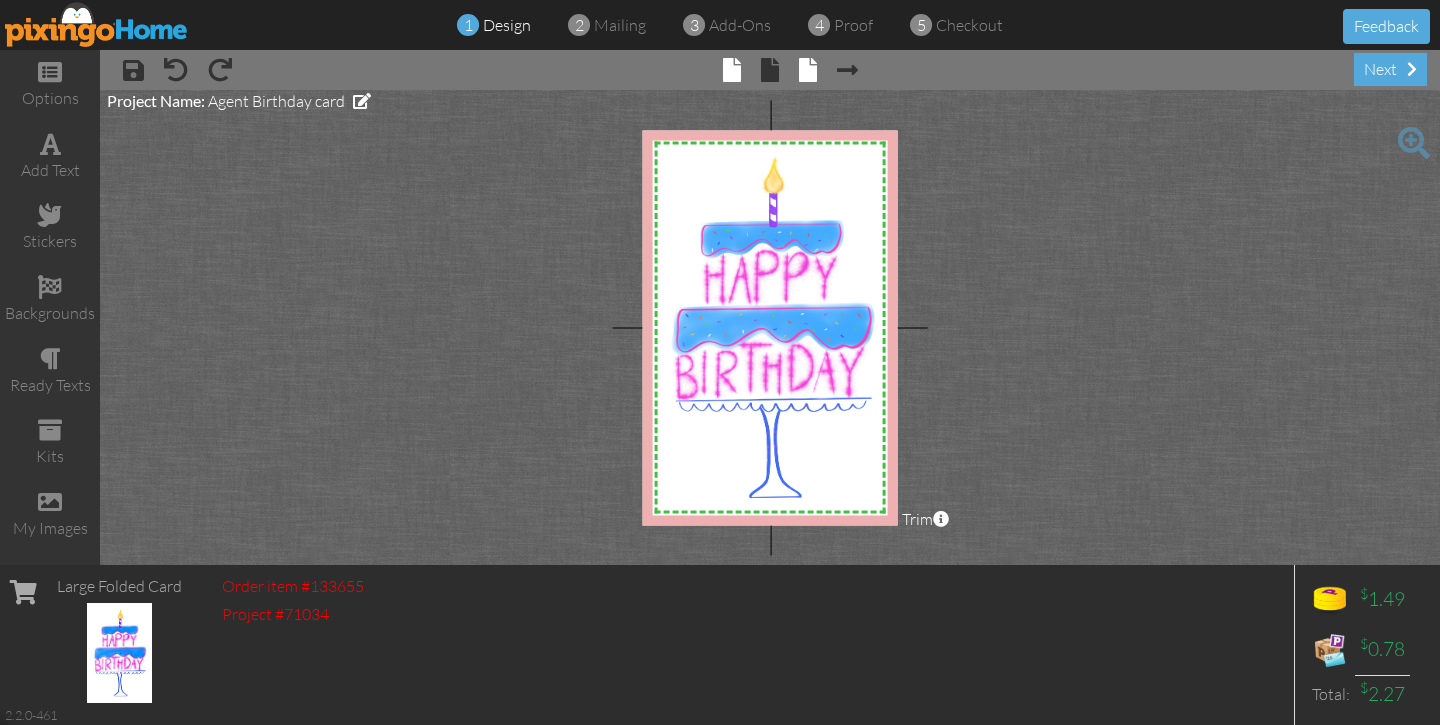 click at bounding box center [808, 70] 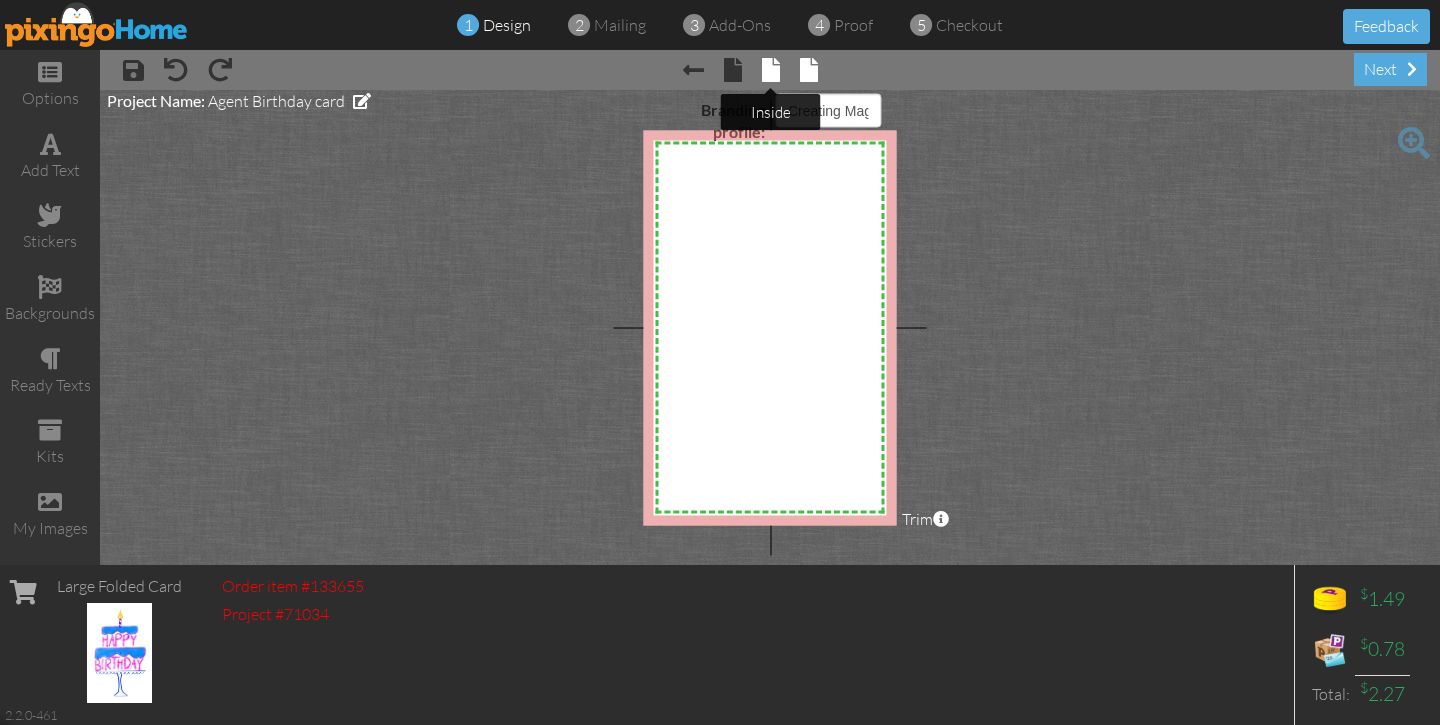 click at bounding box center [771, 70] 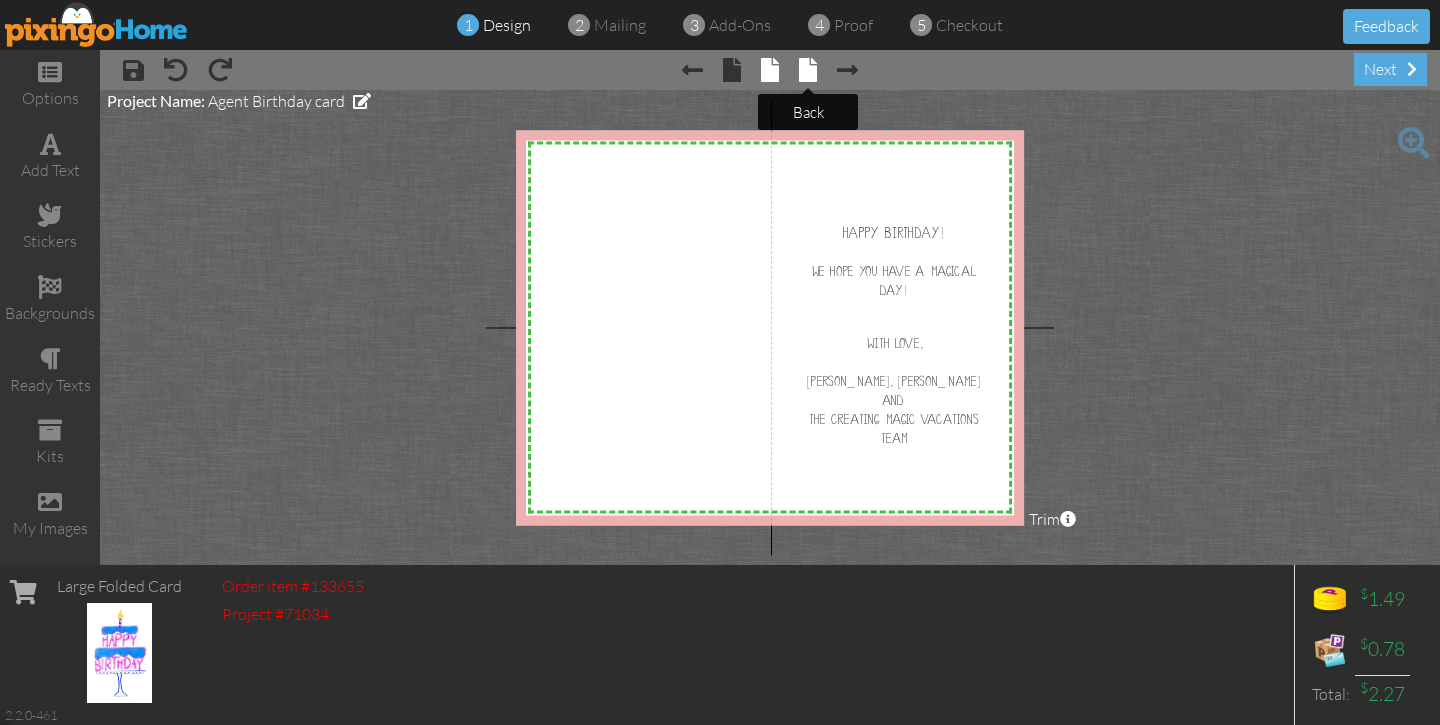 click at bounding box center [808, 70] 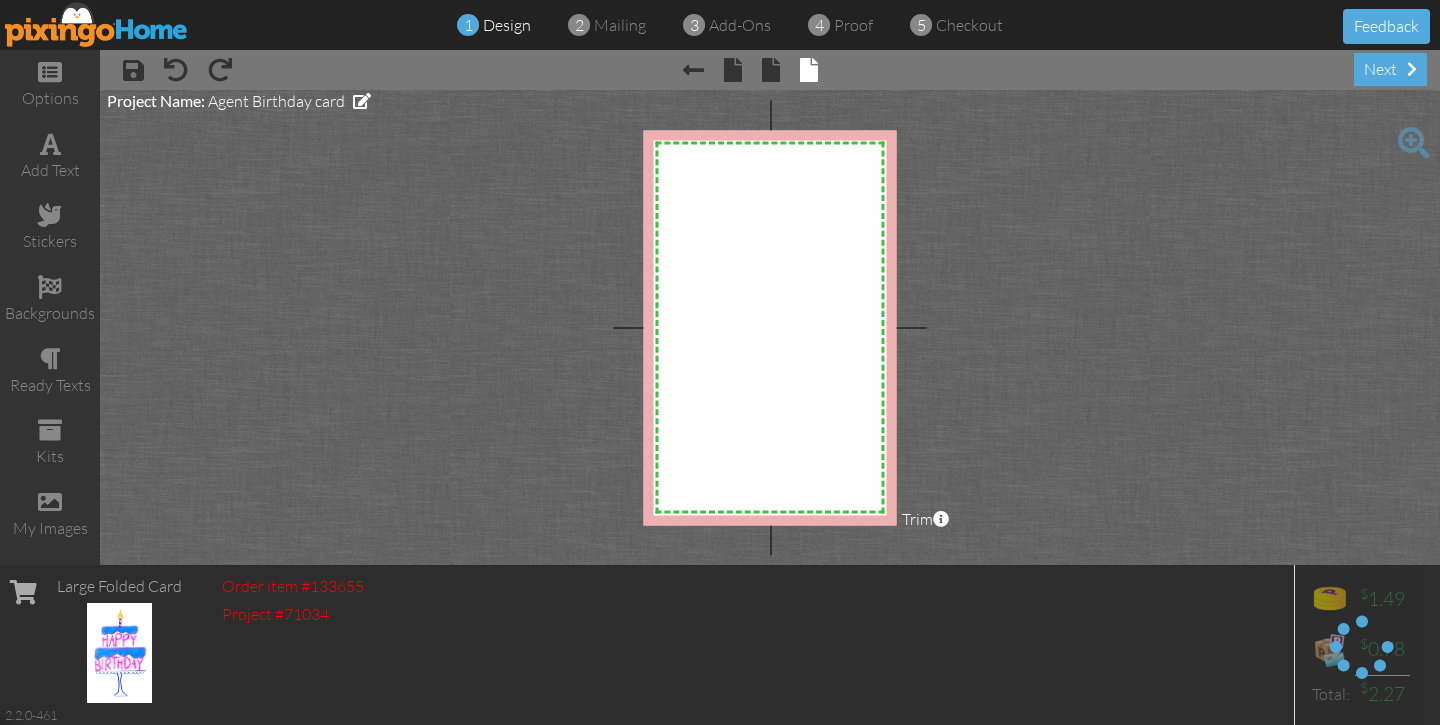 click on "X X X X X X X X X X X X X X X X X X X X X X X X X X X X X X X X X X X X X X X X X X X X X X X X X X X X X X X X X X X X X X X X X X X X X X X X X X X X X X X X X X X X X X X X X X X X X X X X Happy Birthday!  We hope you have a magical day! With love, [PERSON_NAME], [PERSON_NAME] And  The Creating Magic Vacations Team ×
Project Name:
Agent Birthday card
Trim
×
About the red and green reference lines
Area inside the
green dashed line
represents a safe zone where all work will be visible on the final
print.
The
red trim zone" at bounding box center (770, 327) 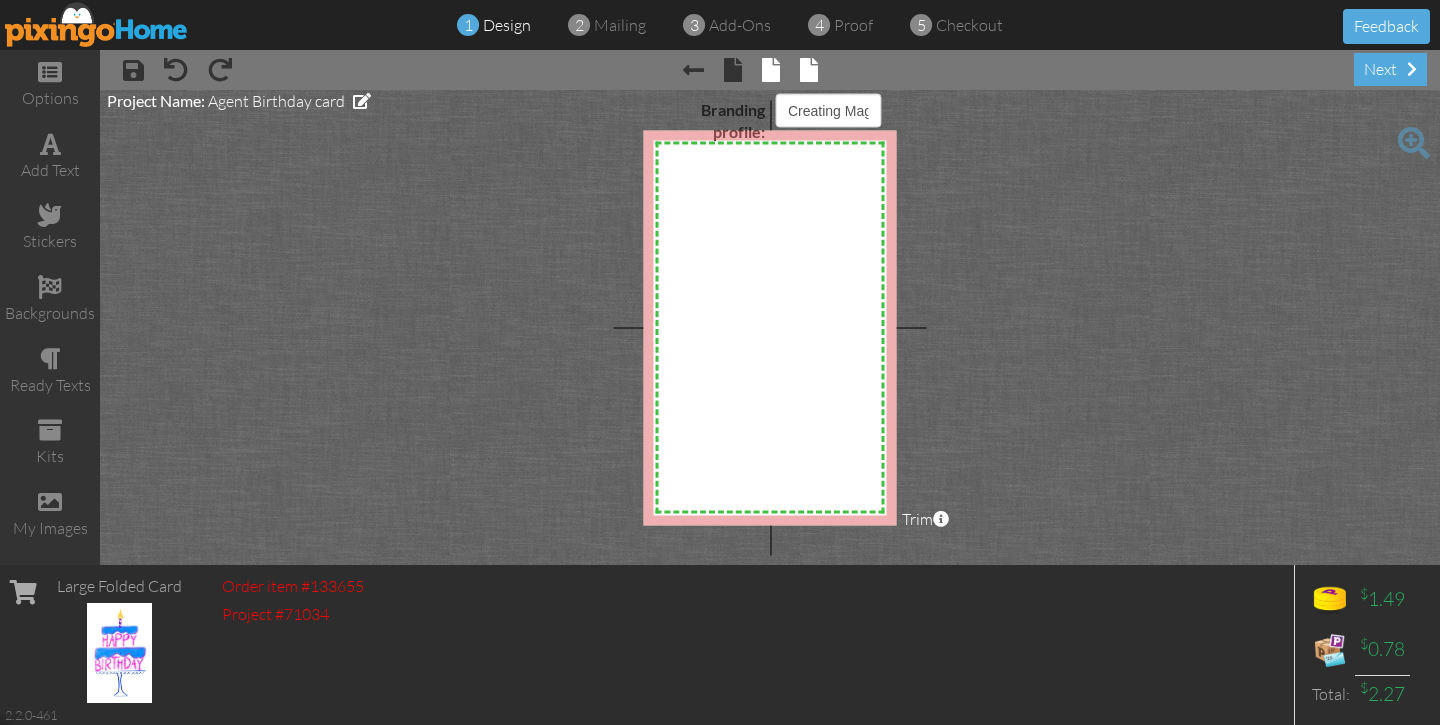 click on "× inside" at bounding box center [771, 71] 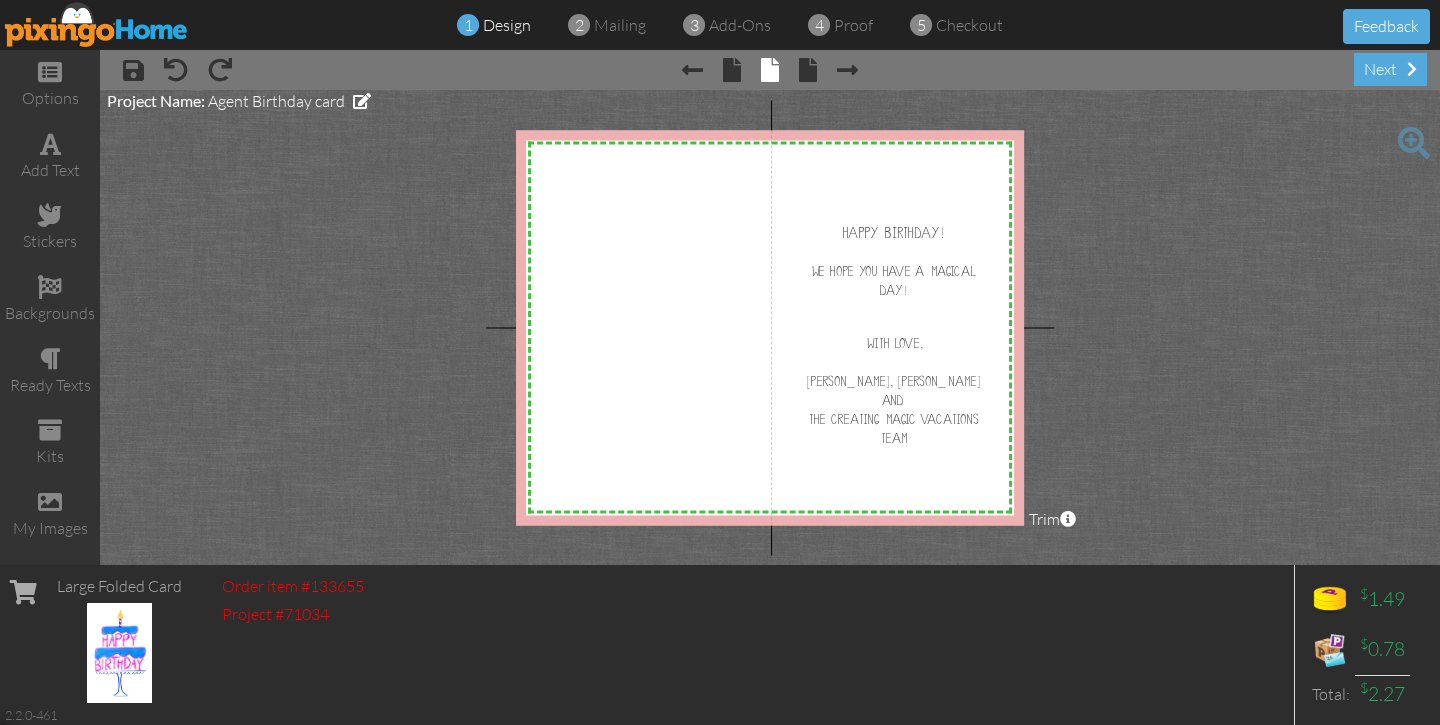 click at bounding box center [770, 327] 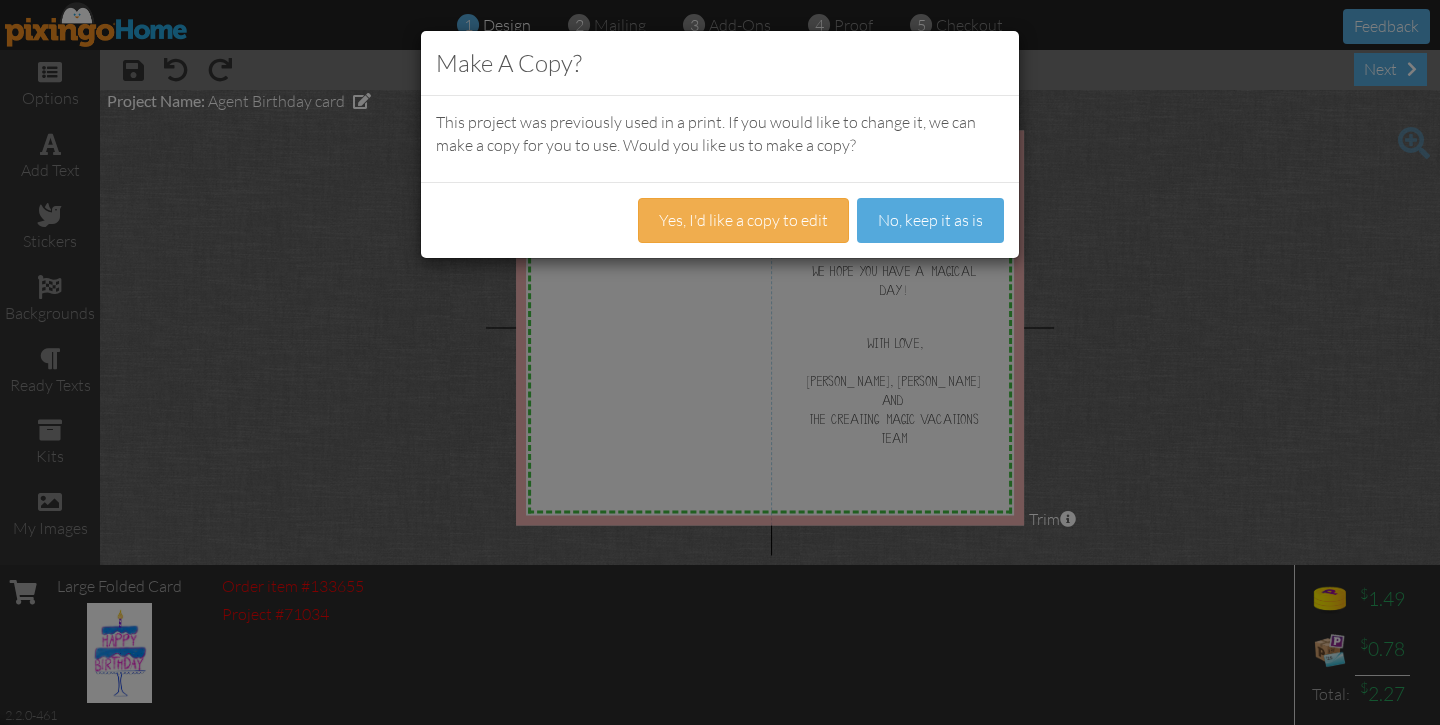 click on "Make A Copy?
This project was previously used in a print. If you would like to change it,
we can make a copy for you to use. Would you like us to make a copy?
Yes, I'd like a copy to edit
No, keep it as is" at bounding box center (720, 362) 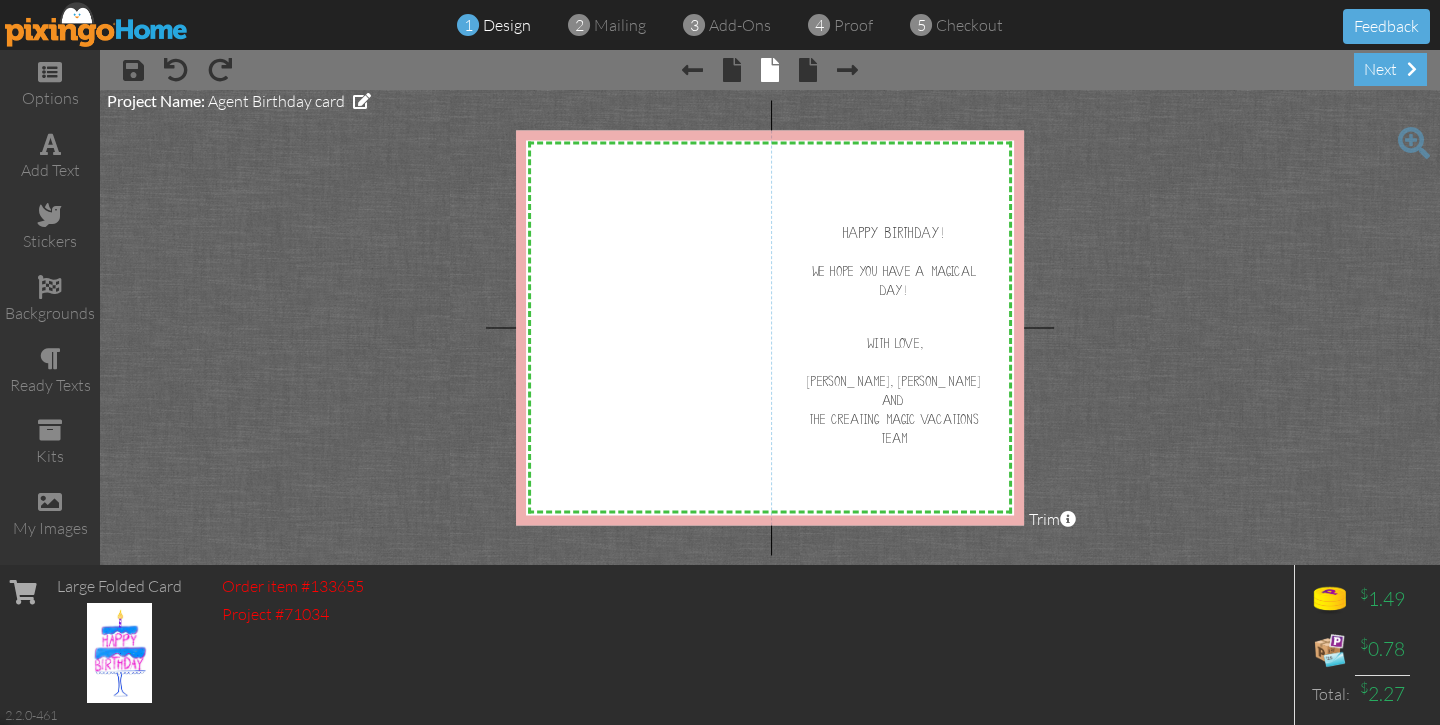 click at bounding box center [770, 327] 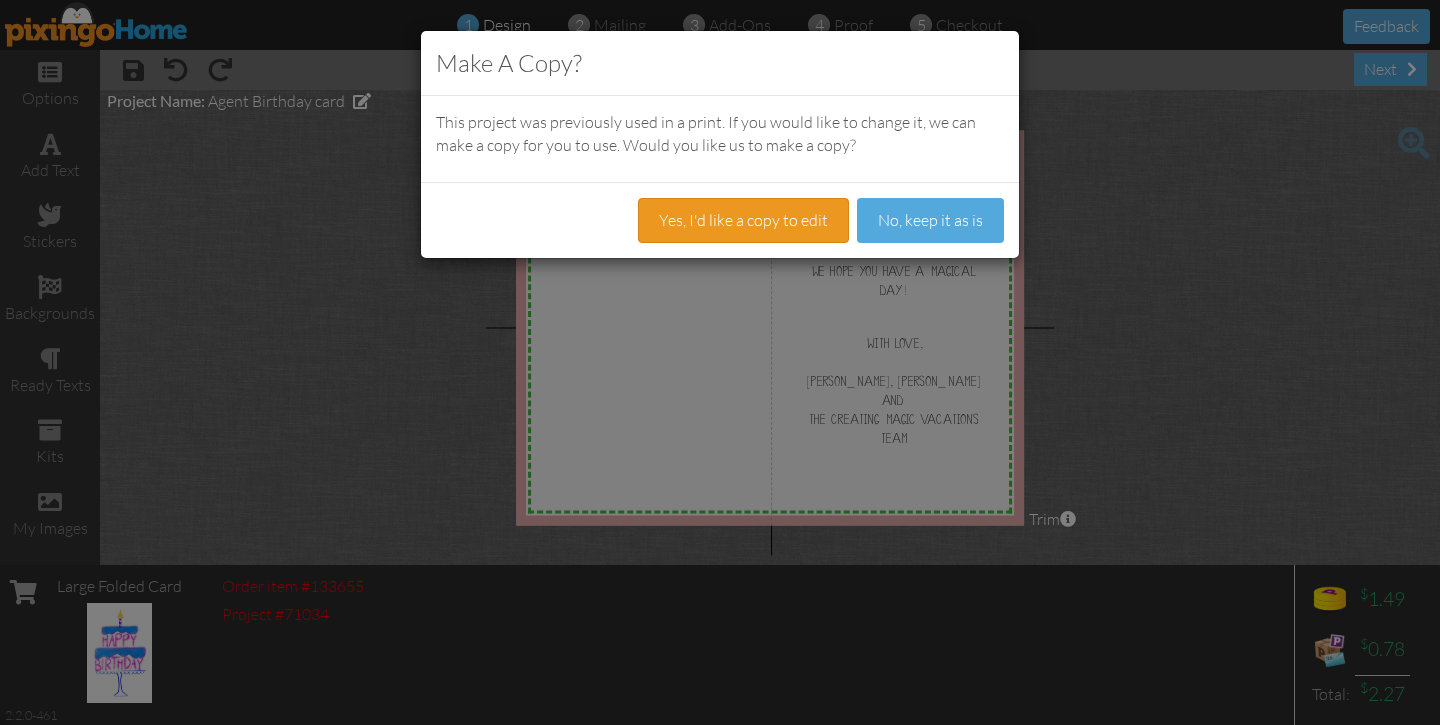 click on "Yes, I'd like a copy to edit" at bounding box center [743, 220] 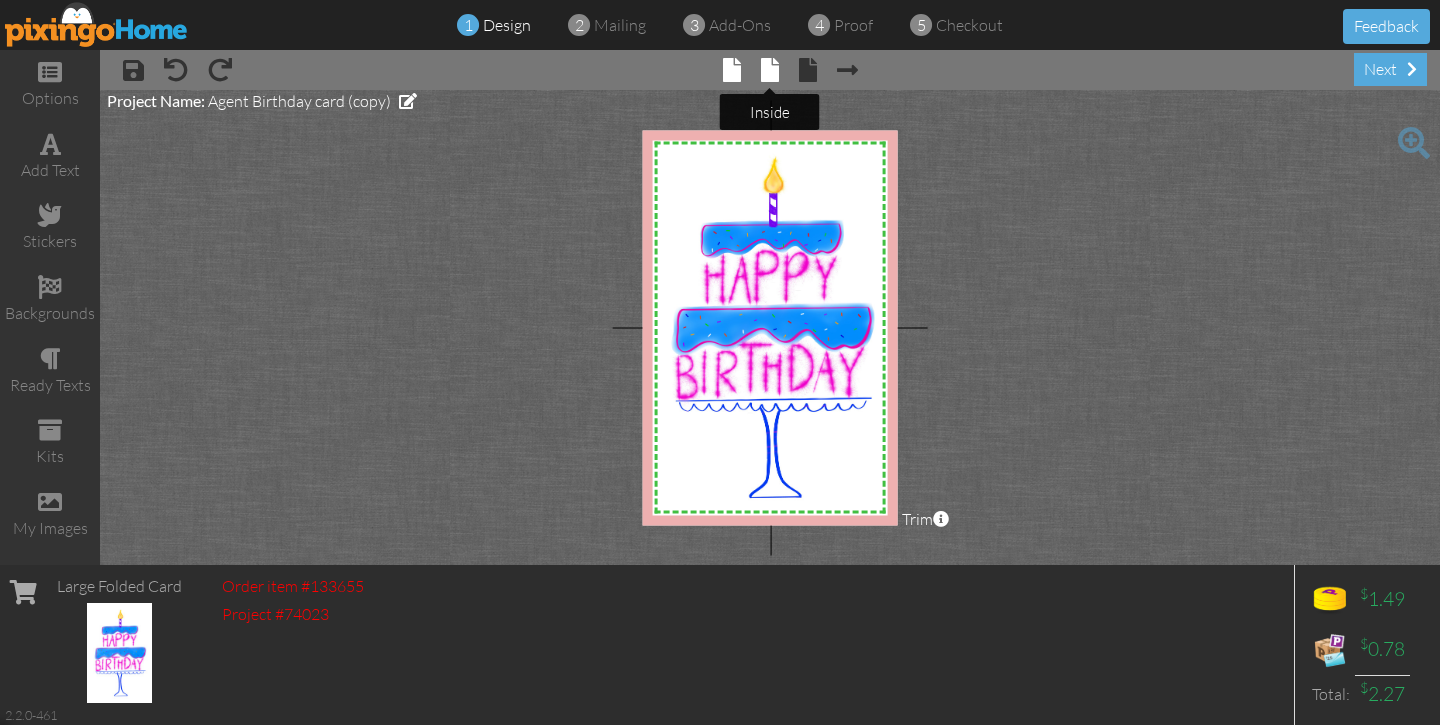 click at bounding box center [770, 70] 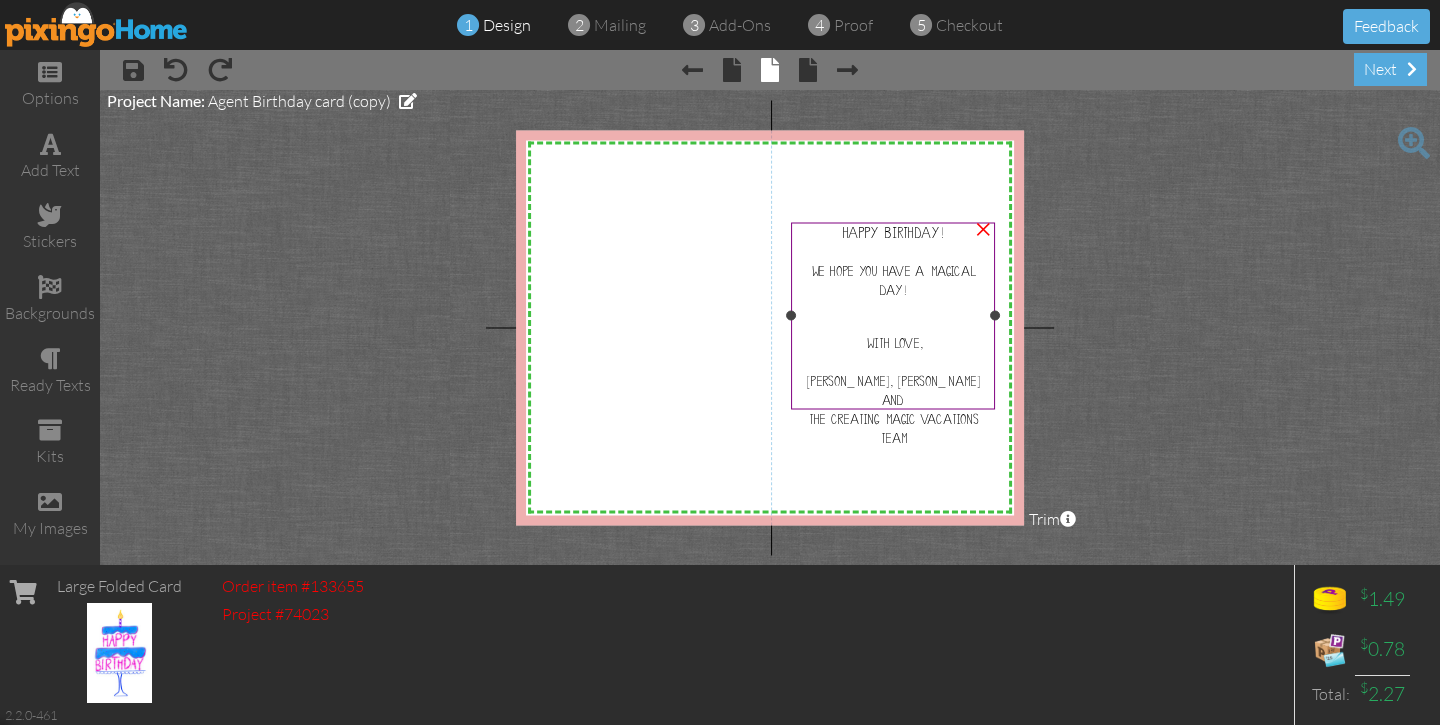 click on "[PERSON_NAME], [PERSON_NAME] And" at bounding box center (893, 390) 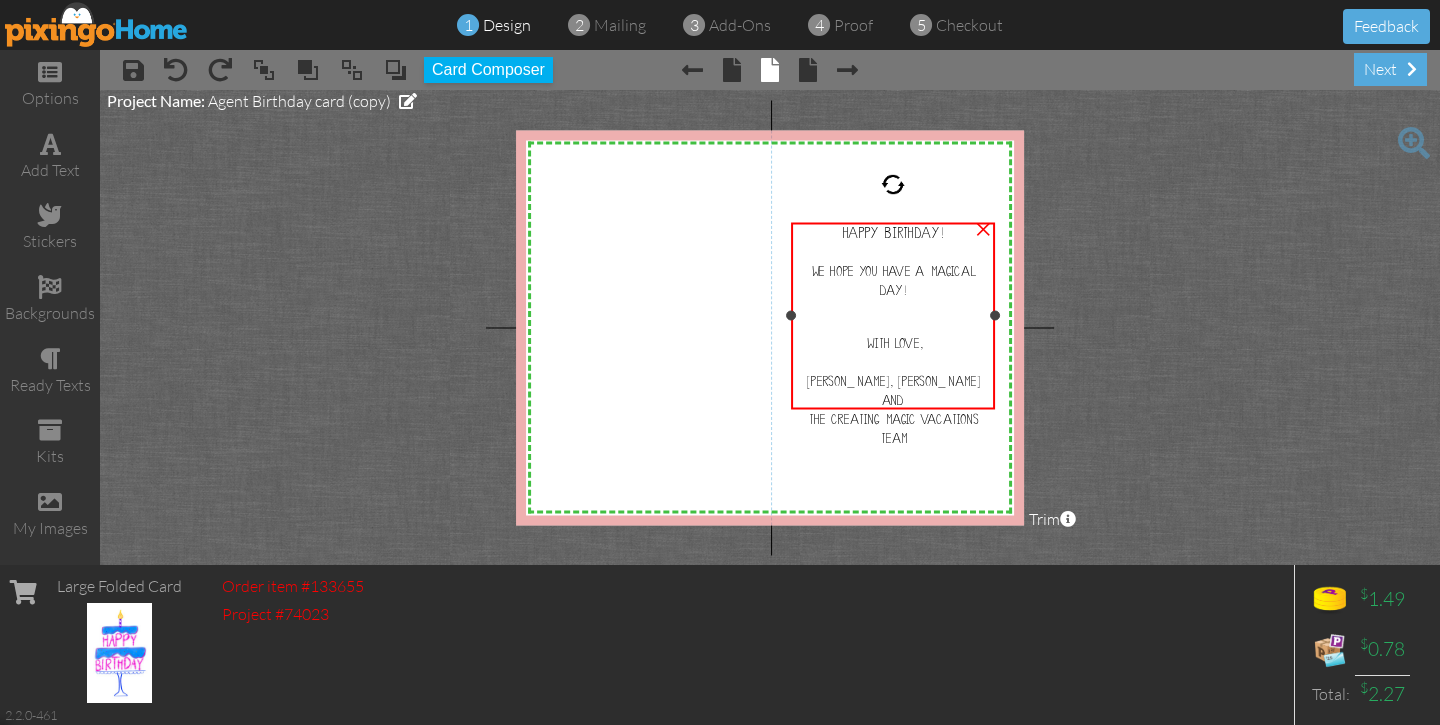 click on "The Creating Magic Vacations Team" at bounding box center [893, 427] 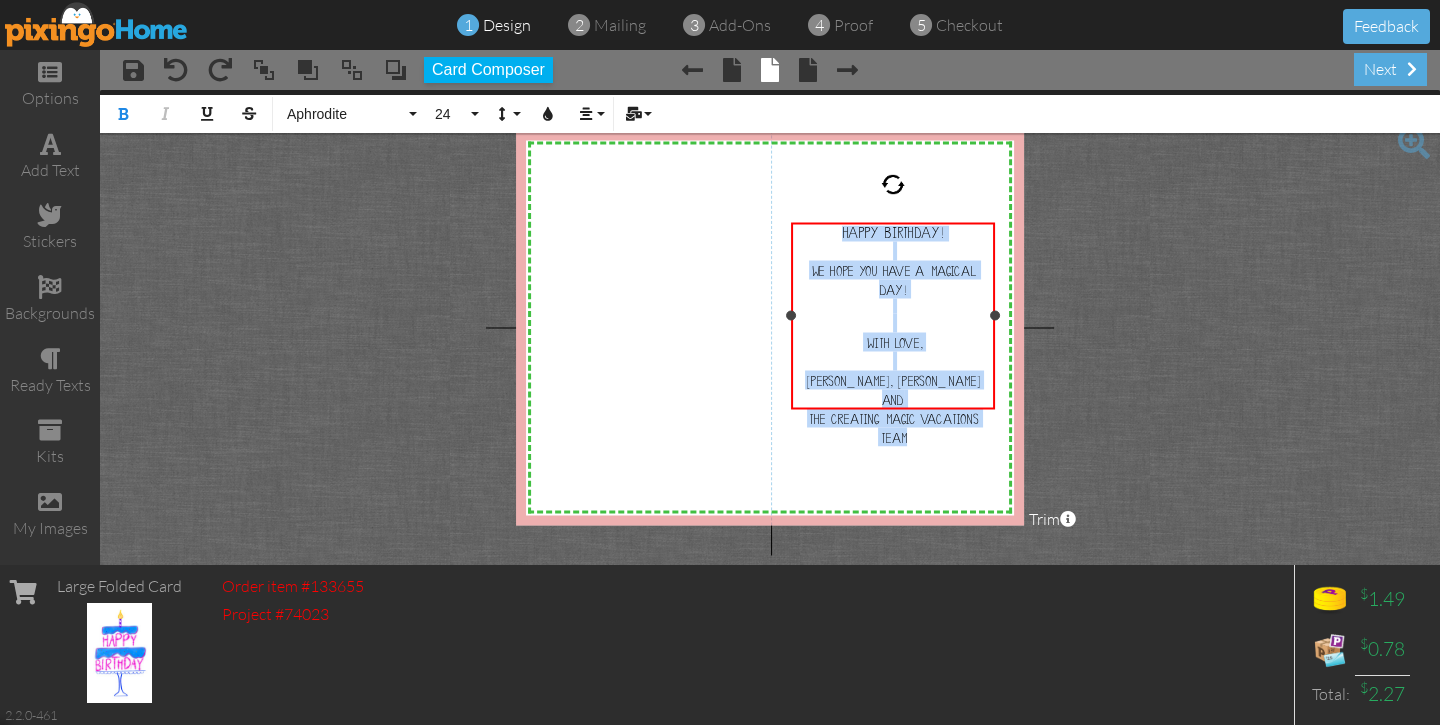 drag, startPoint x: 919, startPoint y: 399, endPoint x: 824, endPoint y: 221, distance: 201.76471 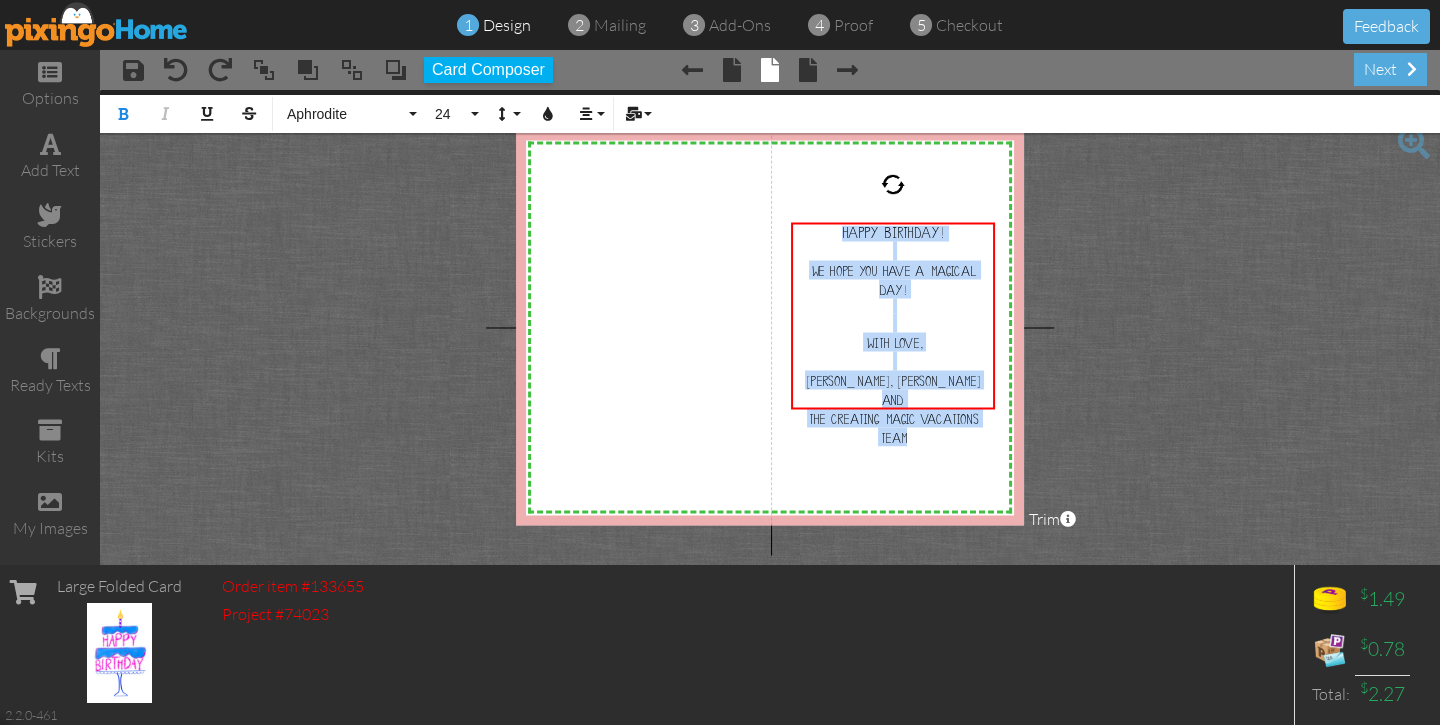 click on "X X X X X X X X X X X X X X X X X X X X X X X X X X X X X X X X X X X X X X X X X X X X X X X X X X X X X X X X X X X X X X X X X X X X X X X X X X X X X X X X X X X X X X X X X X X X X X X X Happy Birthday!  We hope you have a magical day! With love, [PERSON_NAME], [PERSON_NAME] And  The Creating Magic Vacations Team ×
Bold Italic Underline Strikethrough Aphrodite Absolute Adventure Algerian Allure Aphrodite Bouquet Sky Breezy Broadway Cafe Century Comic Sans Contour Copper Courgette Curlz Delight Enchanted First Hand Forte Freestyle Funky Jumps Futura Gamer Gecko Gentoo [US_STATE] Impact [PERSON_NAME] Jelly Jokerman Lato Lemon Sun Lobster Magical Marker Montserrat Museo Sans Open Sans Pacifico Papyrus Parachute Pea Dots Pixingo Proclamation Rain Bucket Raleway Roboto Sacramento Sketch Slim Snap Stamped Sunshine Swift River Tahoma Times Upper Level Verdana Vintage Wonder 24 5 6 7 8 9 10 11 12 14 16 18 20 22" at bounding box center [770, 327] 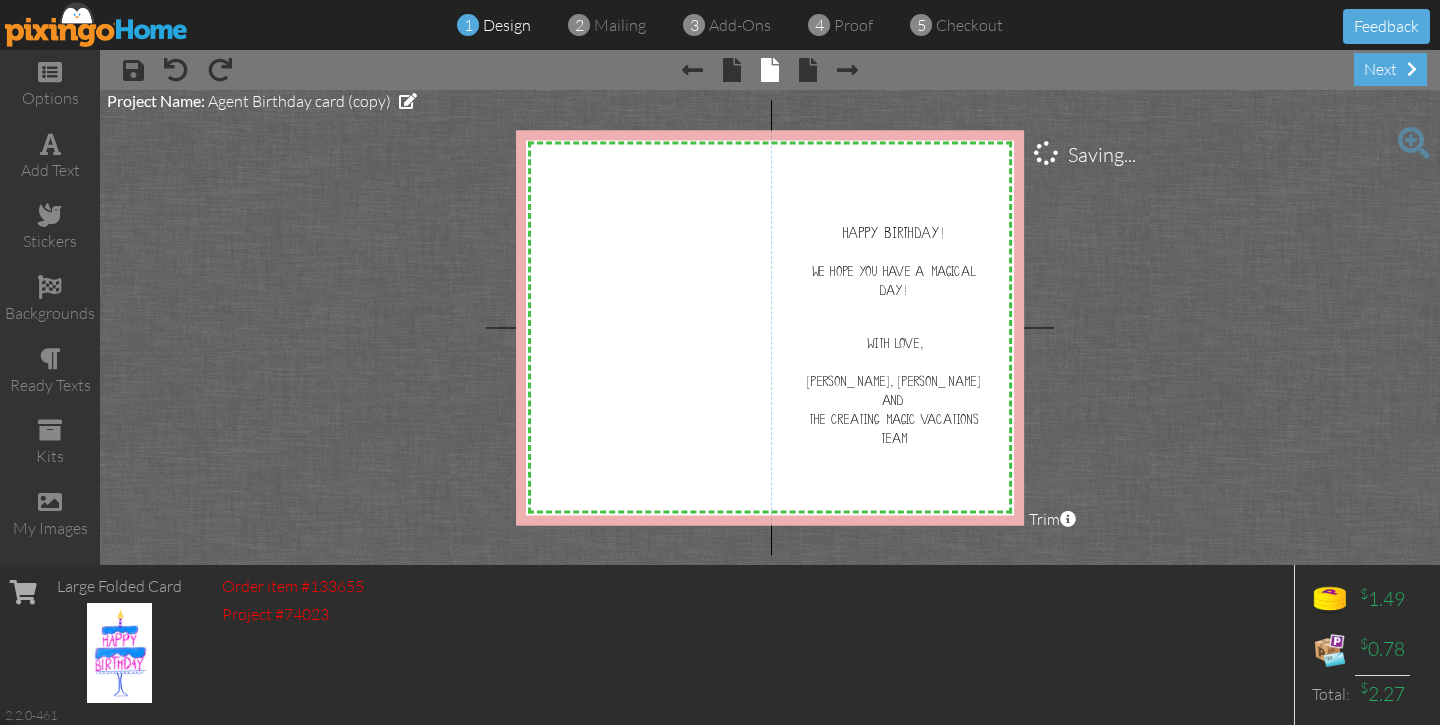 click at bounding box center [97, 24] 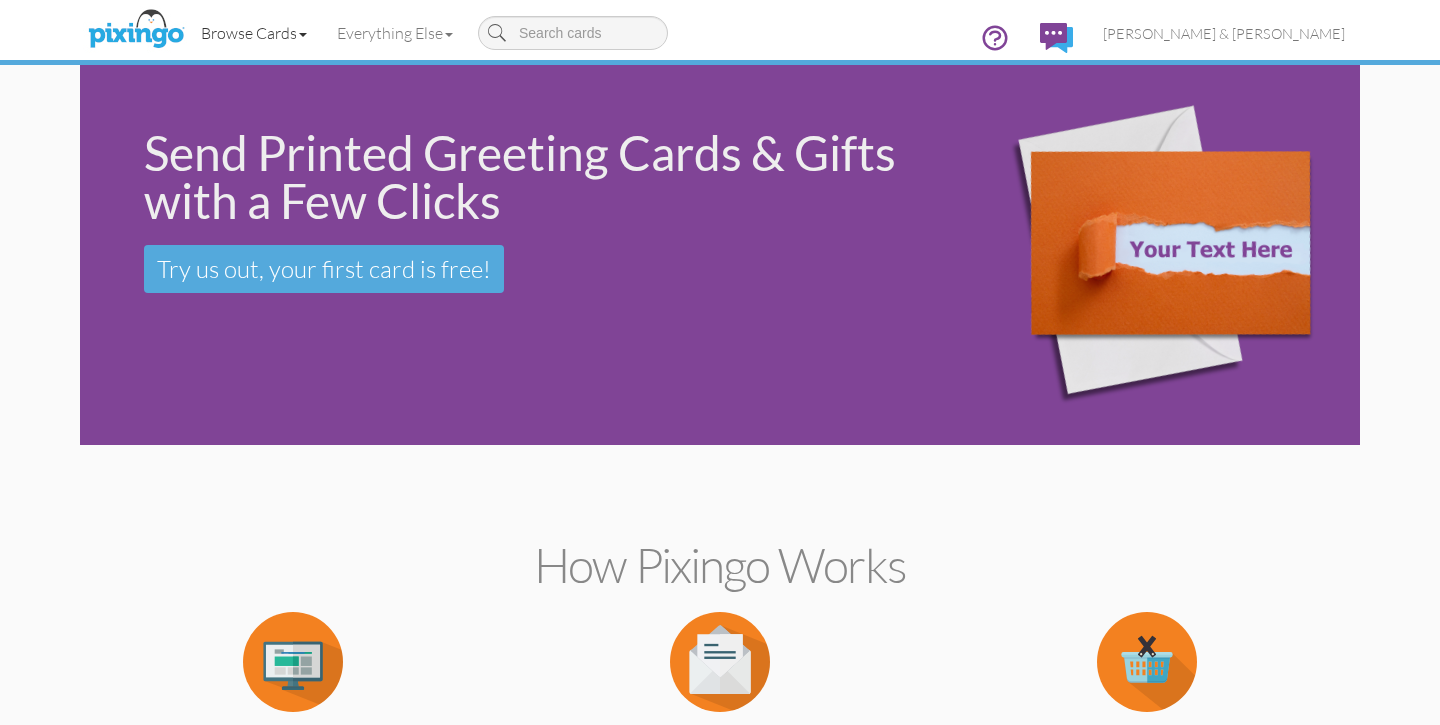 click on "Browse Cards" at bounding box center [254, 33] 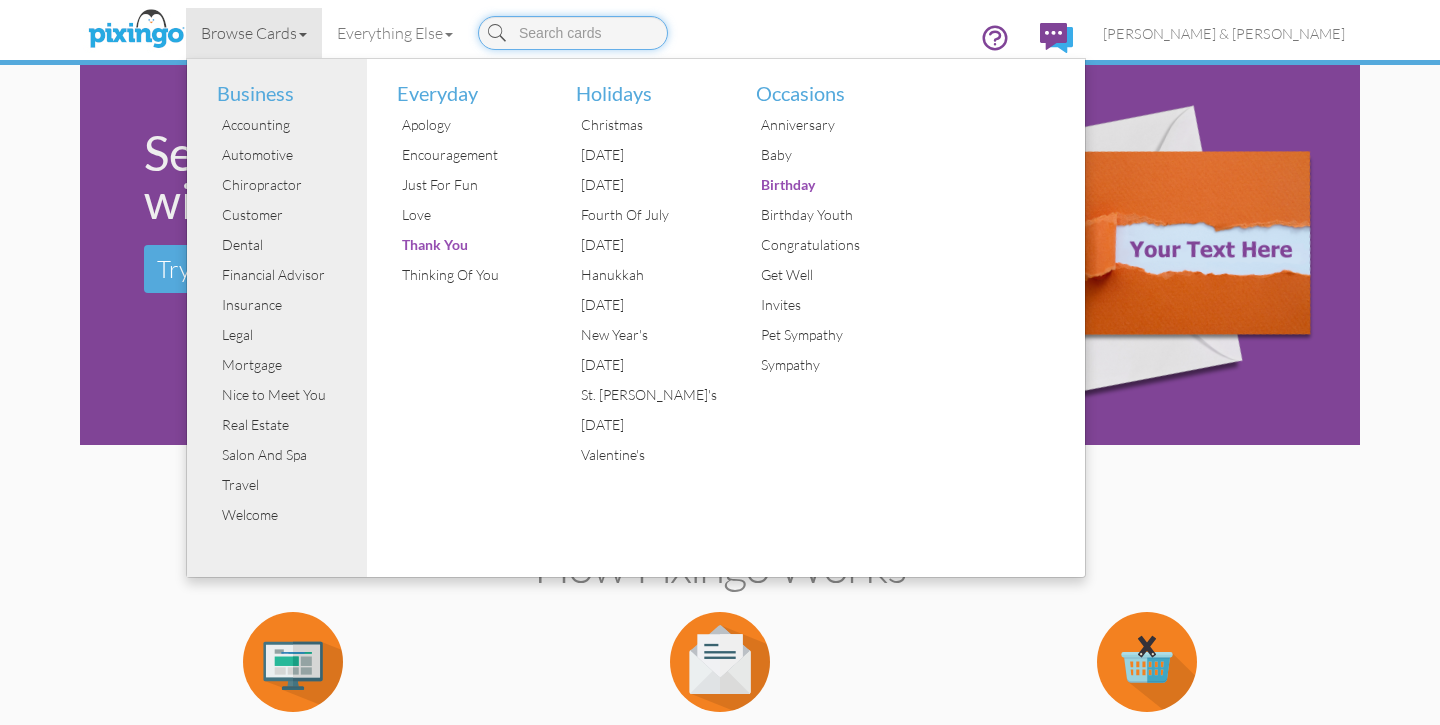 click at bounding box center (573, 33) 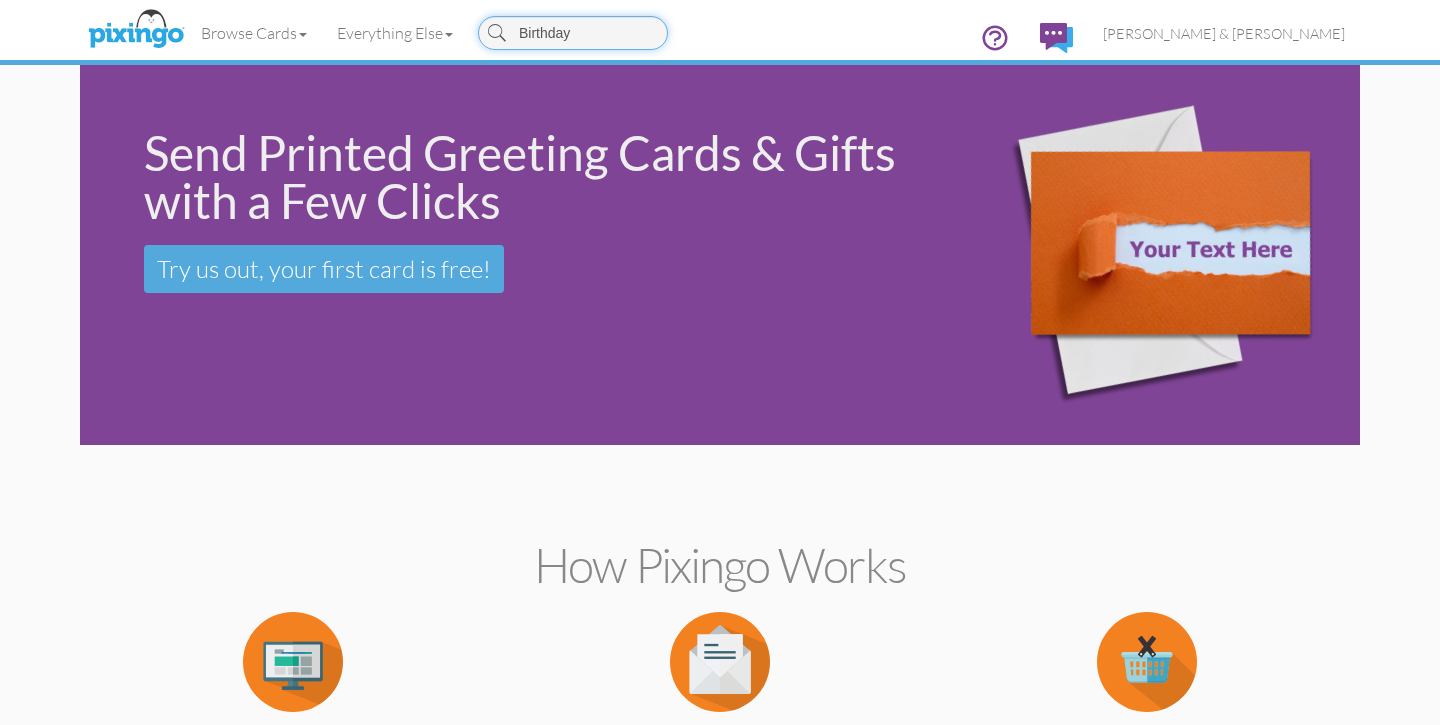 type on "Birthday" 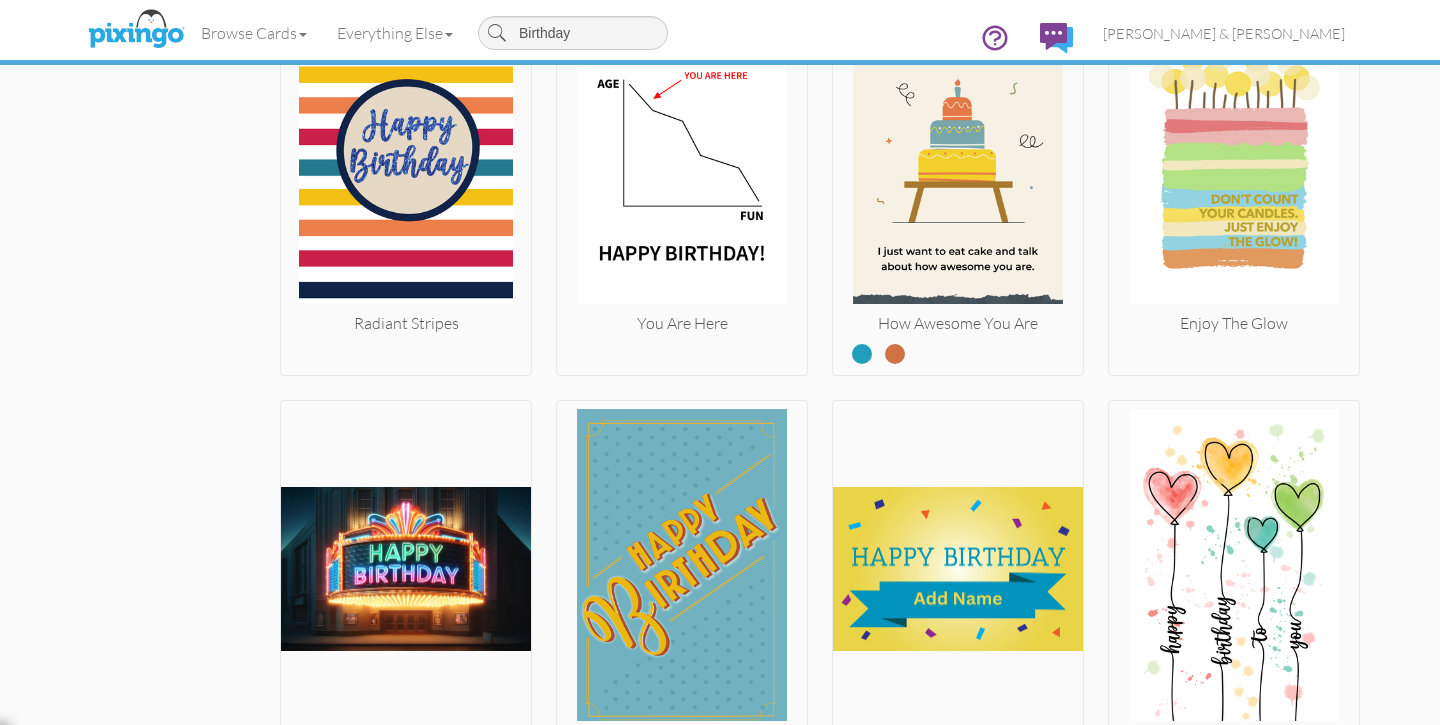scroll, scrollTop: 6057, scrollLeft: 0, axis: vertical 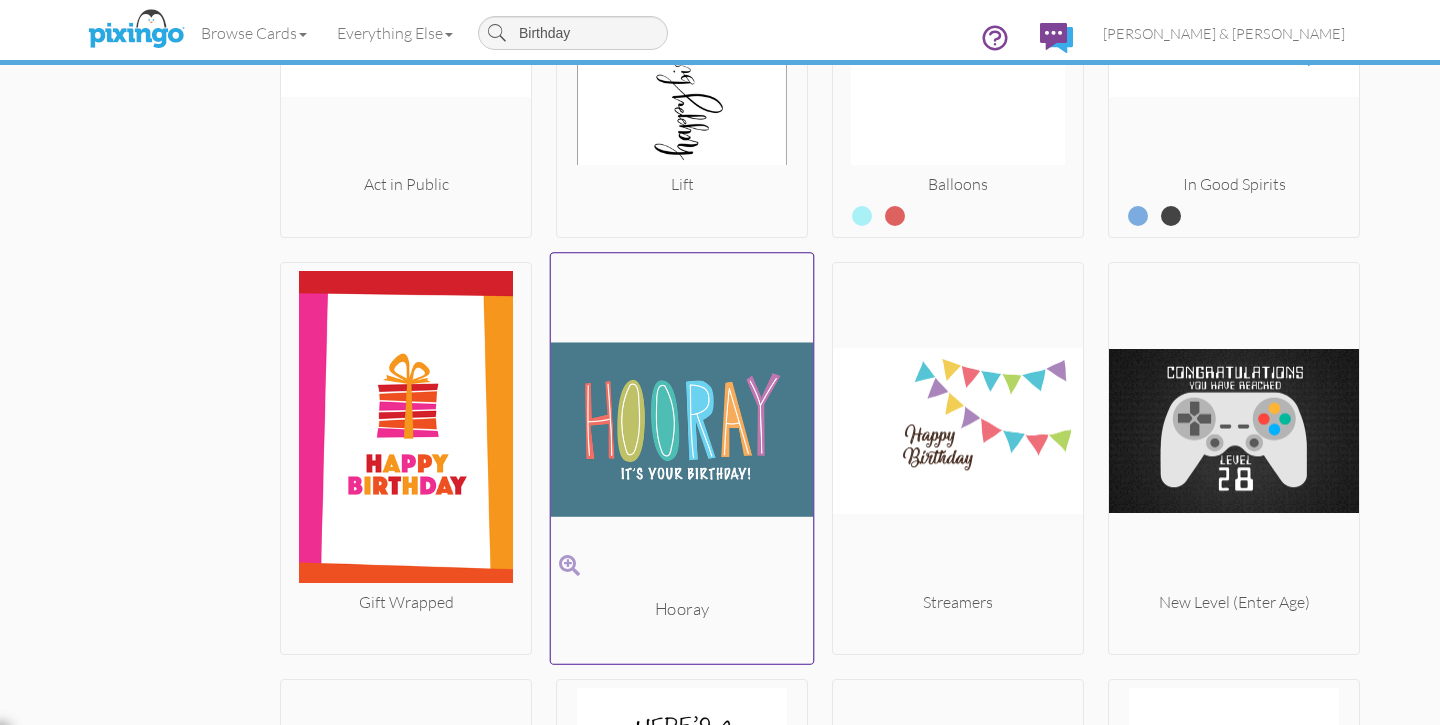 click at bounding box center (1234, -9585) 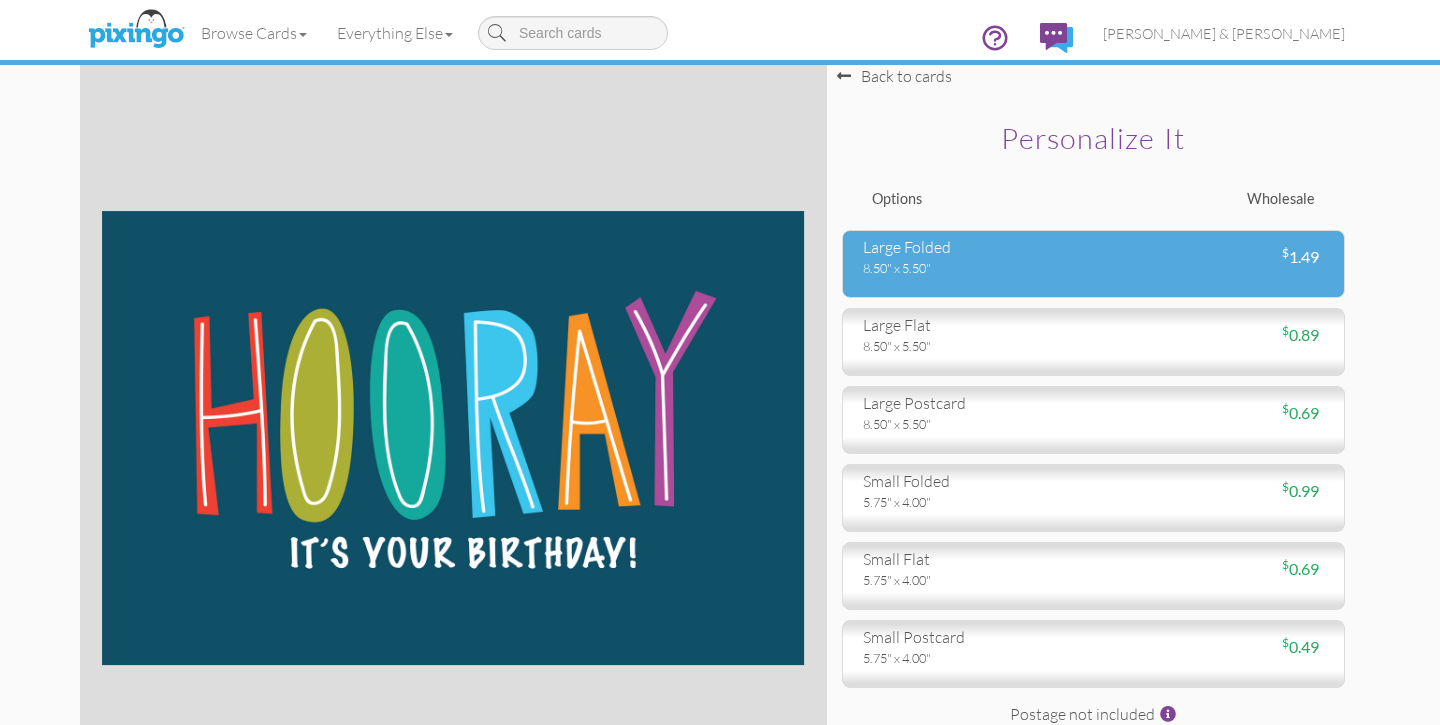 click on "8.50" x 5.50"" at bounding box center [971, 268] 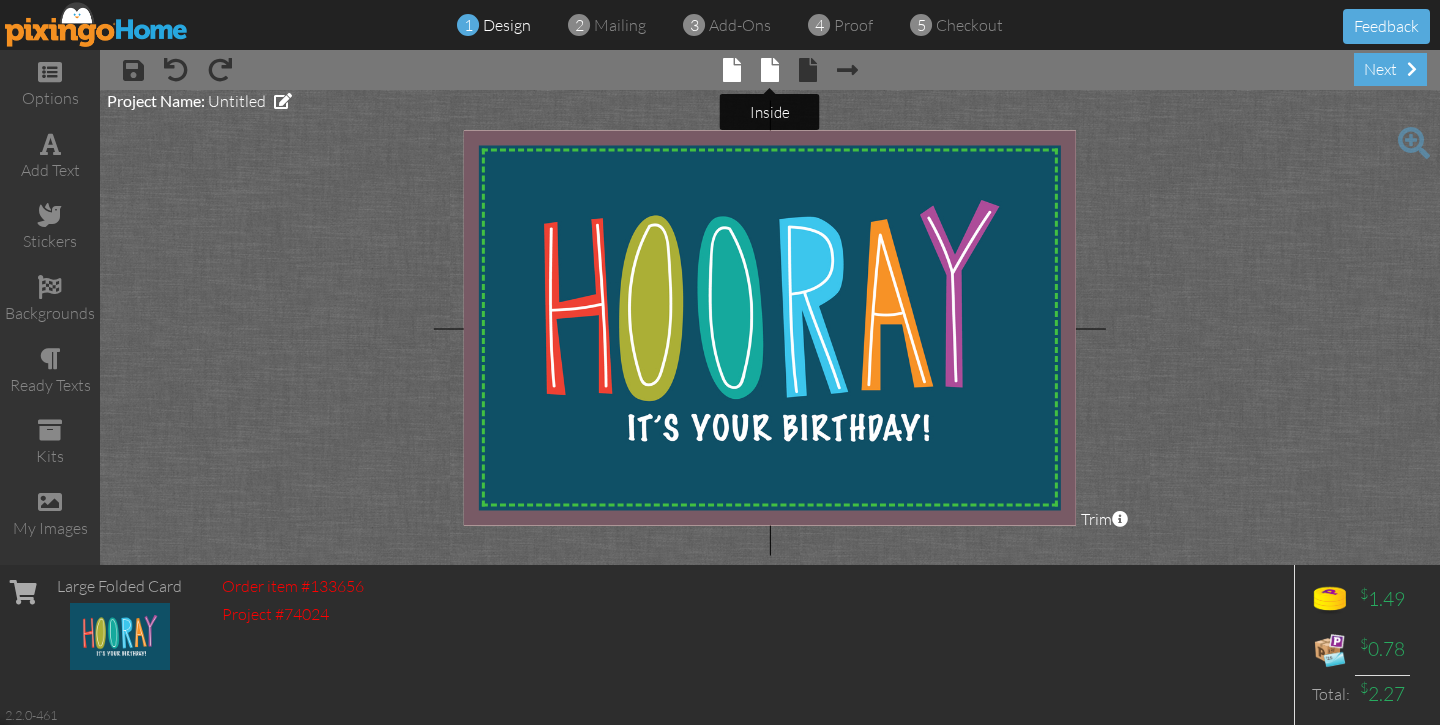 click at bounding box center [770, 70] 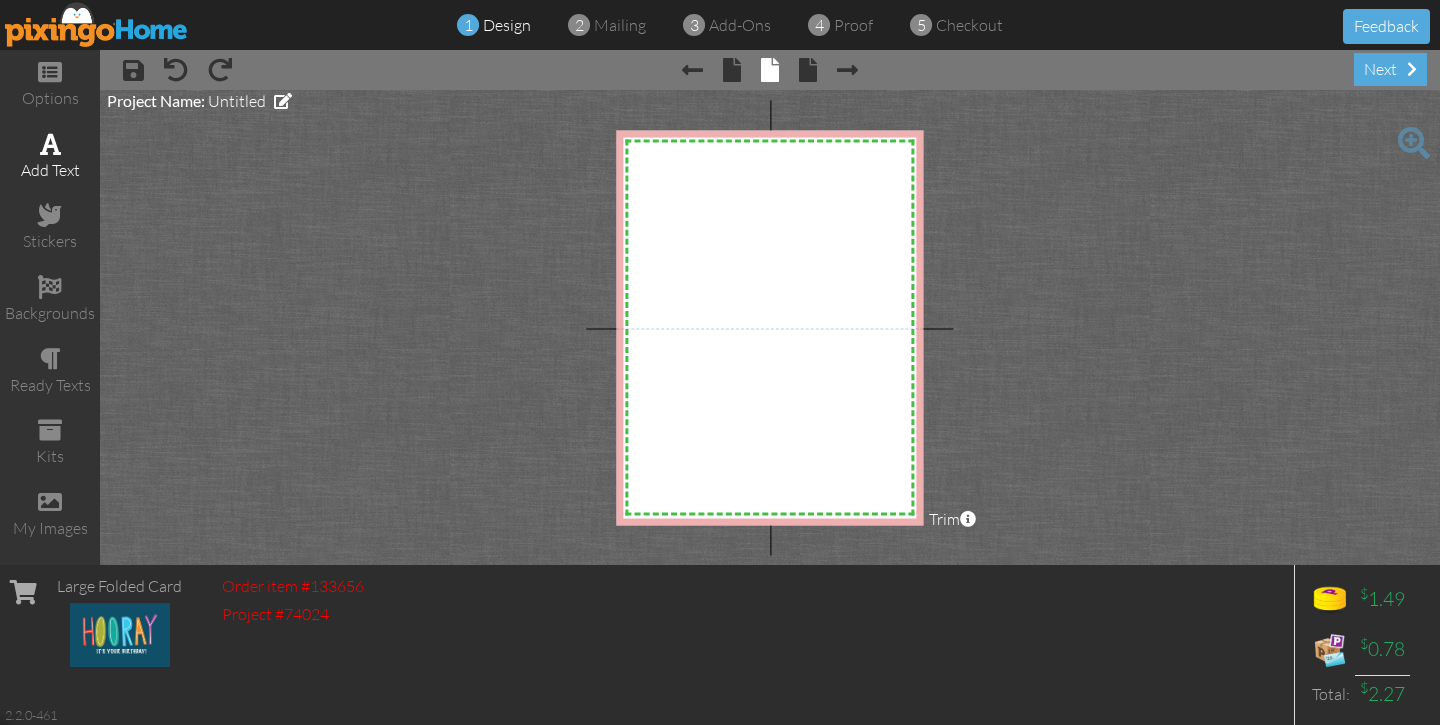 click on "add text" at bounding box center [50, 170] 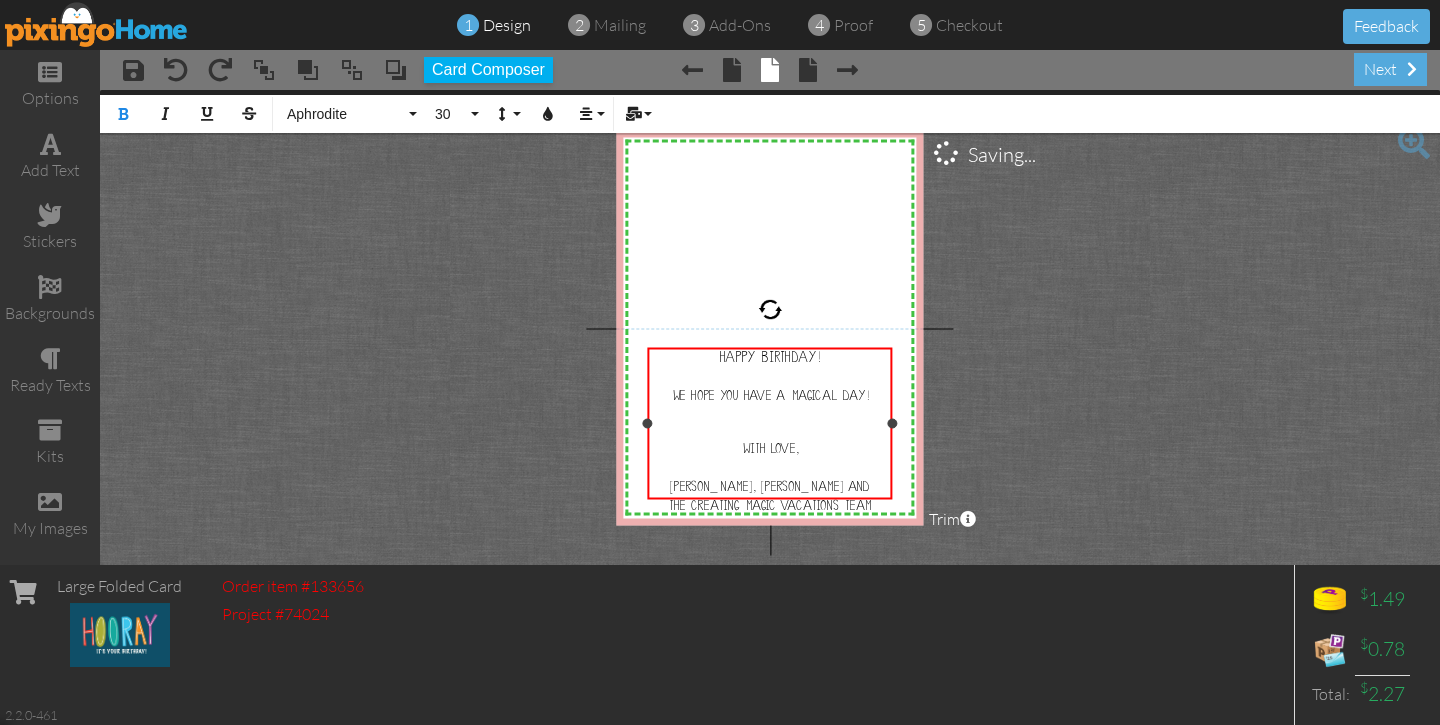 scroll, scrollTop: 1448, scrollLeft: 5, axis: both 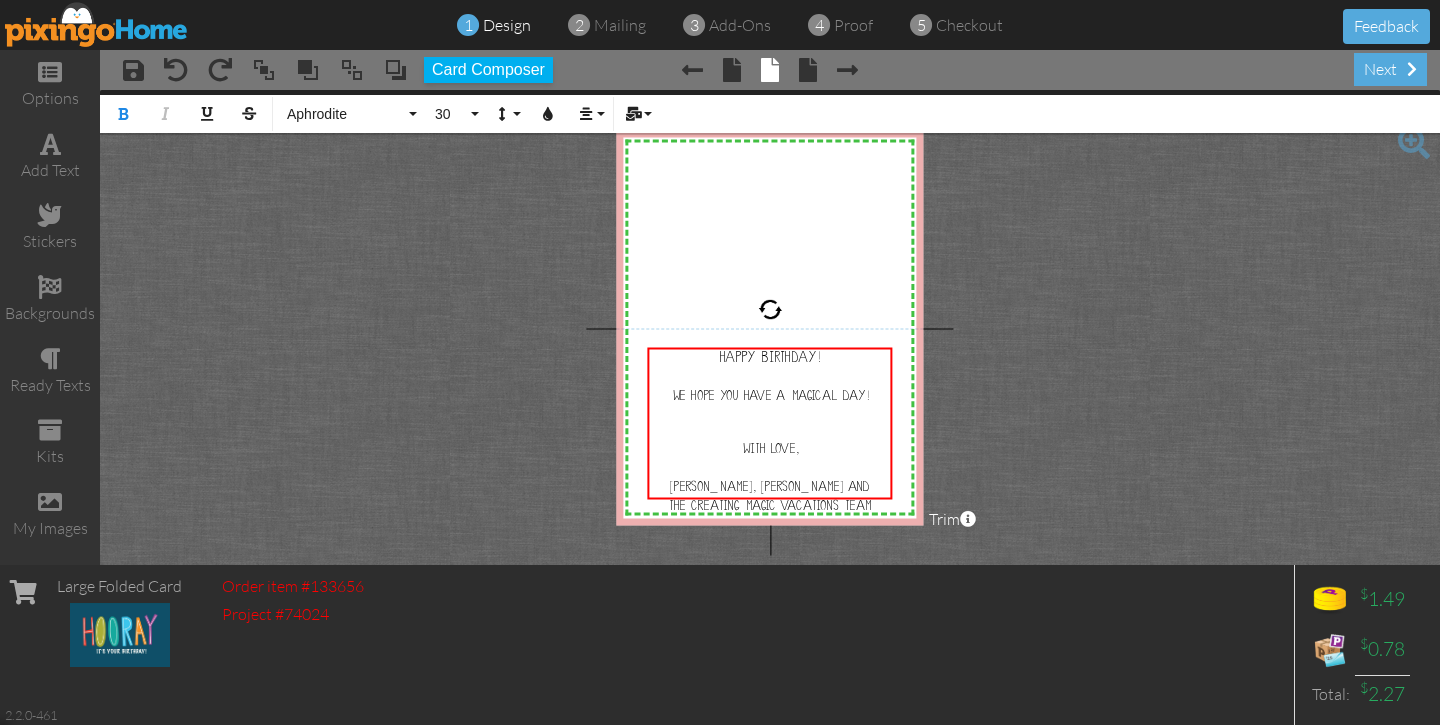 click on "X X X X X X X X X X X X X X X X X X X X X X X X X X X X X X X X X X X X X X X X X X X X X X X X X X X X X X X X X X X X X X X X X X X X X X X X X X X X X X X X X X X X X X X X X X X X X X X X Happy Birthday!  We hope you have a magical day! With love, [PERSON_NAME], [PERSON_NAME] And  The Creating Magic Vacations Team Happy Birthday!  We hope you have a magical day! With love, [PERSON_NAME], [PERSON_NAME] And   The Creating Magic Vacations Team ×
Bold Italic Underline Strikethrough Aphrodite Absolute Adventure Algerian Allure Aphrodite Bouquet Sky Breezy Broadway Cafe Century Comic Sans Contour Copper Courgette Curlz Delight Enchanted First Hand Forte Freestyle Funky Jumps Futura Gamer Gecko Gentoo [US_STATE] Impact [PERSON_NAME] Jelly Jokerman Lato Lemon Sun Lobster Magical Marker Montserrat Museo Sans Open Sans Pacifico Papyrus Parachute Pea Dots Pixingo Proclamation Rain Bucket Raleway Roboto Sacramento Sketch Slim Snap 5" at bounding box center (770, 327) 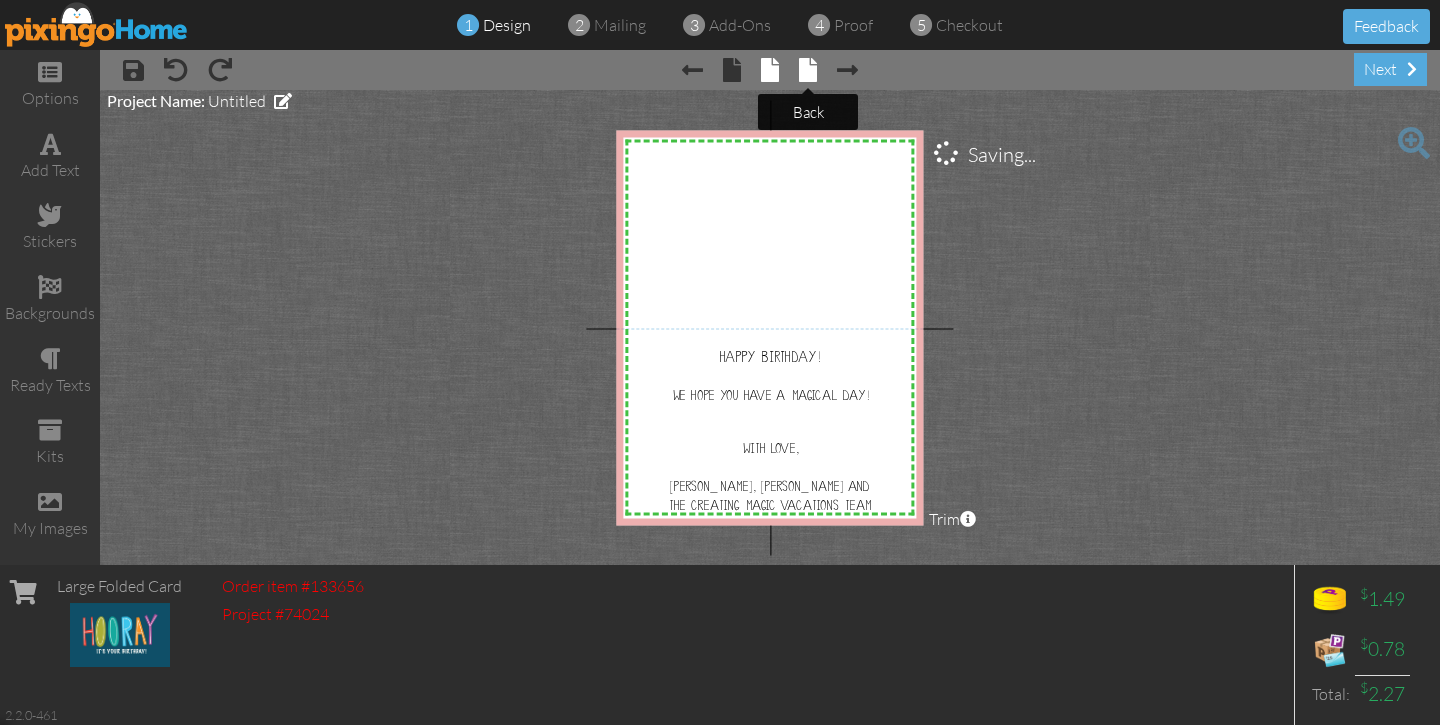 click at bounding box center (808, 70) 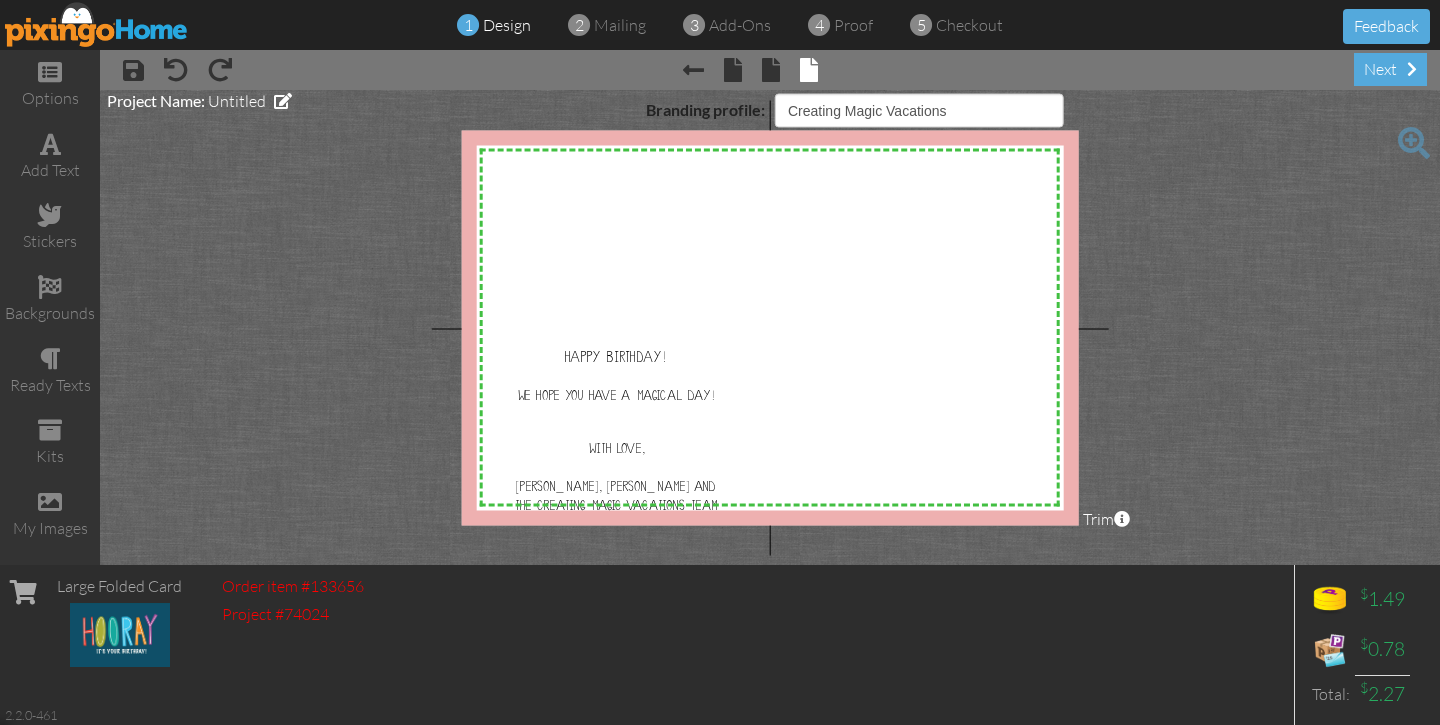 select on "object:4058" 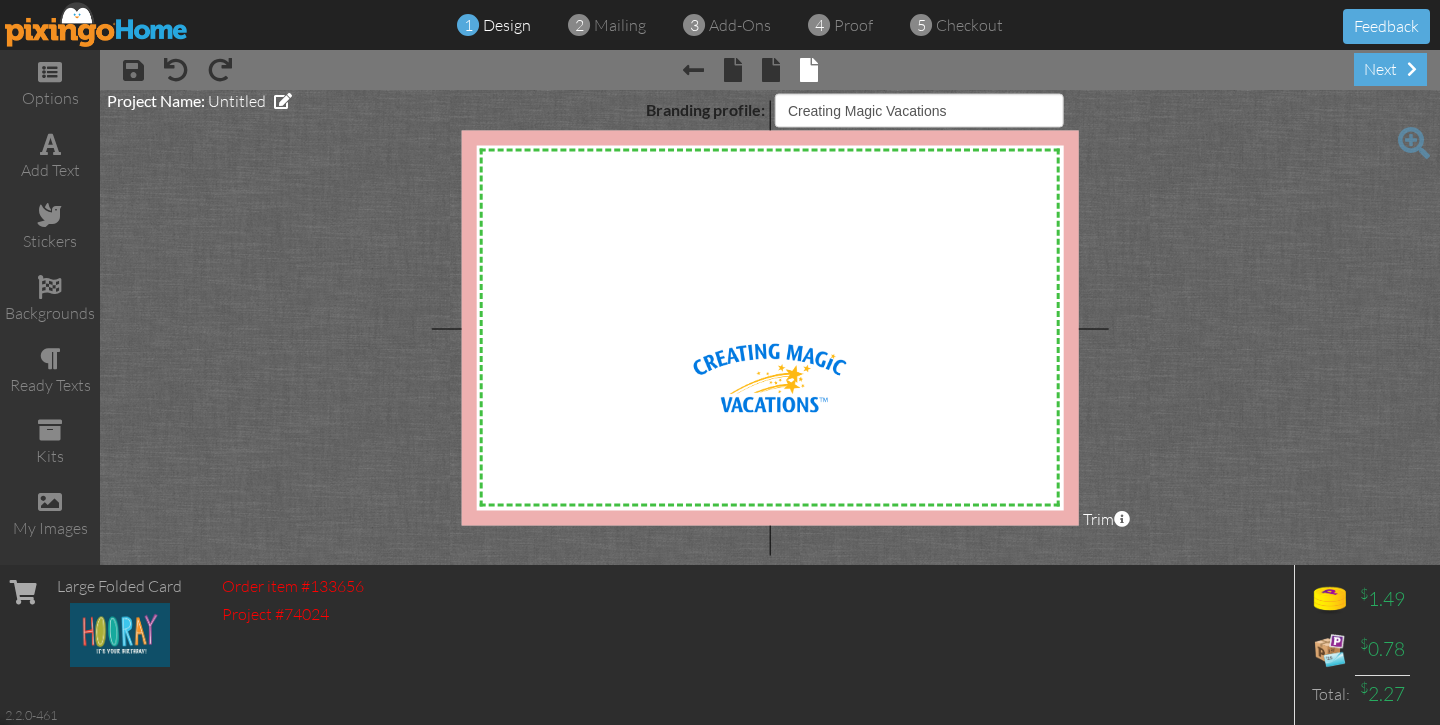 click on "X X X X X X X X X X X X X X X X X X X X X X X X X X X X X X X X X X X X X X X X X X X X X X X X X X X X X X X X X X X X X X X X X X X X X X X X X X X X X X X X X X X X X X X X X X X X X X X X
Branding profile:
Pixingo Default Profile Creating Magic Vacations Missing name
Project Name:
Untitled
Trim
×
About the red and green reference lines
Area inside the
green dashed line
represents a safe zone where all work will be visible on the final
print.
The
red trim zone" at bounding box center (770, 327) 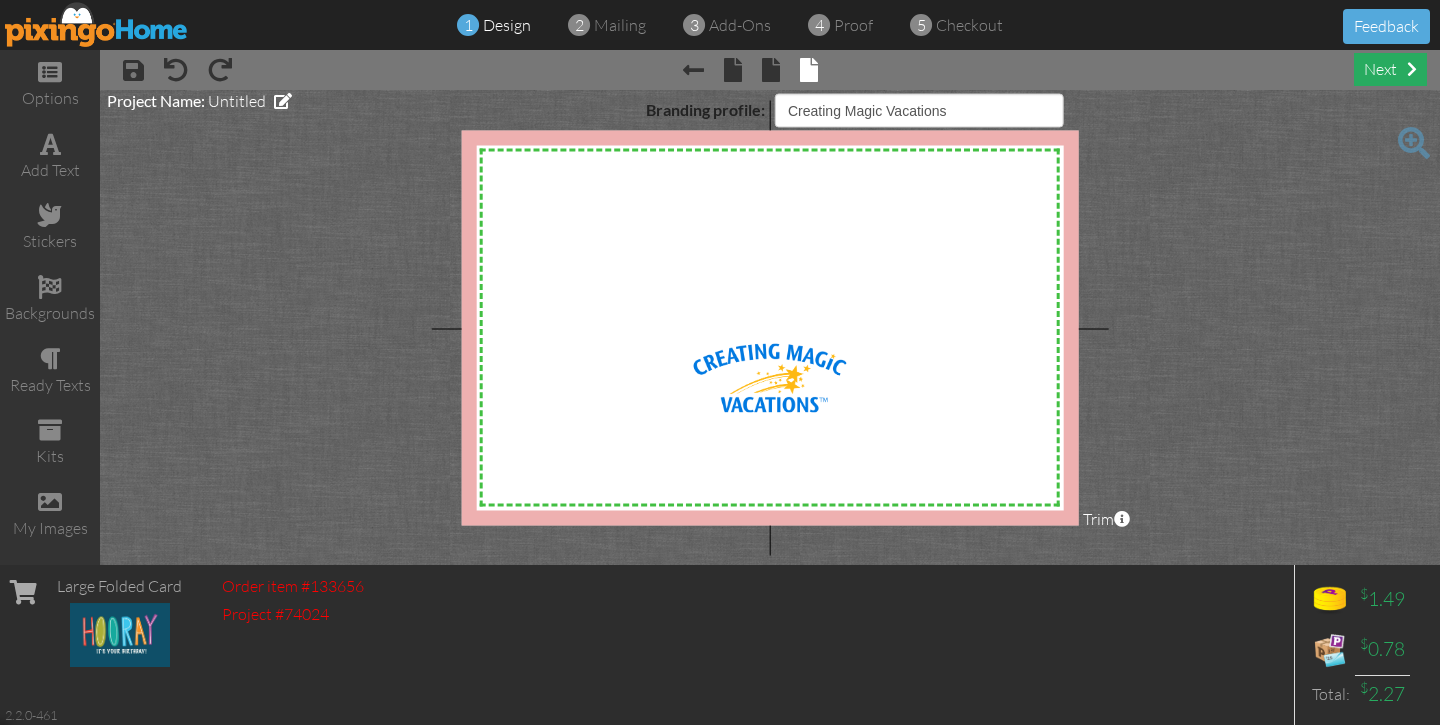 click at bounding box center [1412, 69] 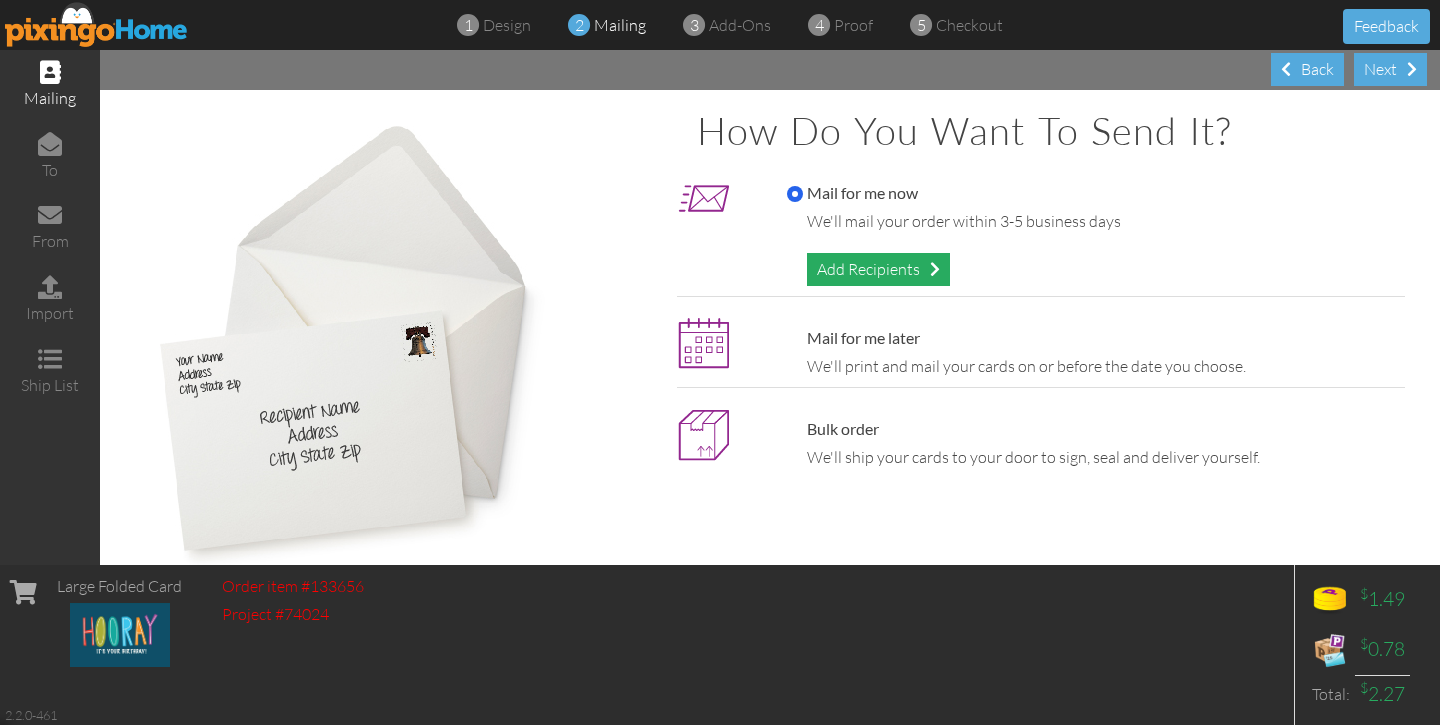 click on "Add Recipients" at bounding box center (878, 269) 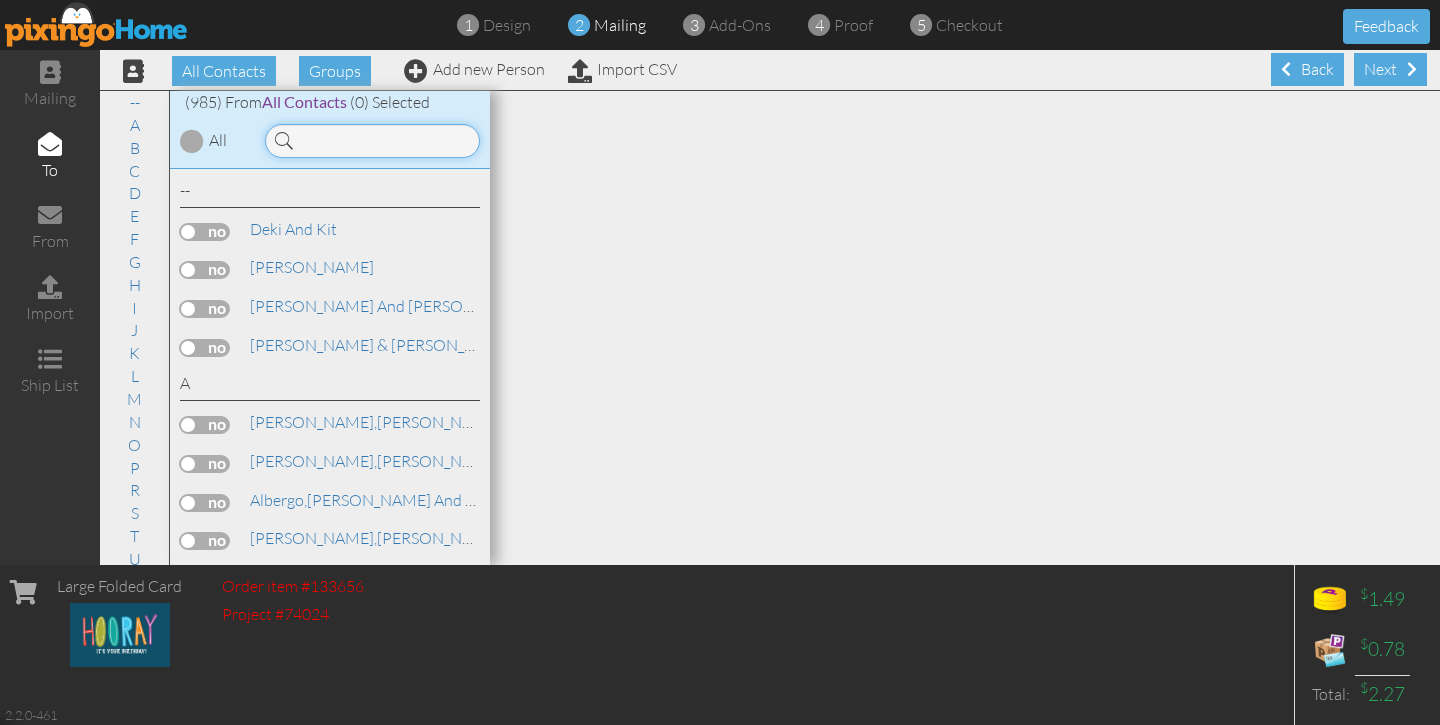 click at bounding box center (372, 141) 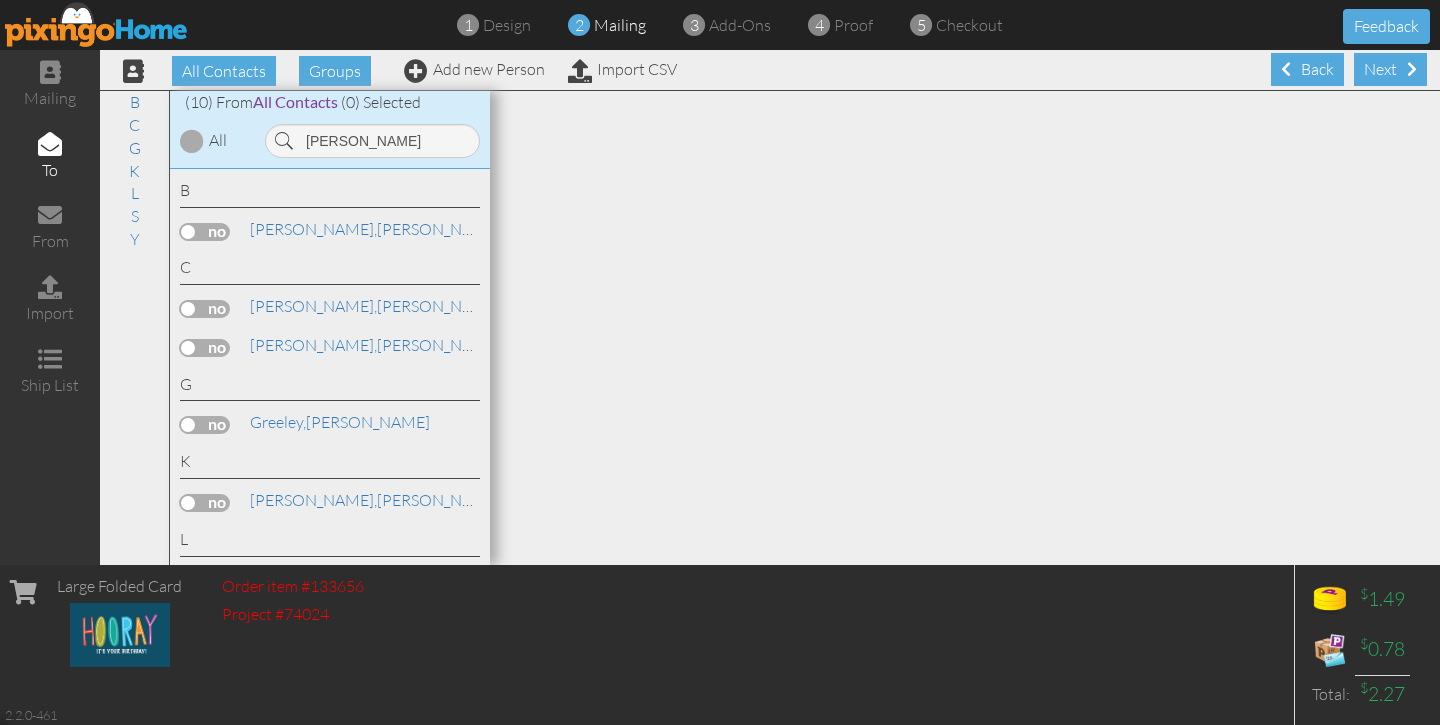 drag, startPoint x: 293, startPoint y: 174, endPoint x: 207, endPoint y: 485, distance: 322.67166 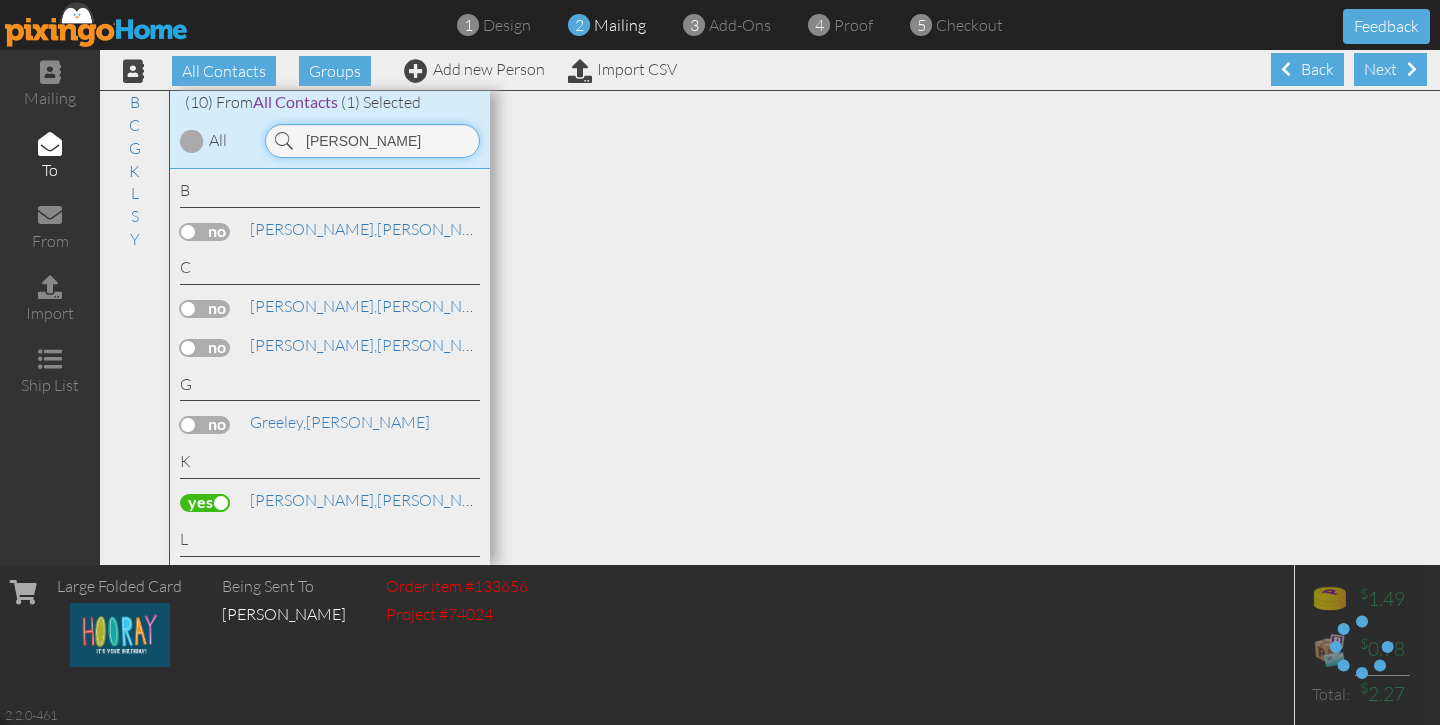click on "[PERSON_NAME]" at bounding box center (372, 141) 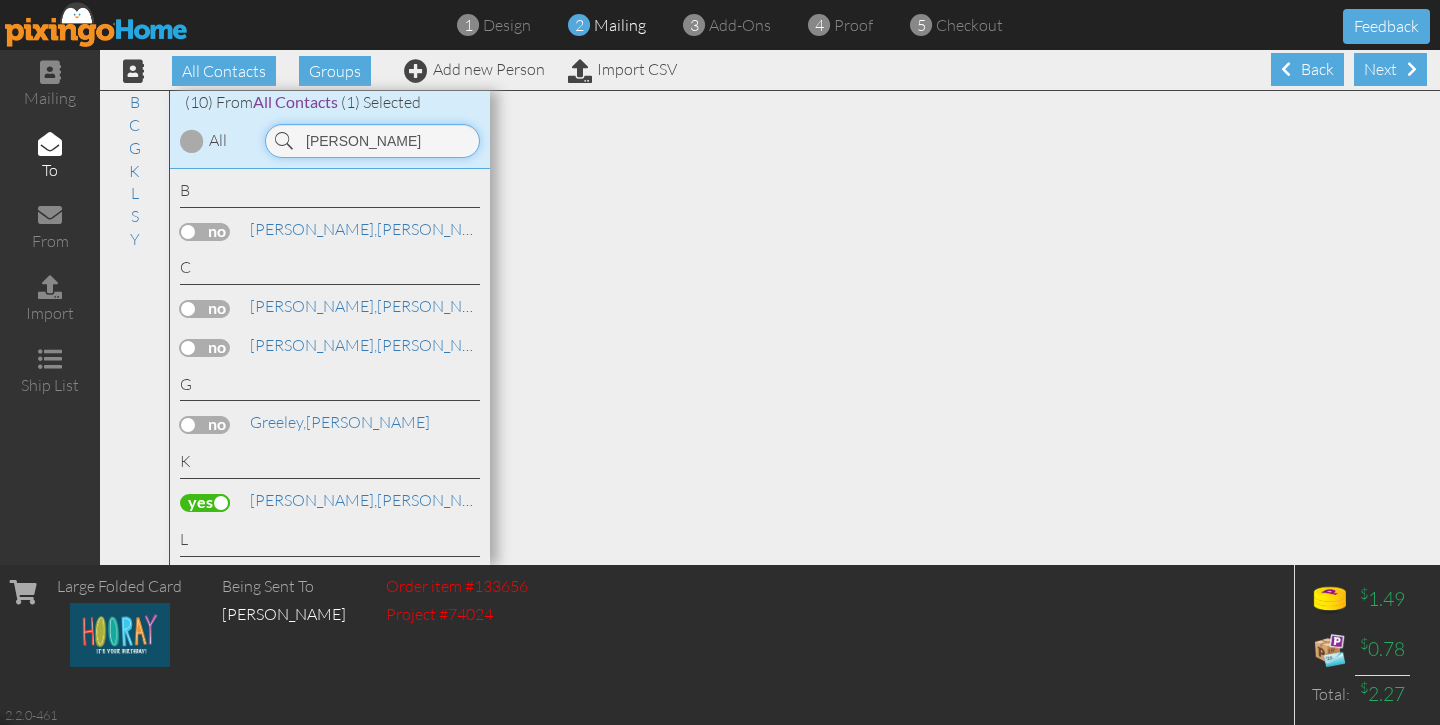 click on "[PERSON_NAME]" at bounding box center [372, 141] 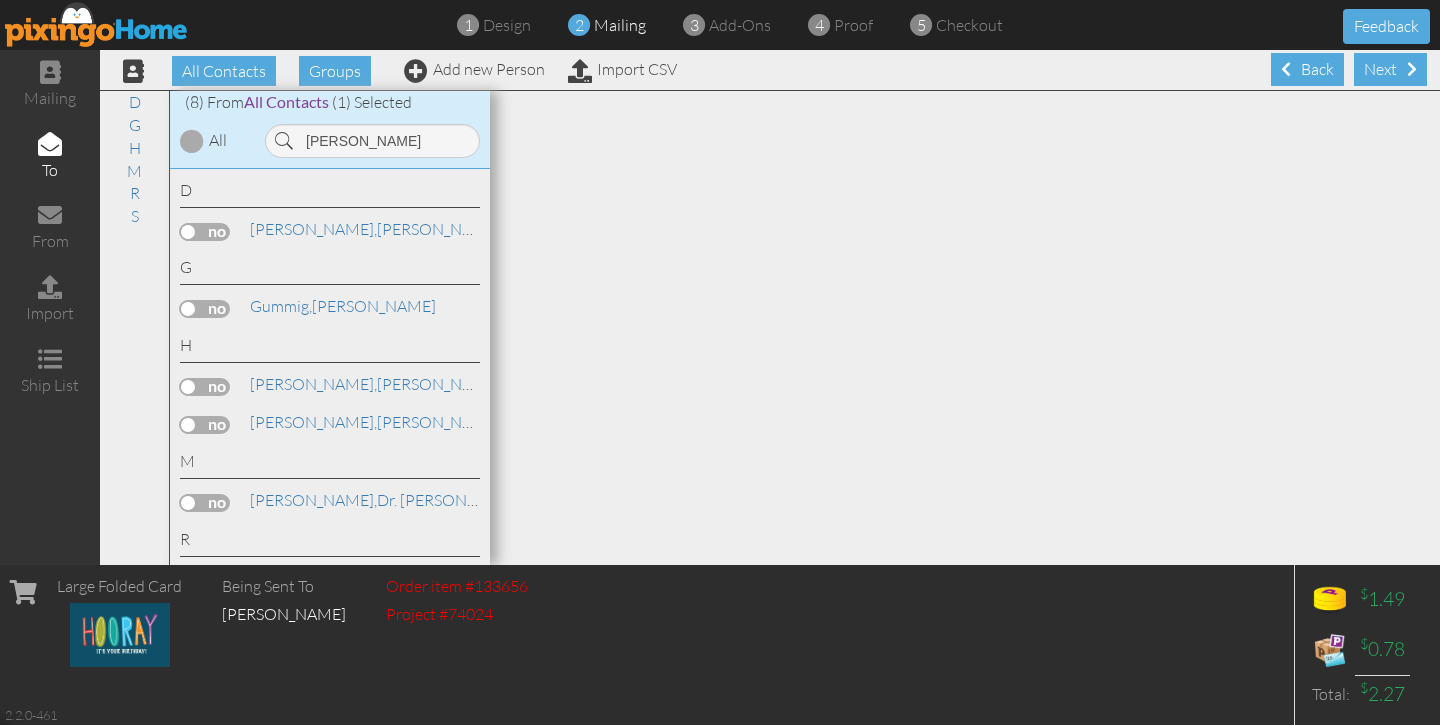 click at bounding box center [205, 387] 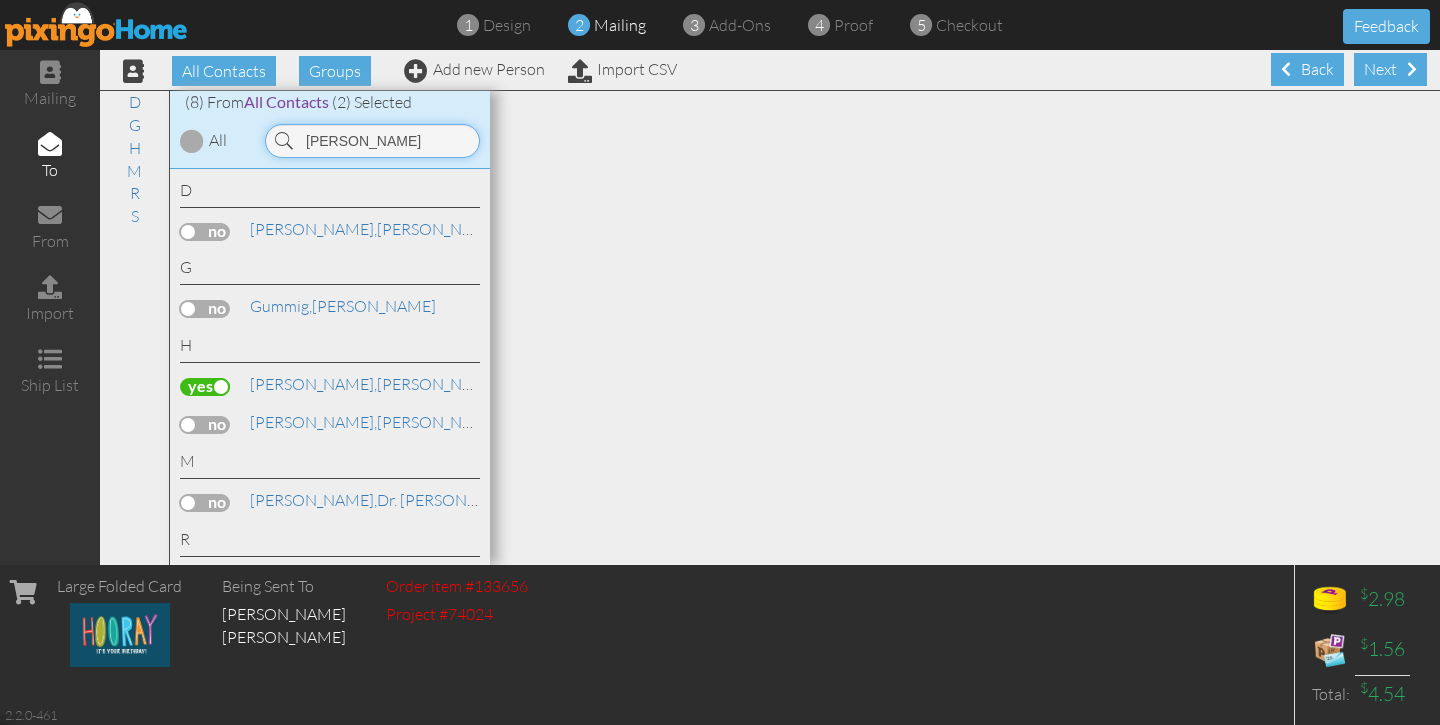 click on "[PERSON_NAME]" at bounding box center (372, 141) 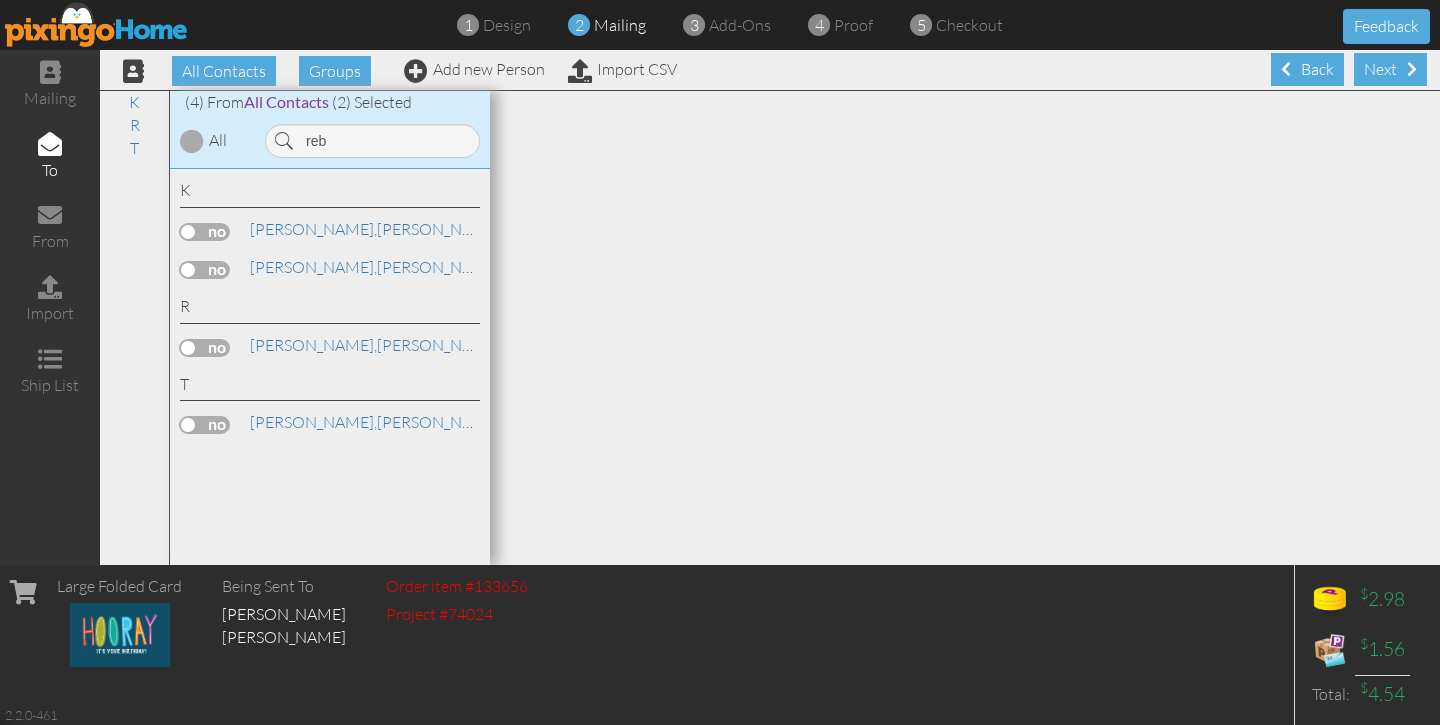 click at bounding box center [205, 232] 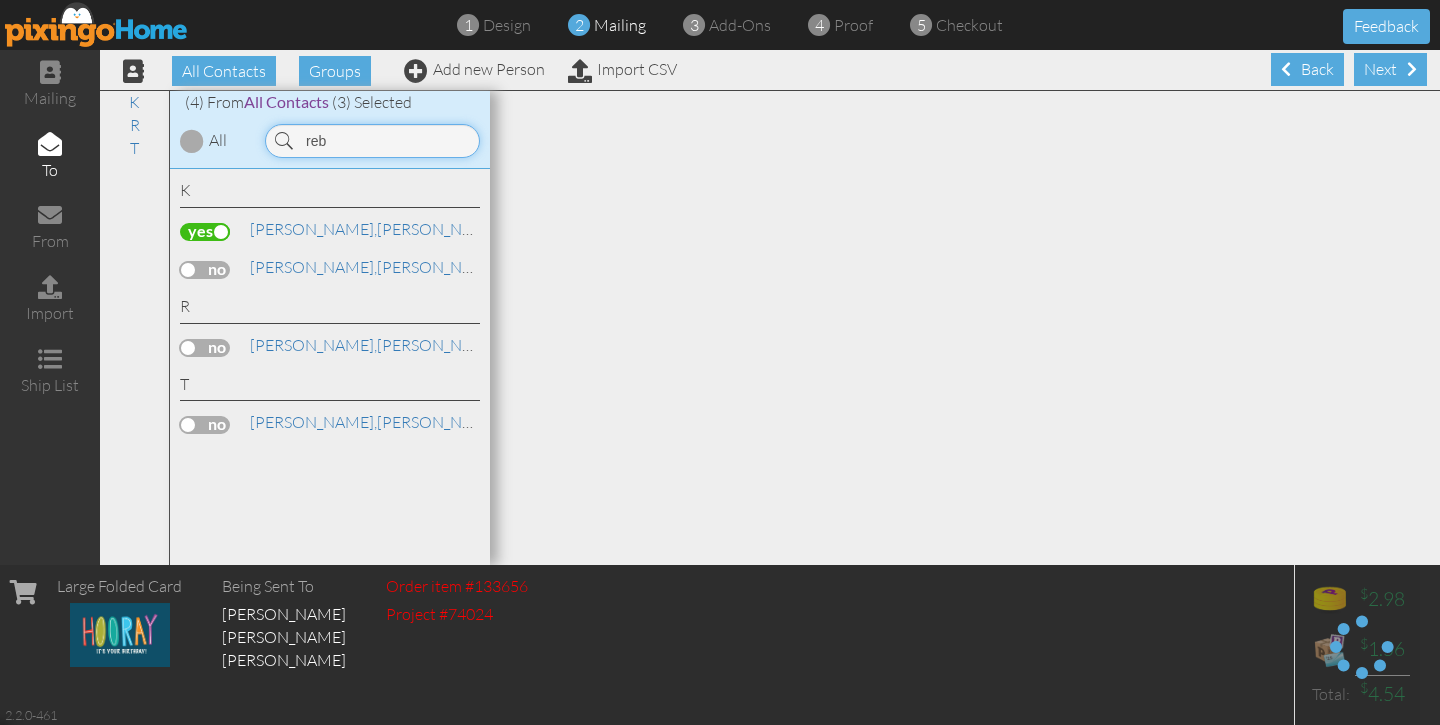 click on "reb" at bounding box center (372, 141) 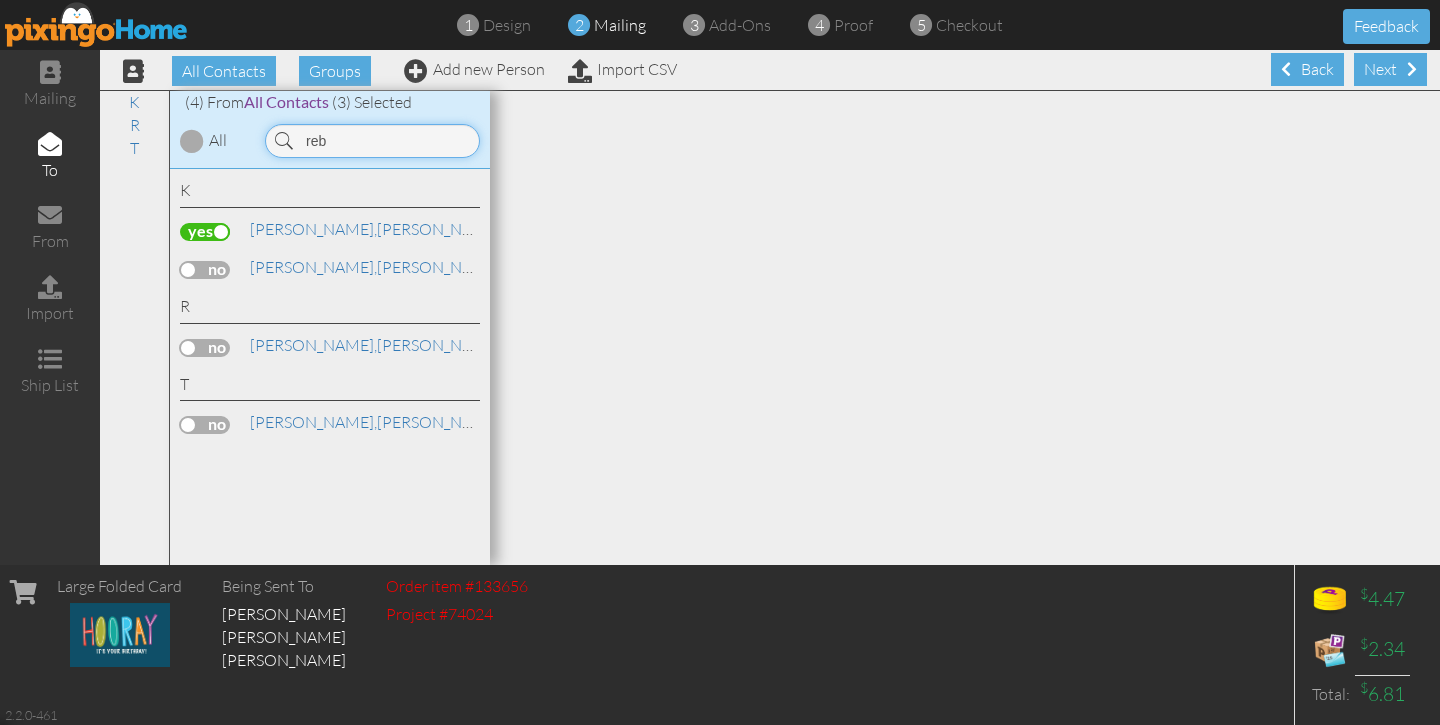 click on "reb" at bounding box center (372, 141) 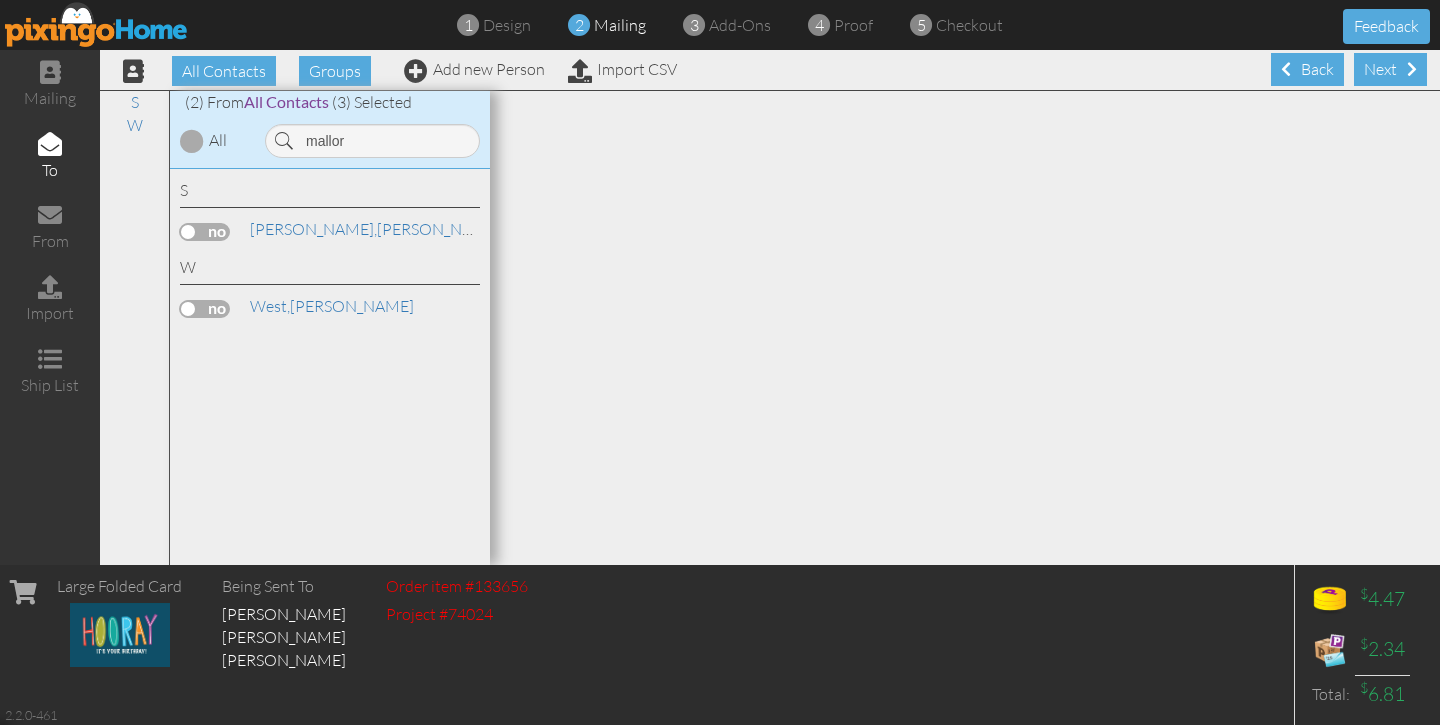 click at bounding box center [205, 232] 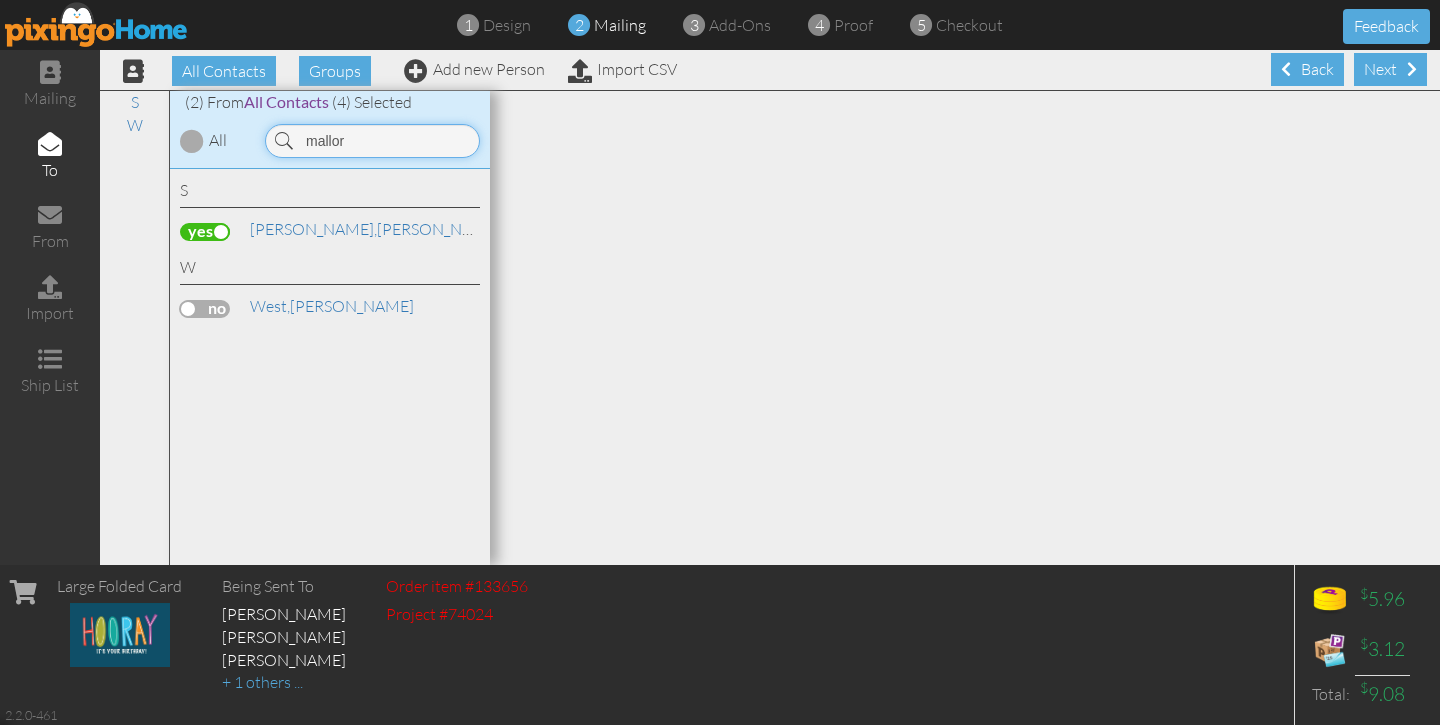 click on "mallor" at bounding box center [372, 141] 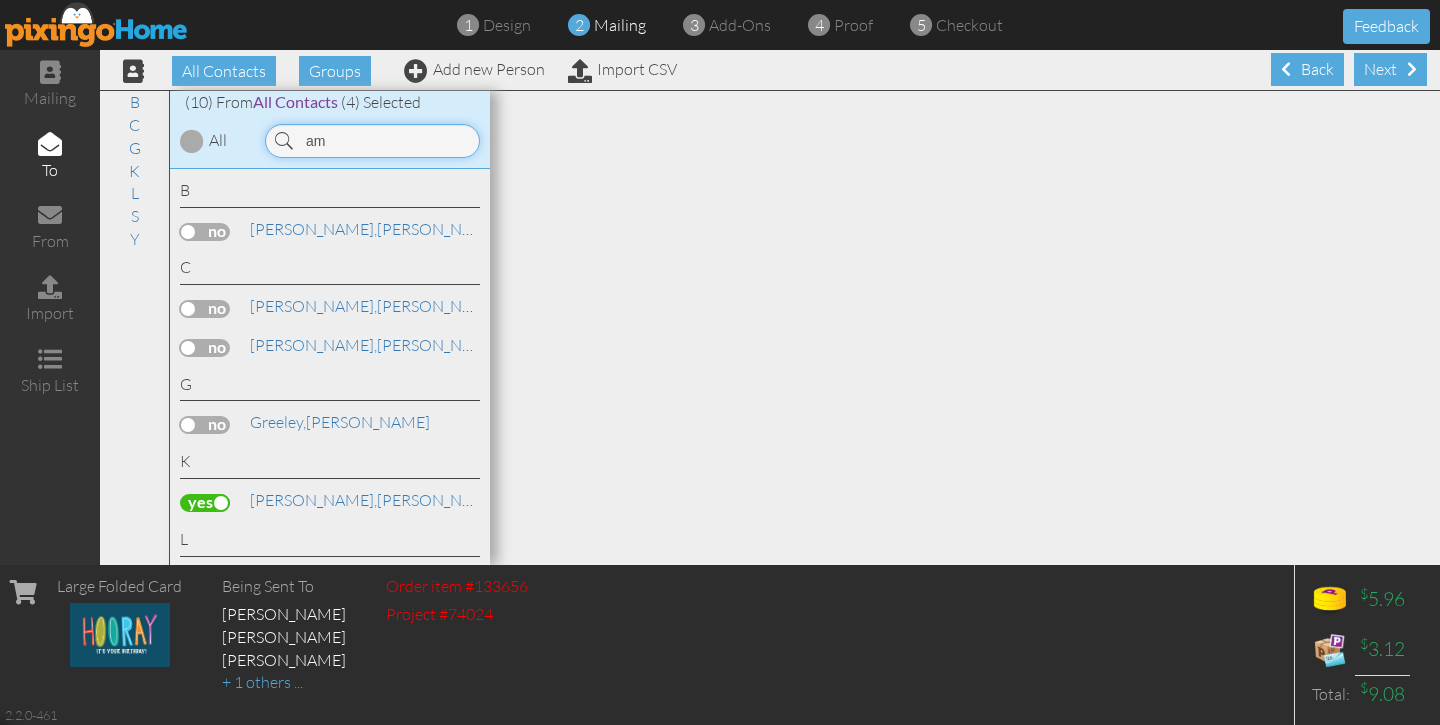 type on "a" 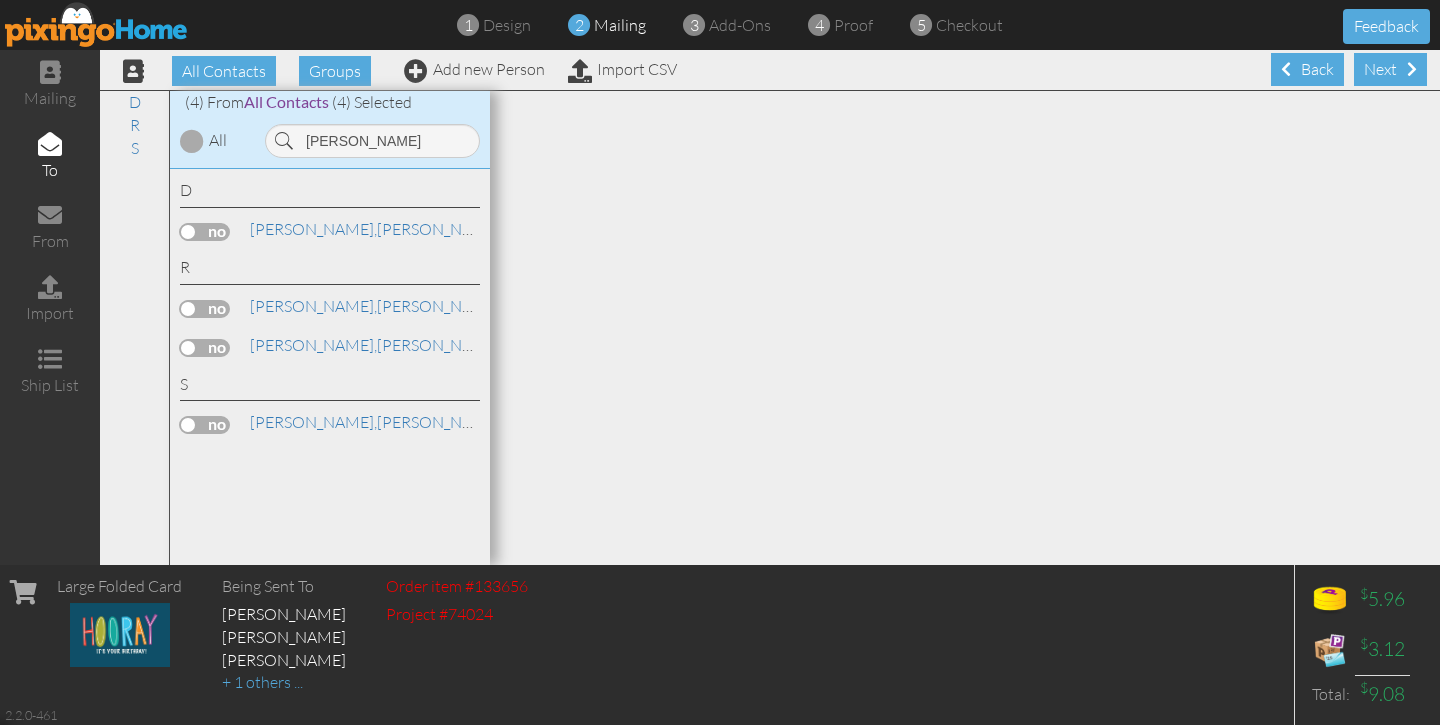 click at bounding box center [205, 309] 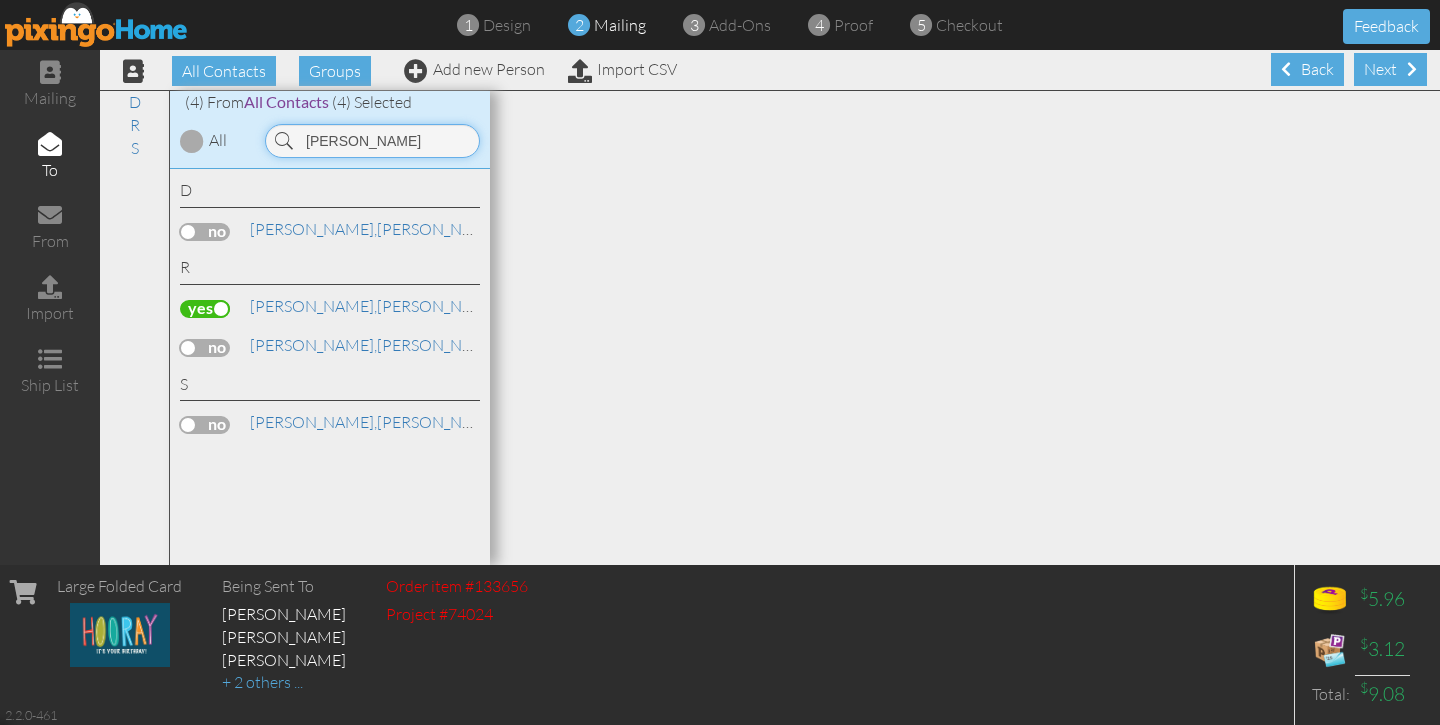 click on "[PERSON_NAME]" at bounding box center (372, 141) 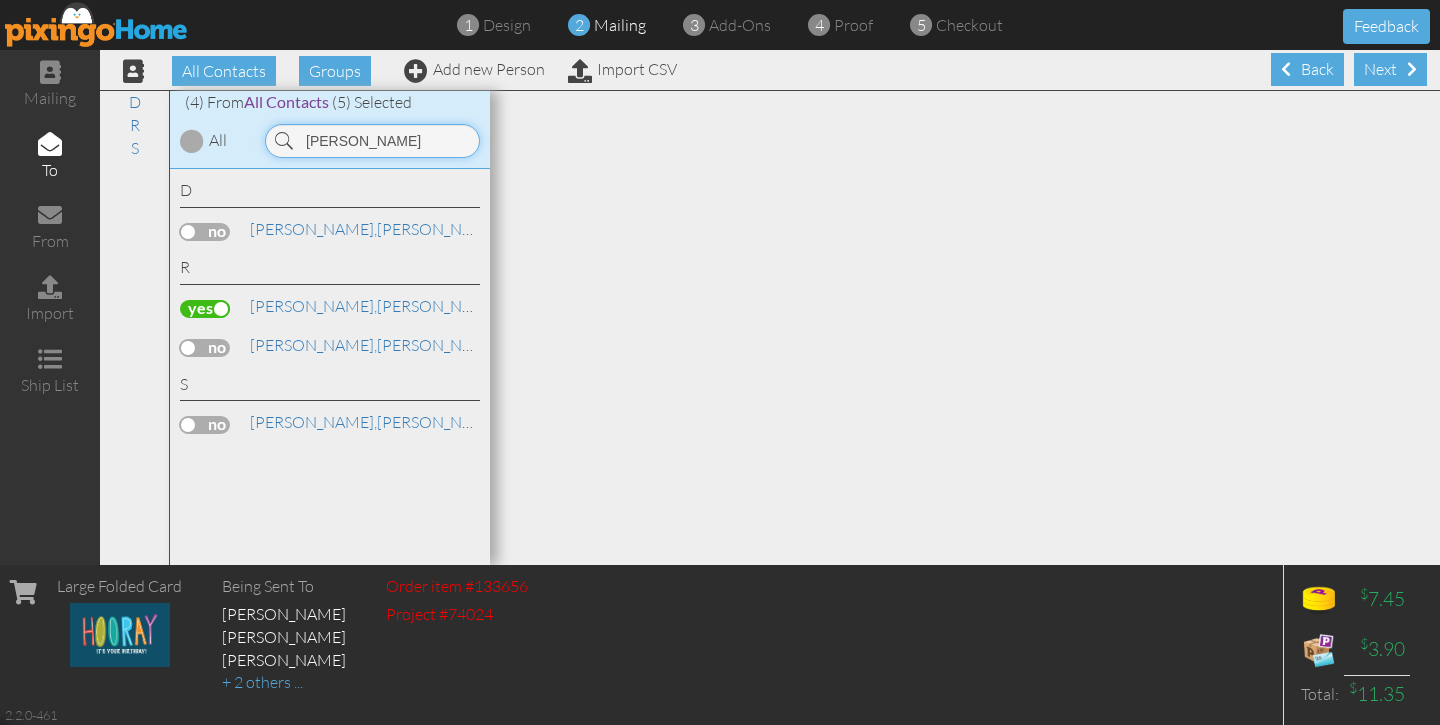 click on "[PERSON_NAME]" at bounding box center [372, 141] 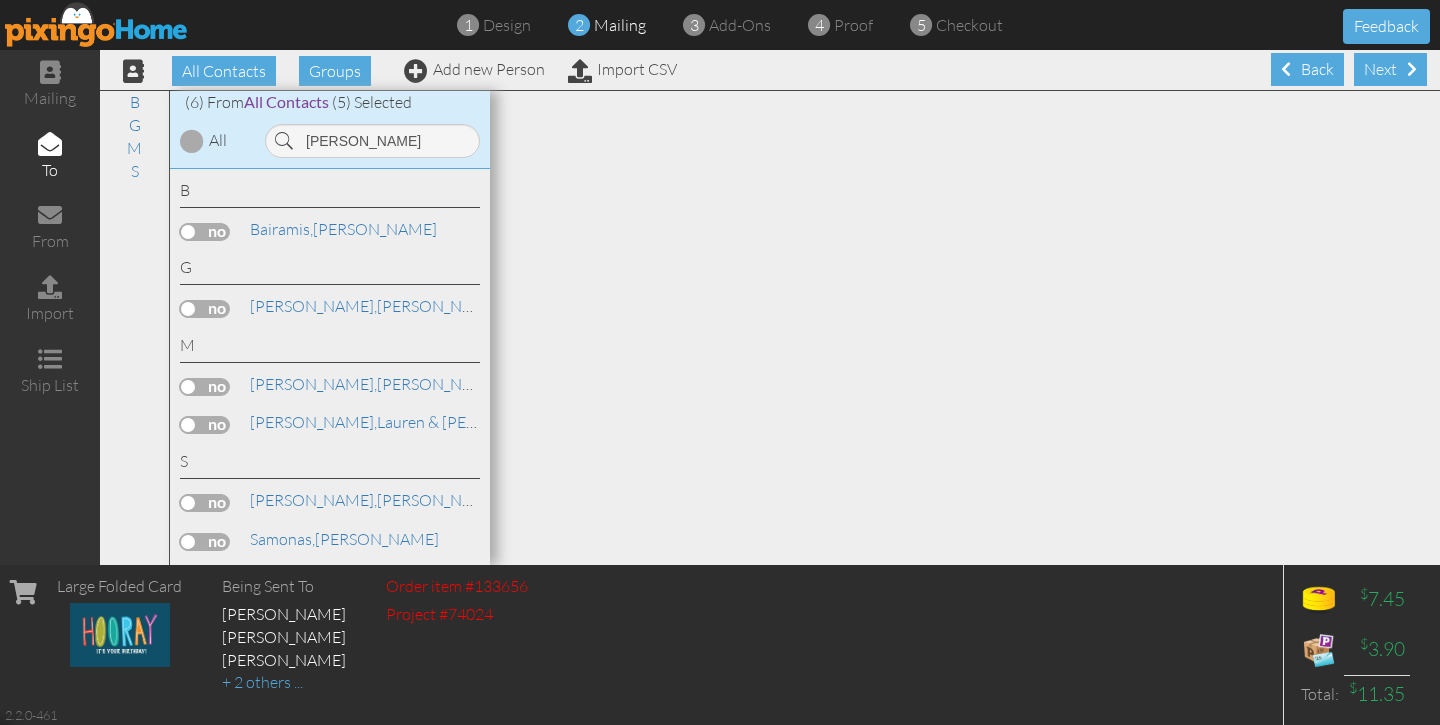 drag, startPoint x: 258, startPoint y: 277, endPoint x: 210, endPoint y: 496, distance: 224.19858 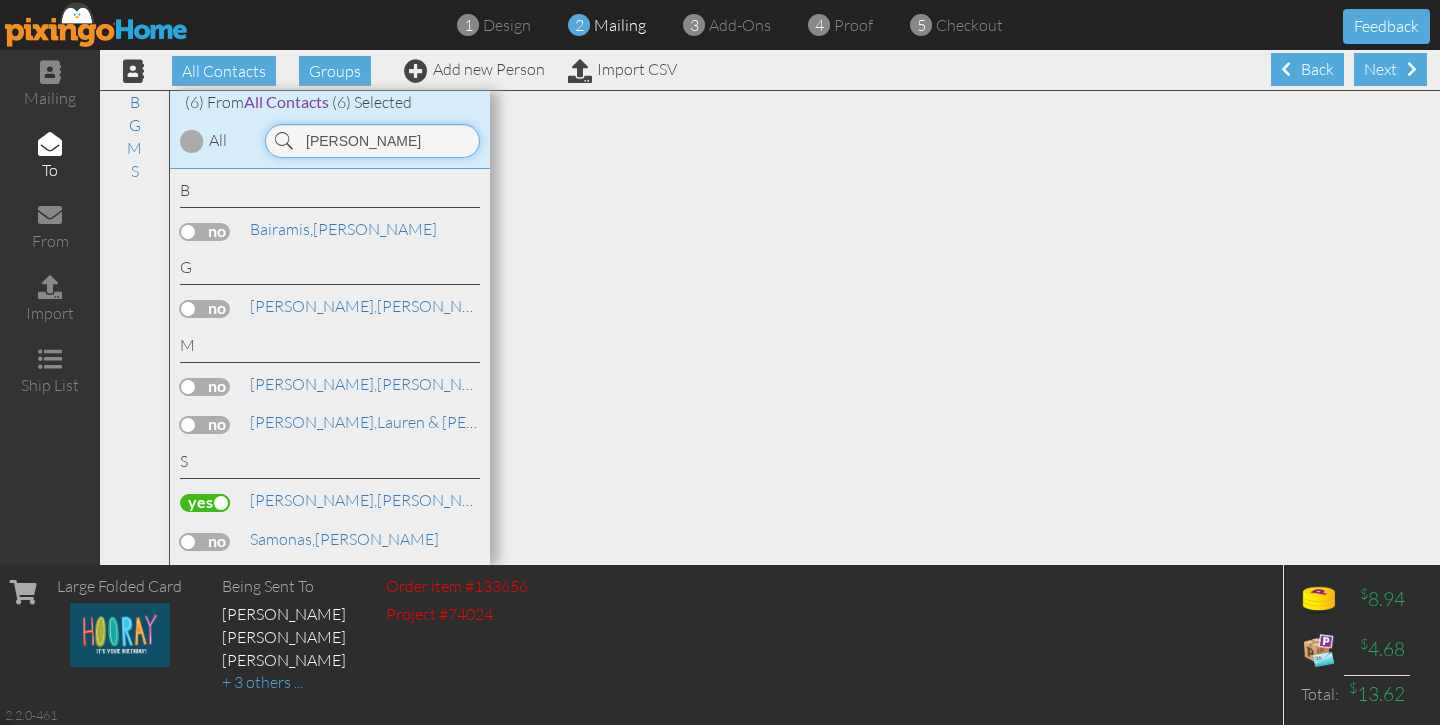click on "[PERSON_NAME]" at bounding box center [372, 141] 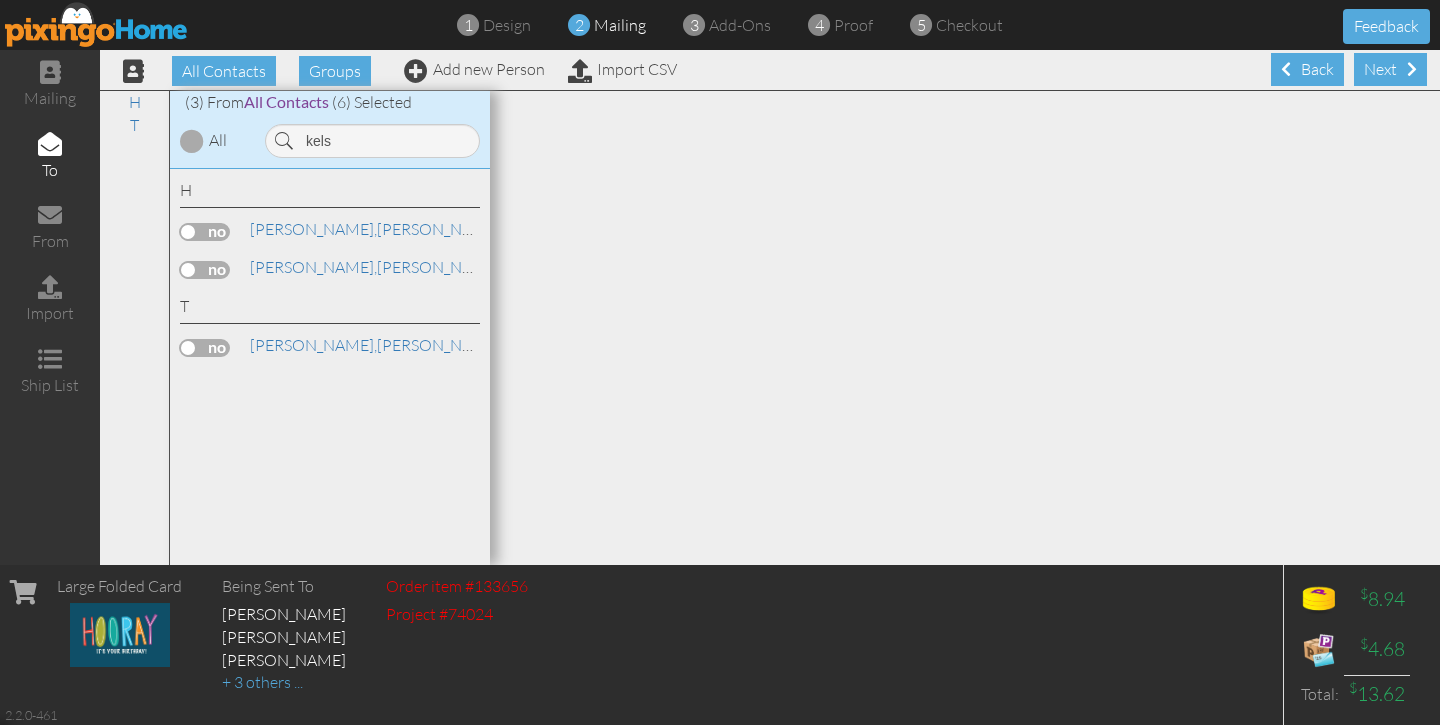 click at bounding box center (205, 348) 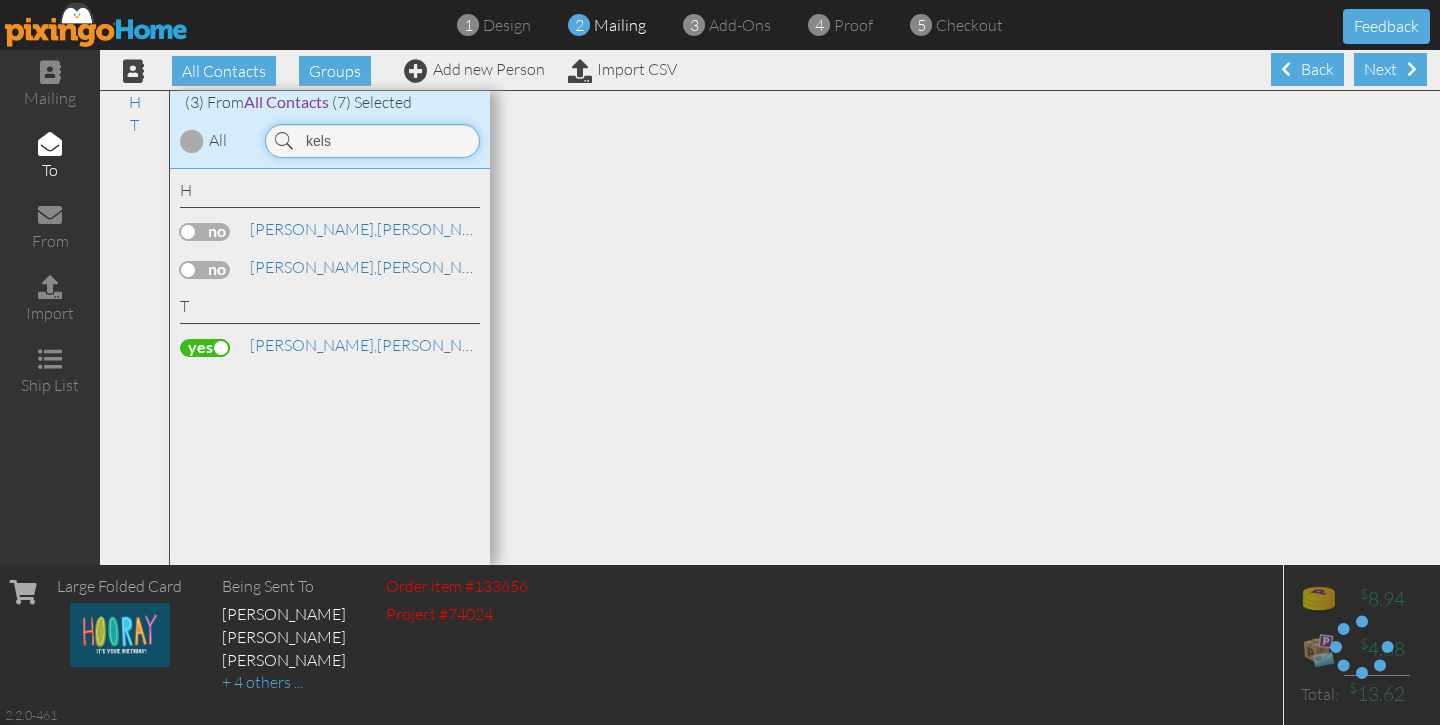 click on "kels" at bounding box center (372, 141) 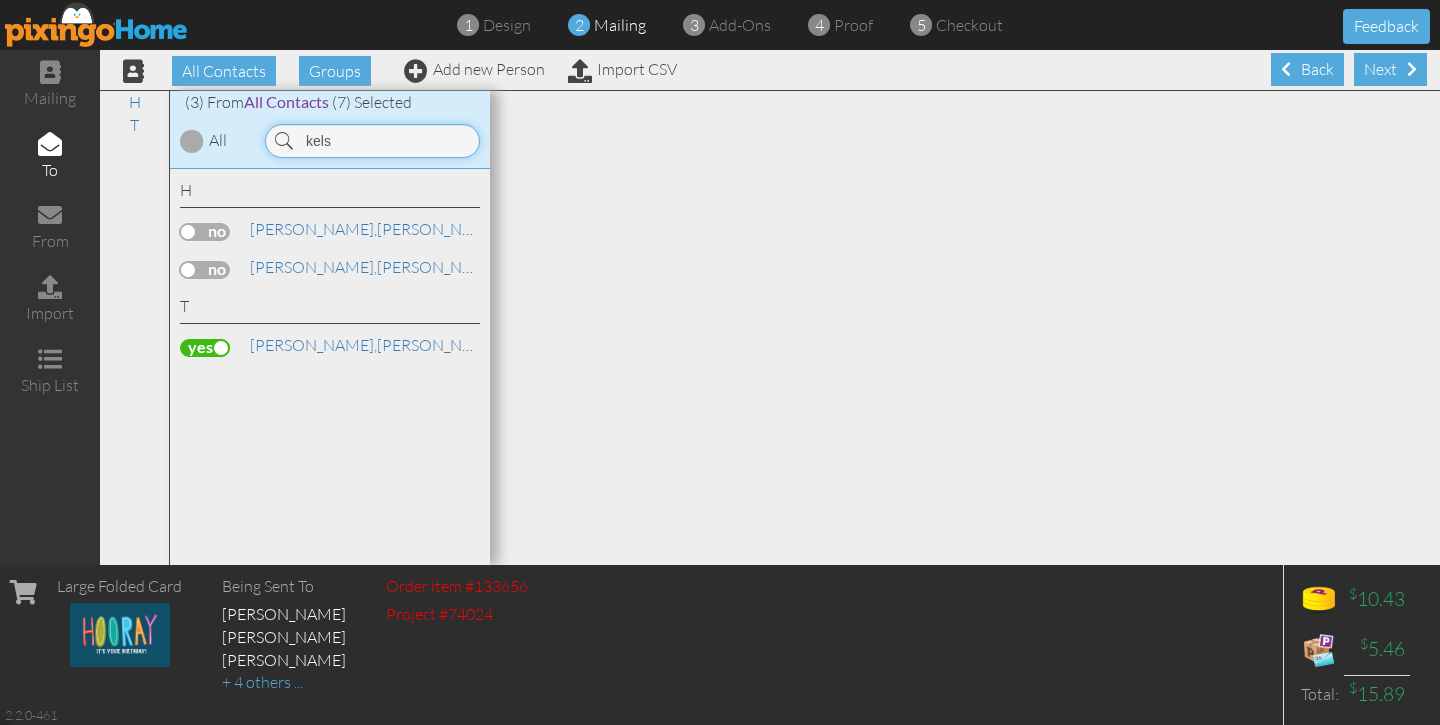 click on "kels" at bounding box center (372, 141) 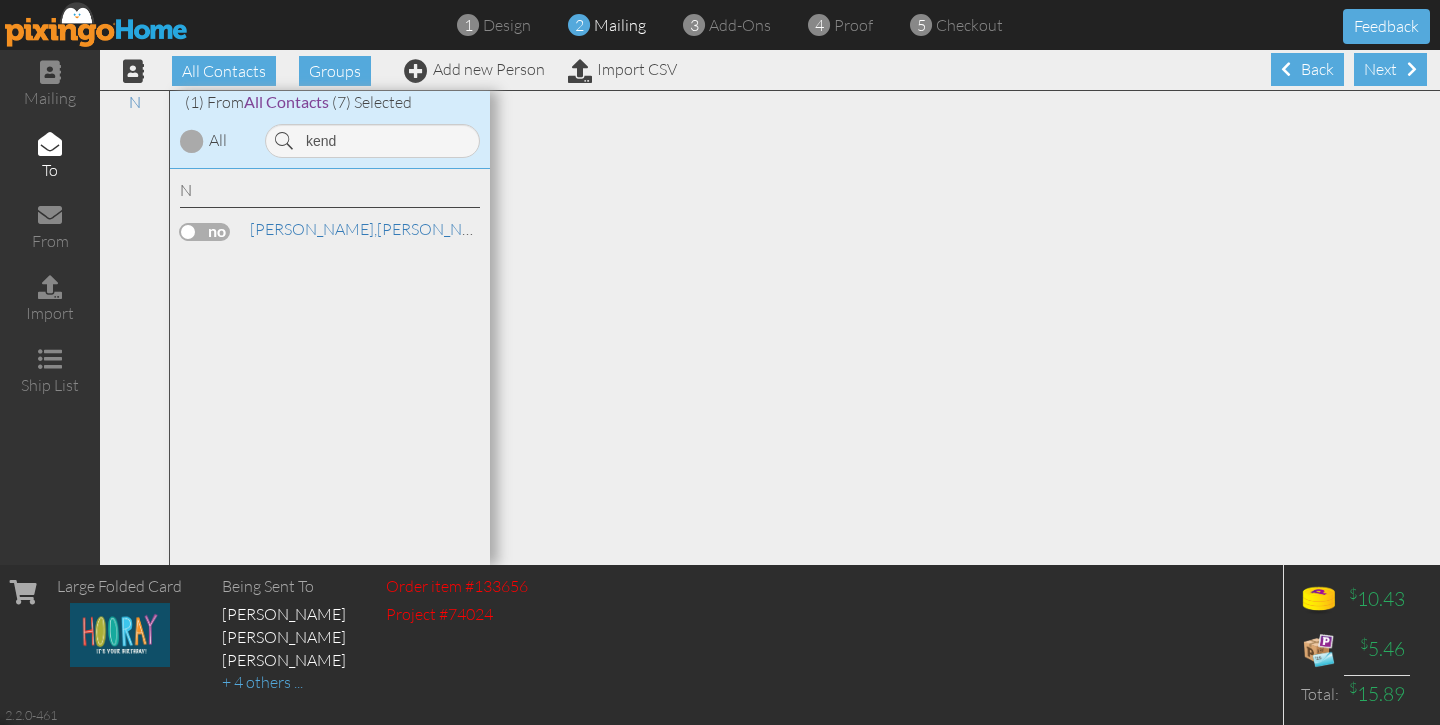 click at bounding box center [205, 232] 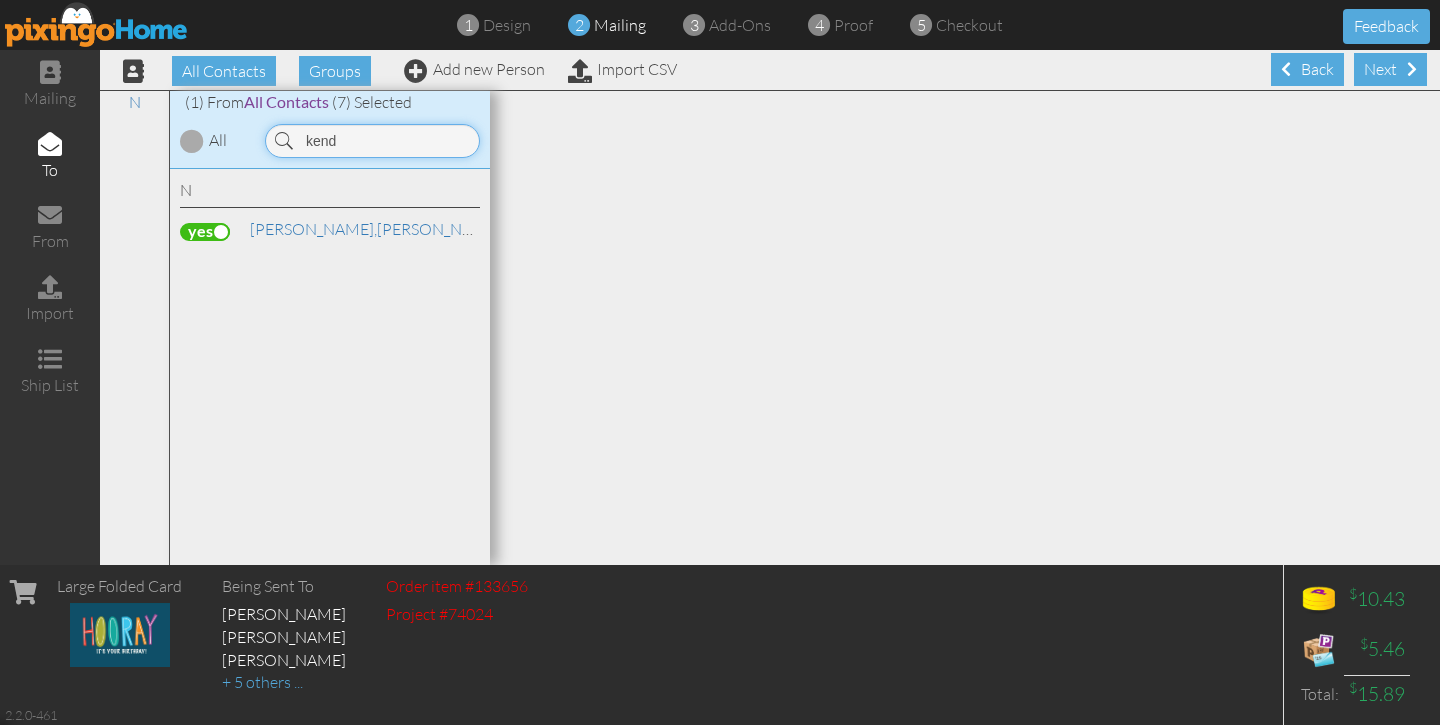 click on "kend" at bounding box center (372, 141) 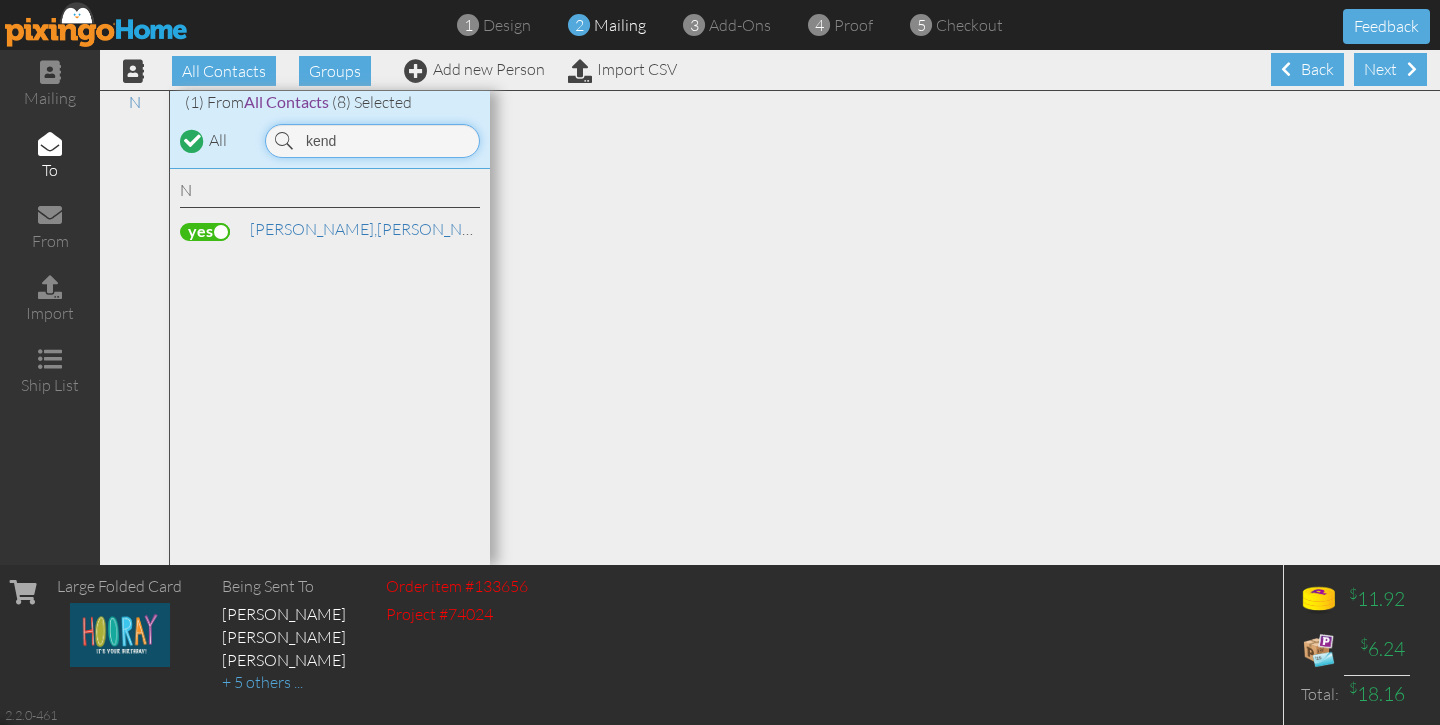 click on "kend" at bounding box center [372, 141] 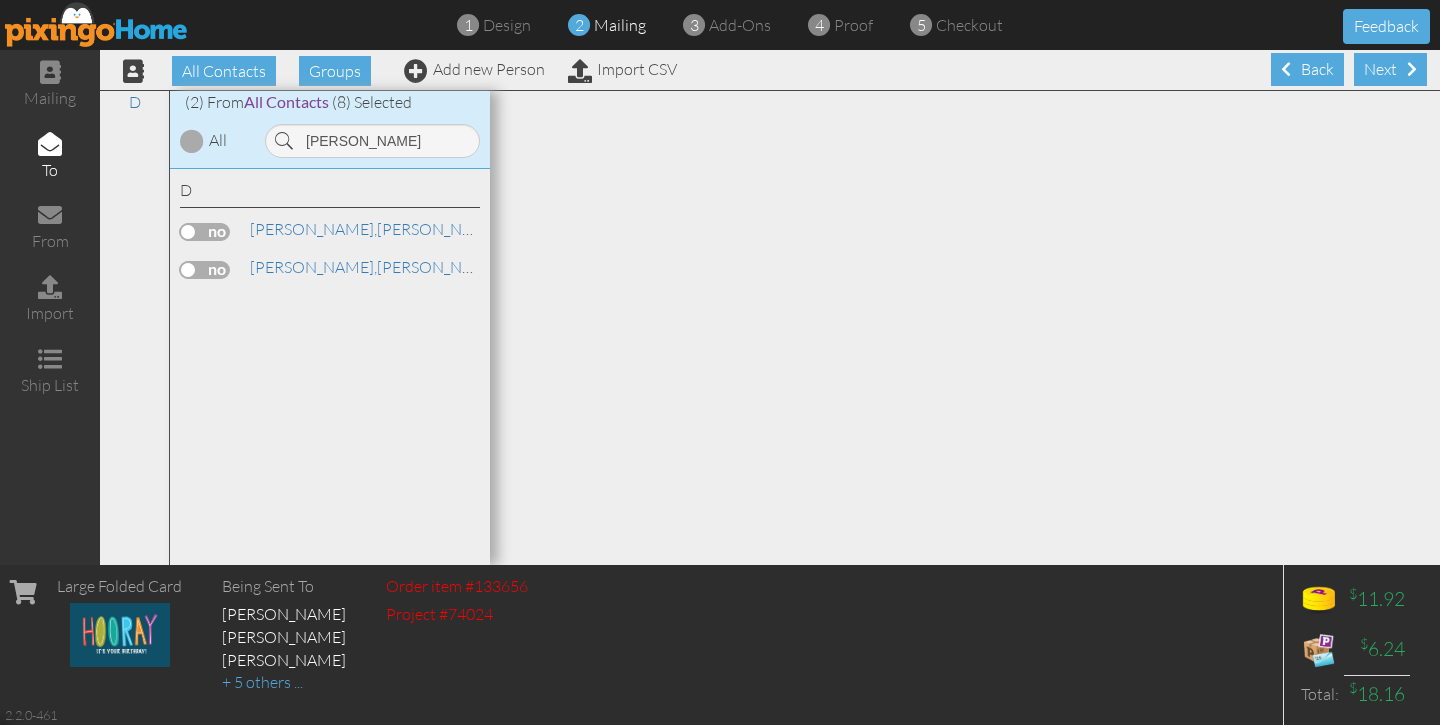 click at bounding box center (205, 232) 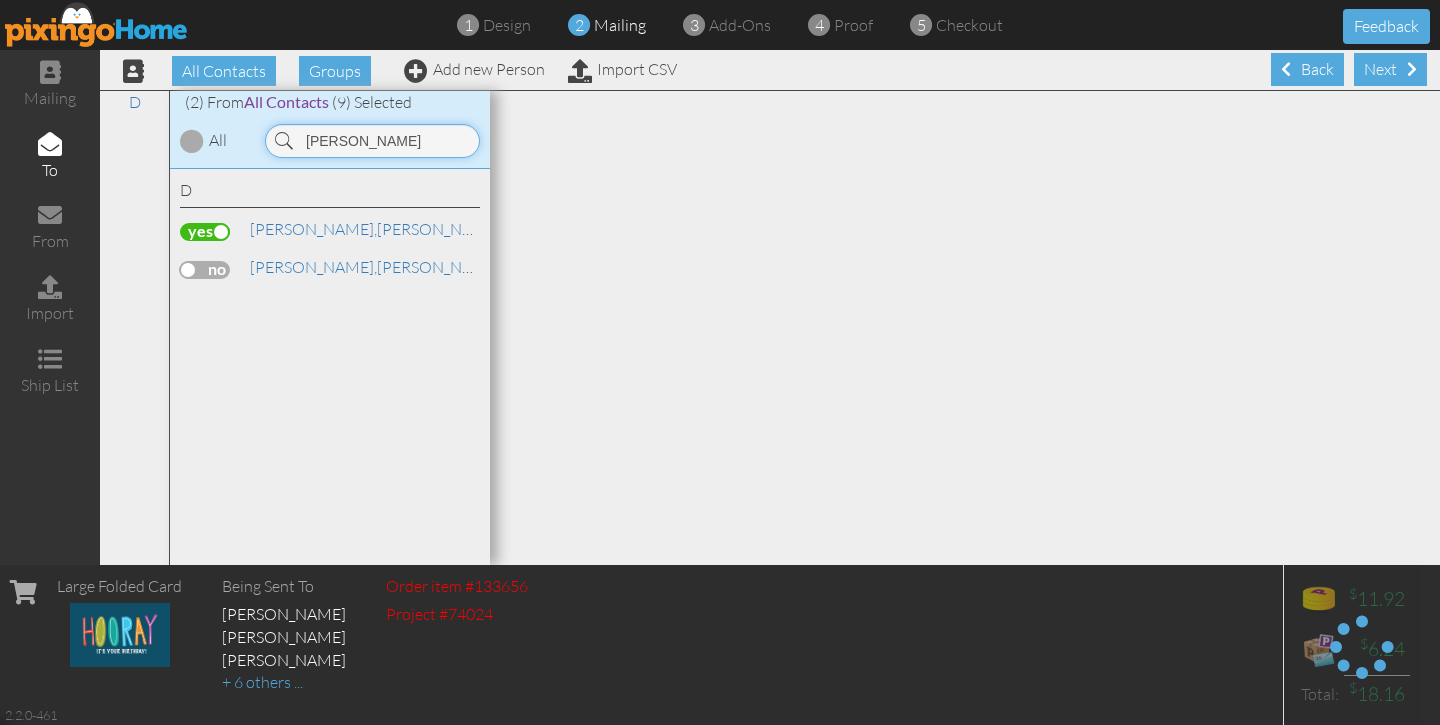 click on "[PERSON_NAME]" at bounding box center [372, 141] 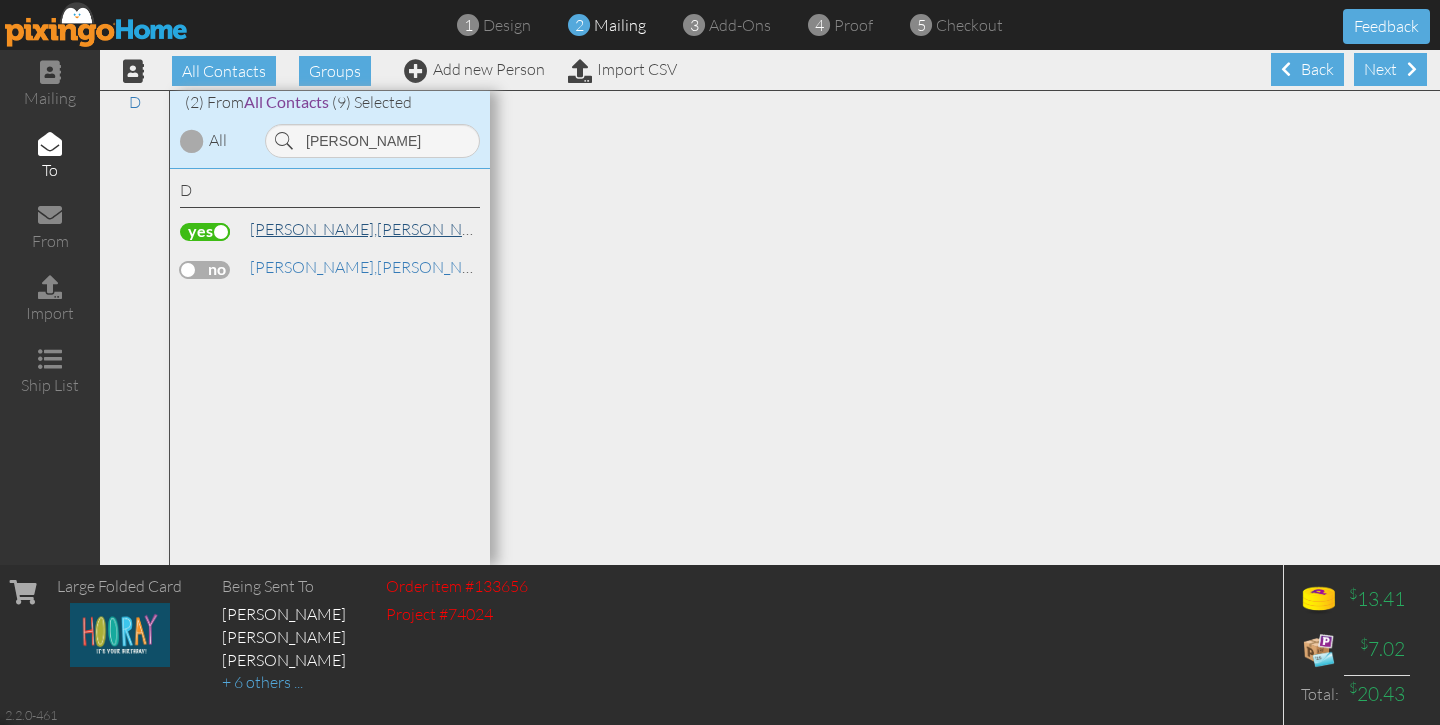 click on "[PERSON_NAME]," at bounding box center [313, 229] 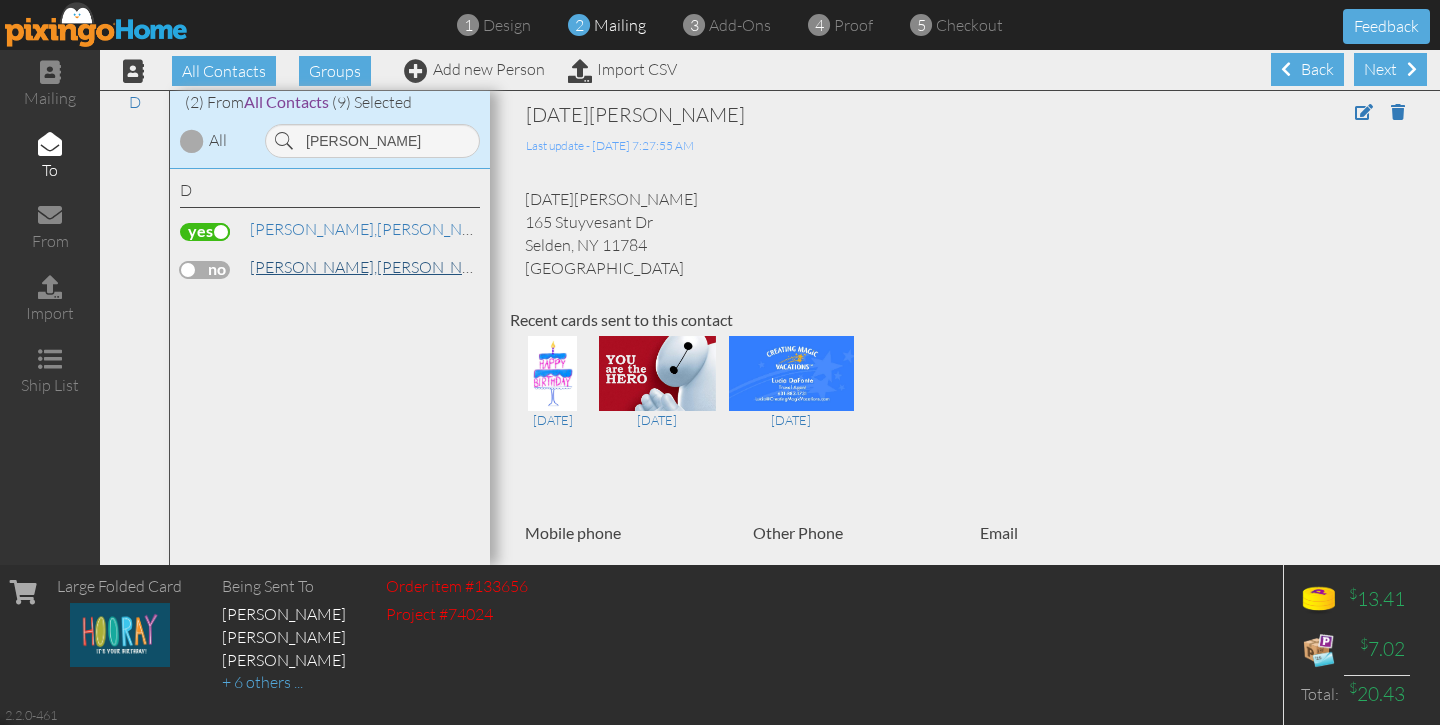 click on "[PERSON_NAME]," at bounding box center (313, 267) 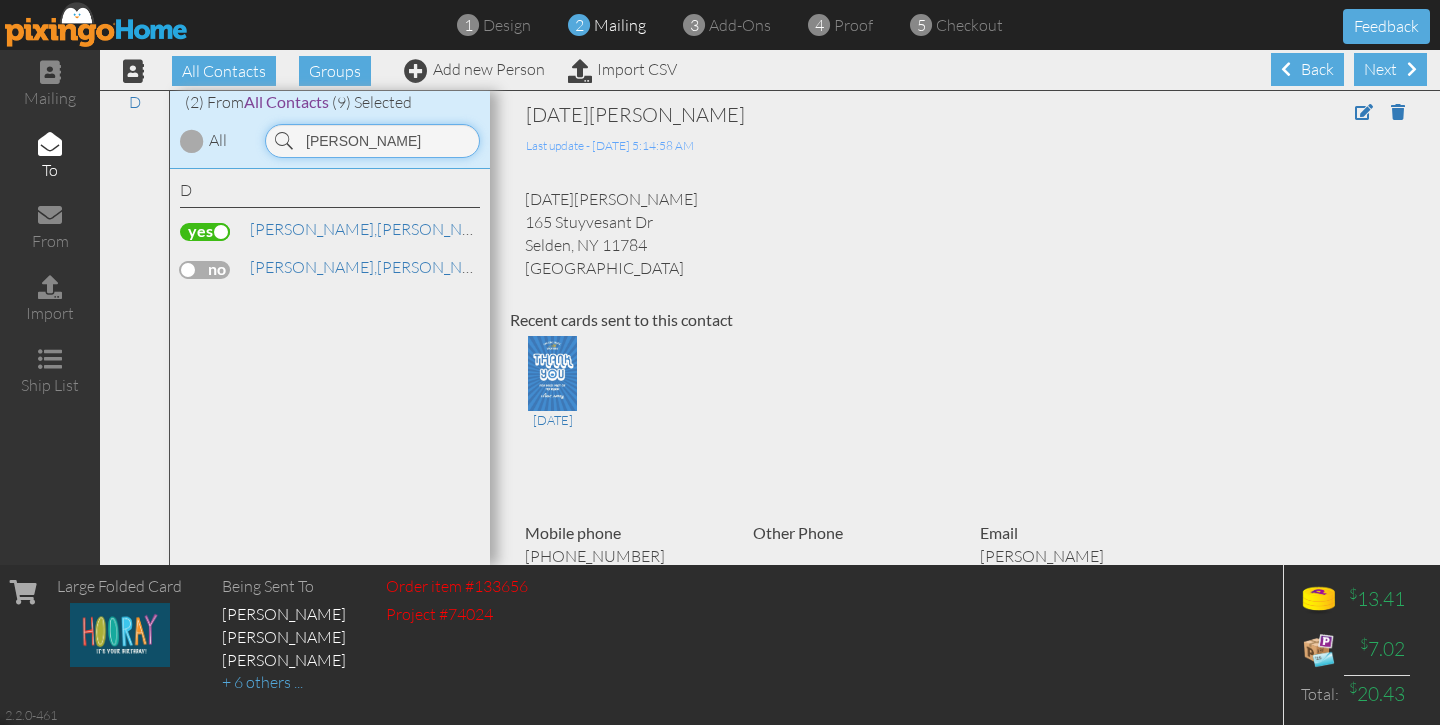 click on "[PERSON_NAME]" at bounding box center (372, 141) 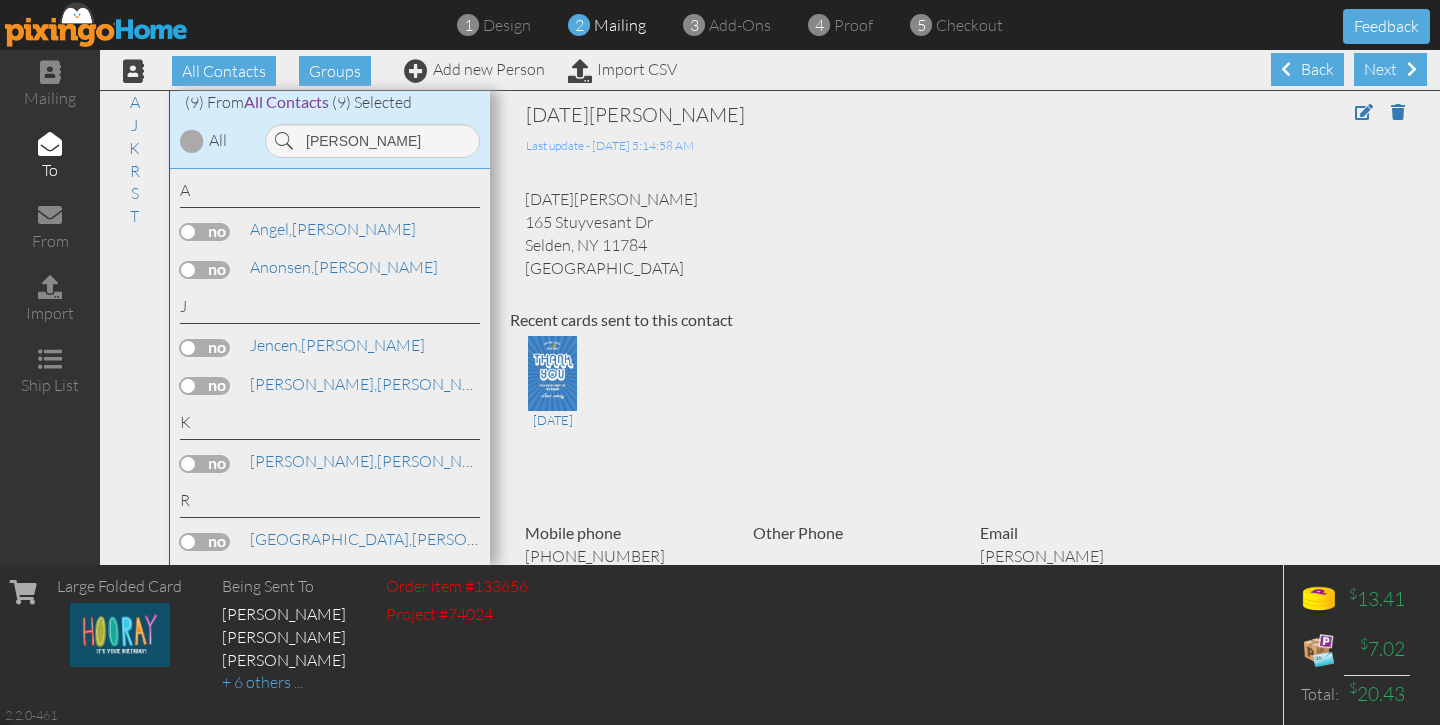 drag, startPoint x: 319, startPoint y: 176, endPoint x: 205, endPoint y: 226, distance: 124.48293 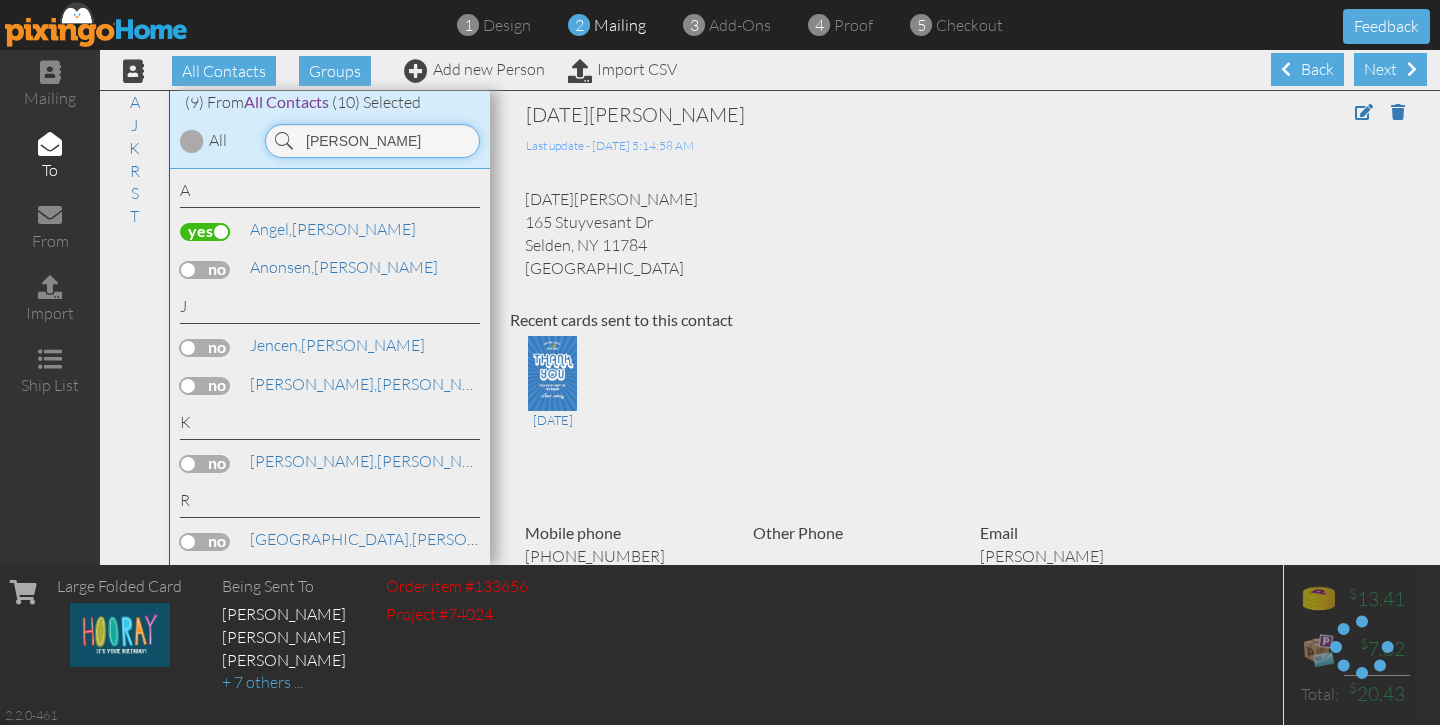 click on "[PERSON_NAME]" at bounding box center (372, 141) 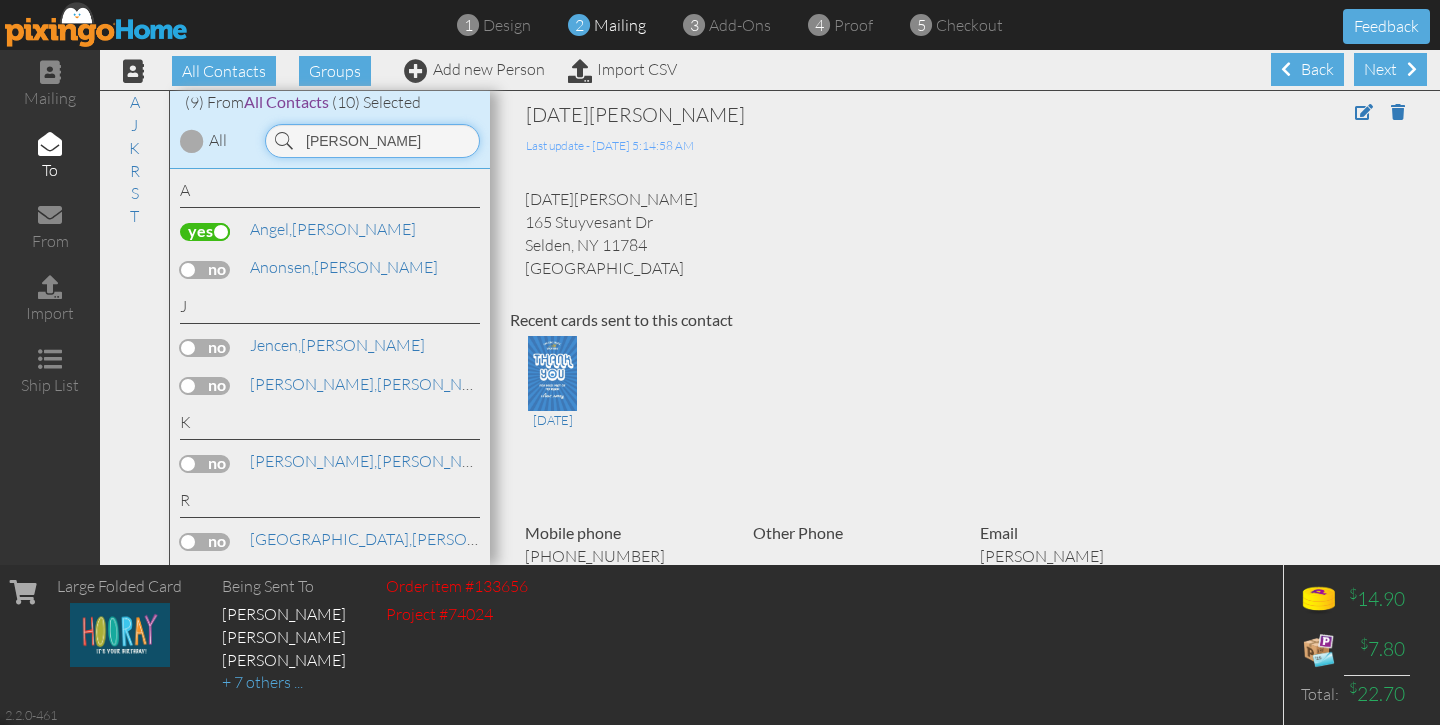 click on "[PERSON_NAME]" at bounding box center (372, 141) 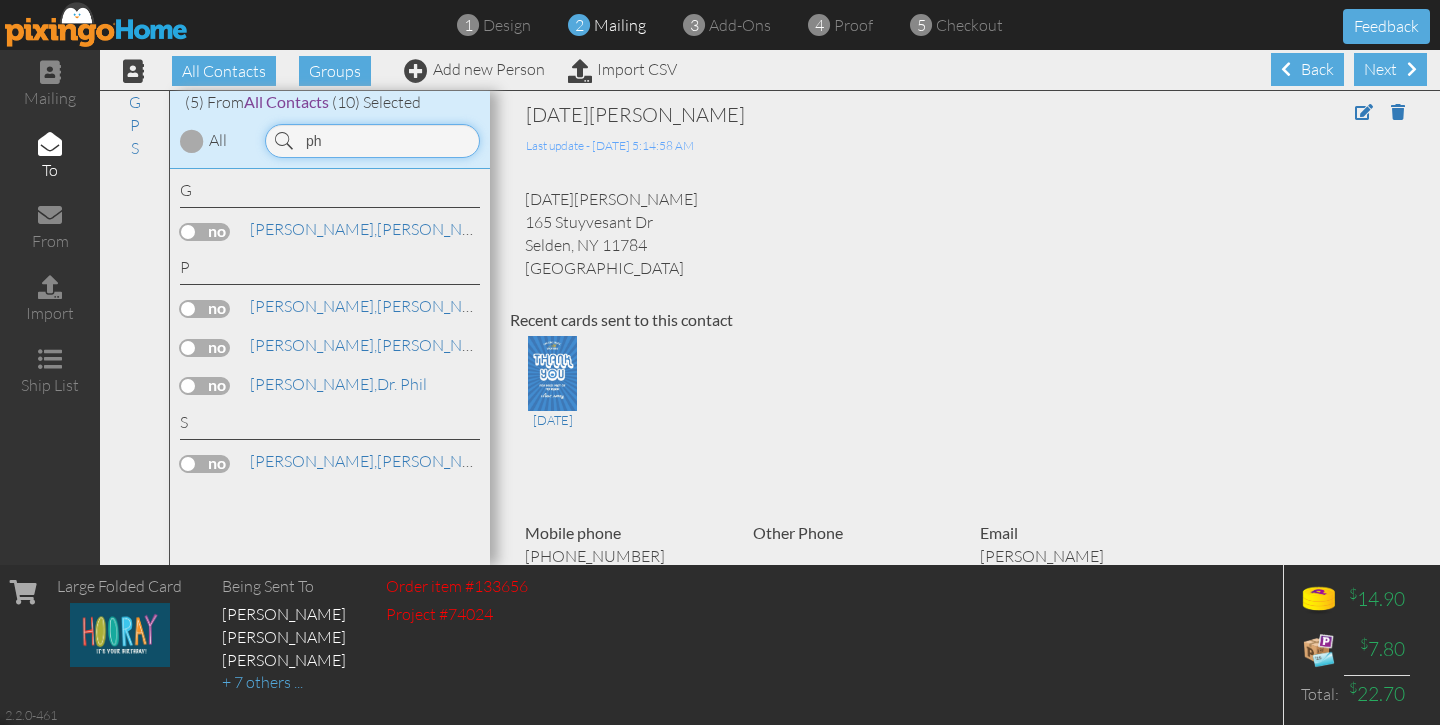 type on "p" 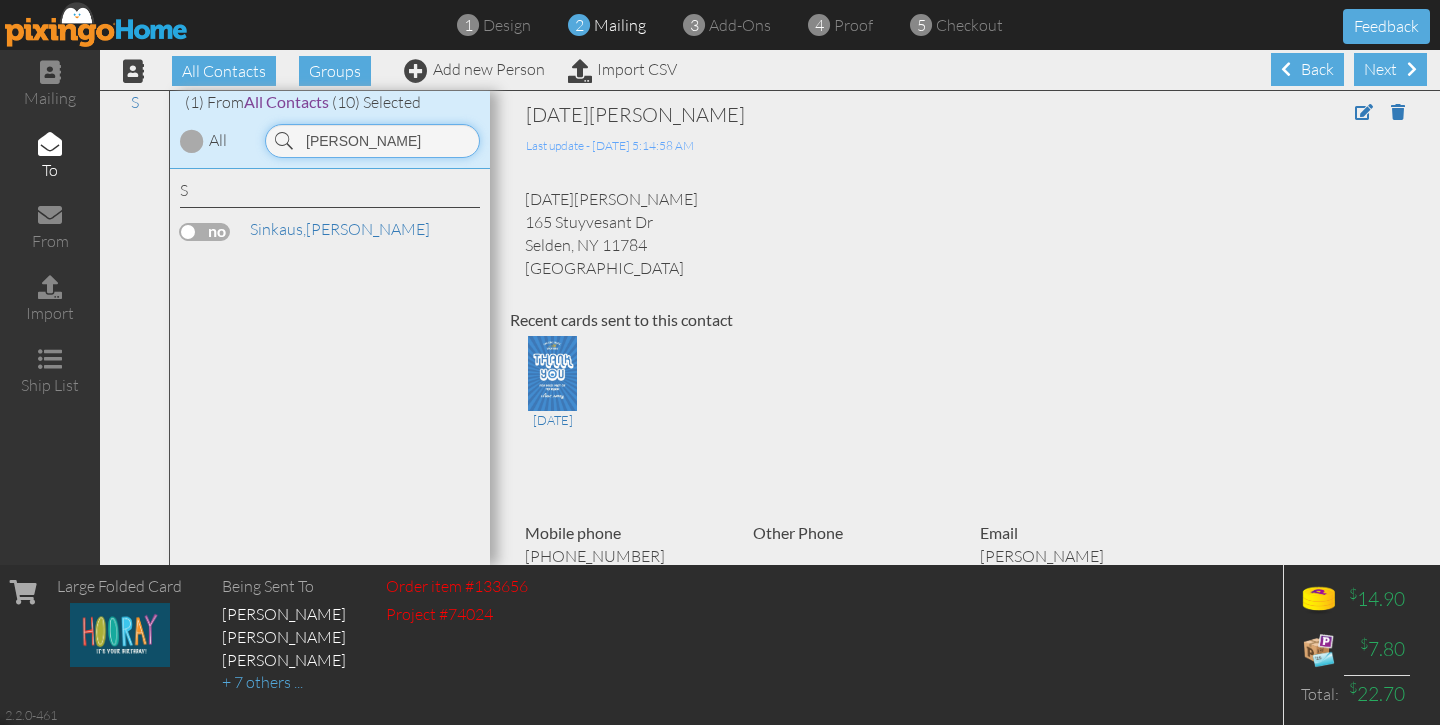 type on "[PERSON_NAME]" 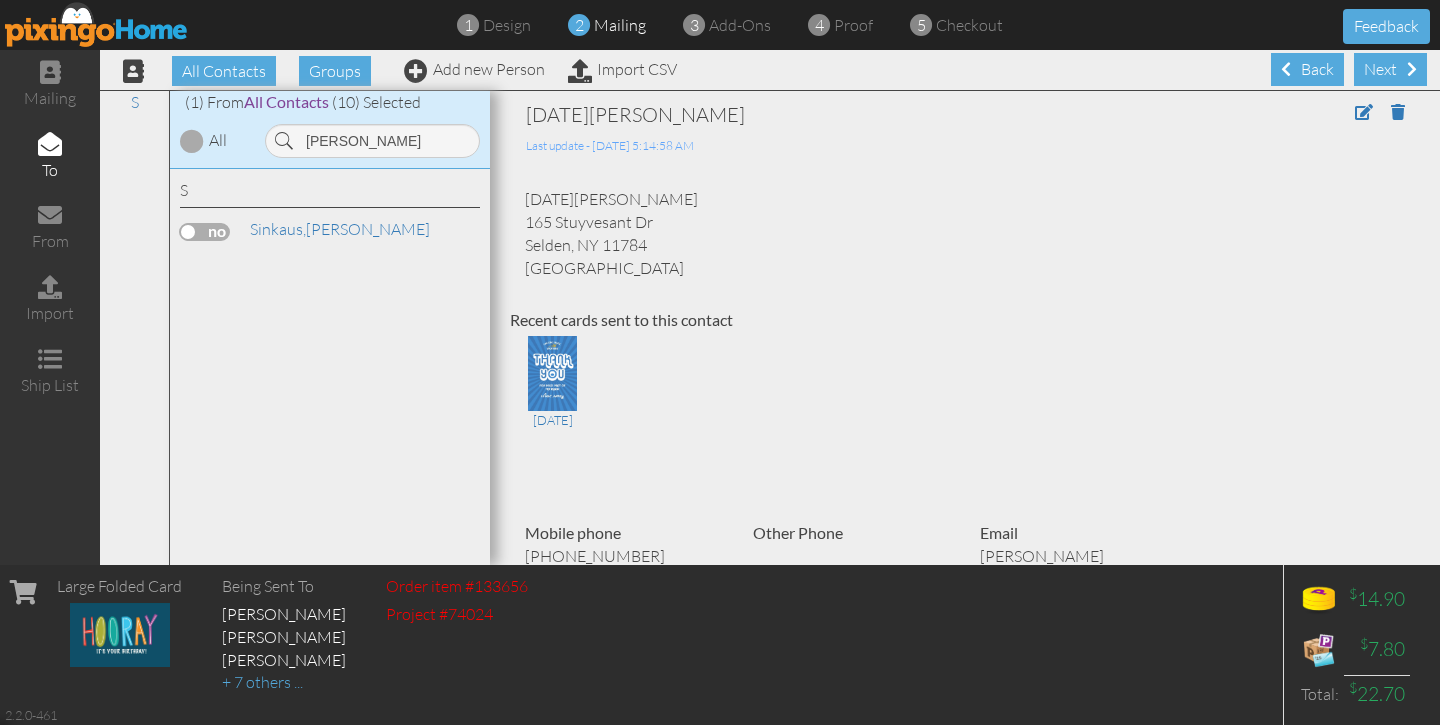 click at bounding box center (205, 232) 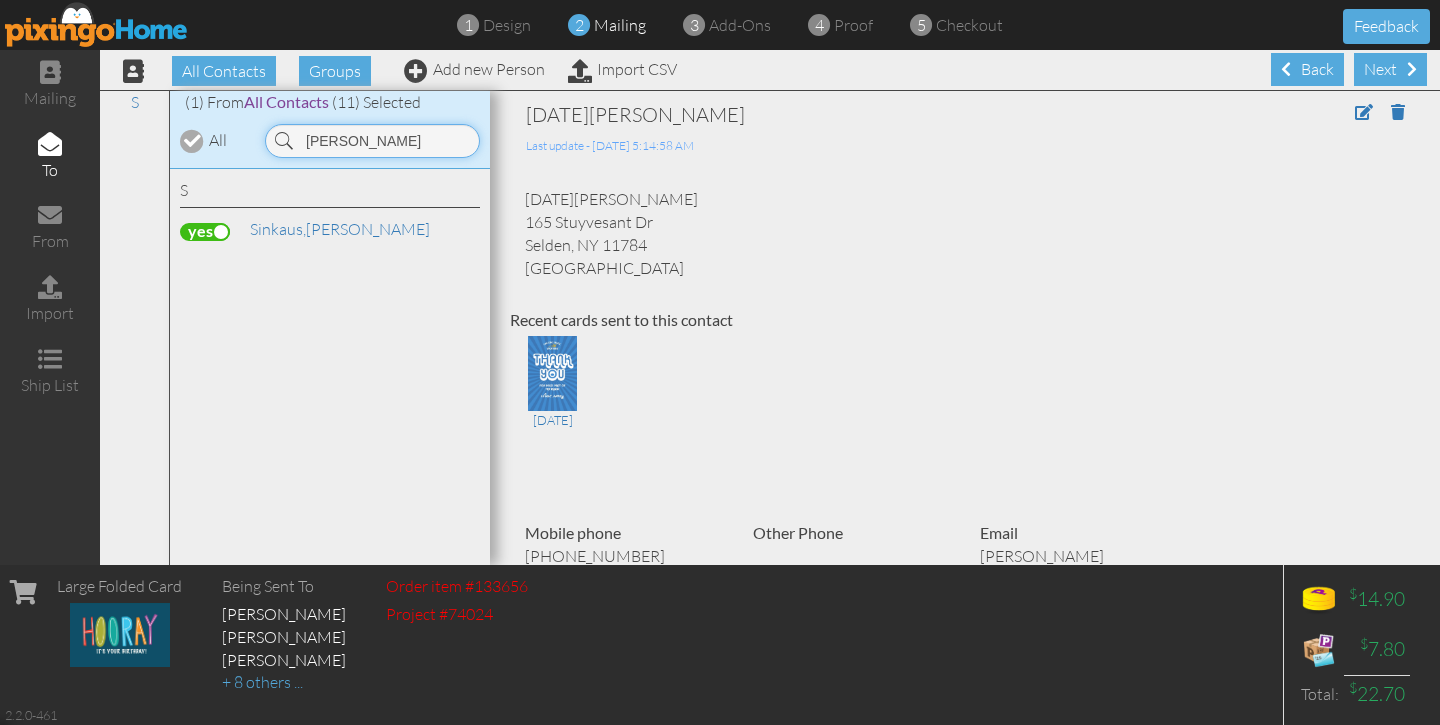 click on "[PERSON_NAME]" at bounding box center (372, 141) 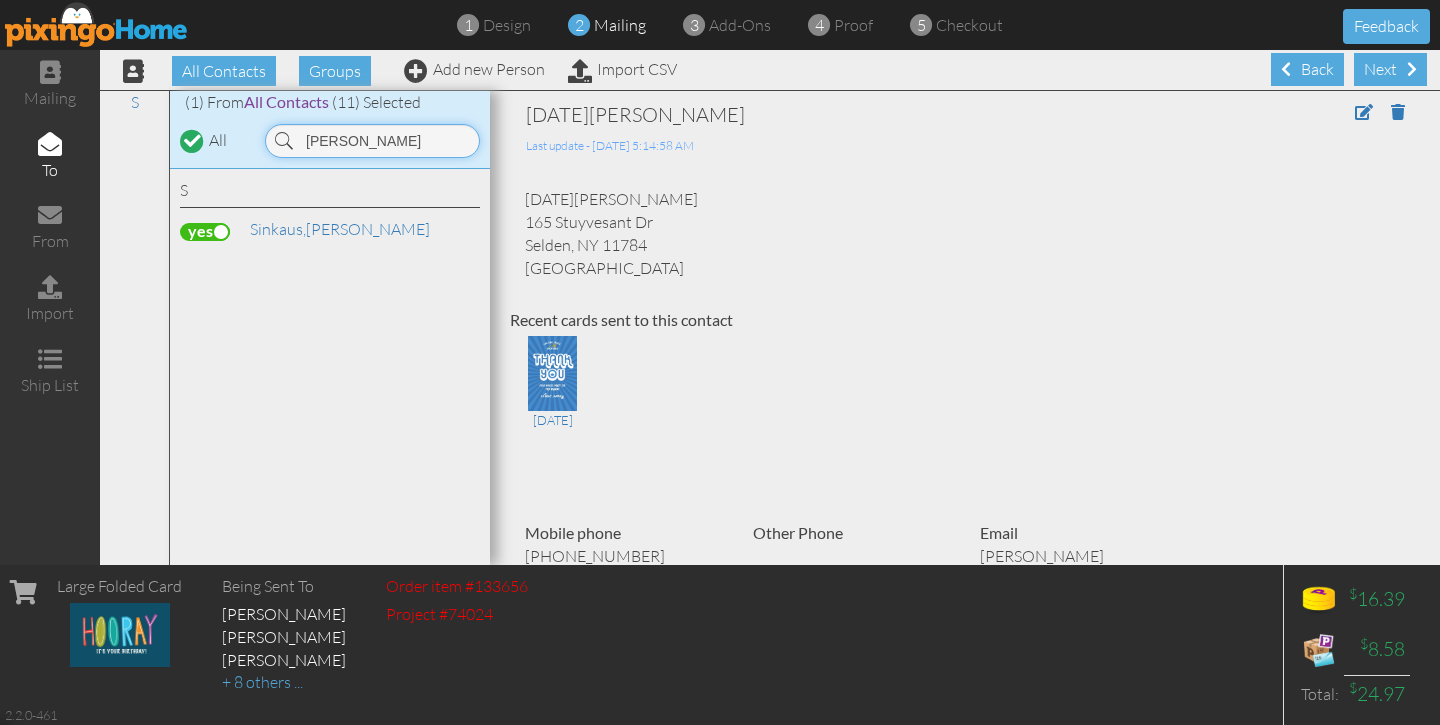 click on "[PERSON_NAME]" at bounding box center [372, 141] 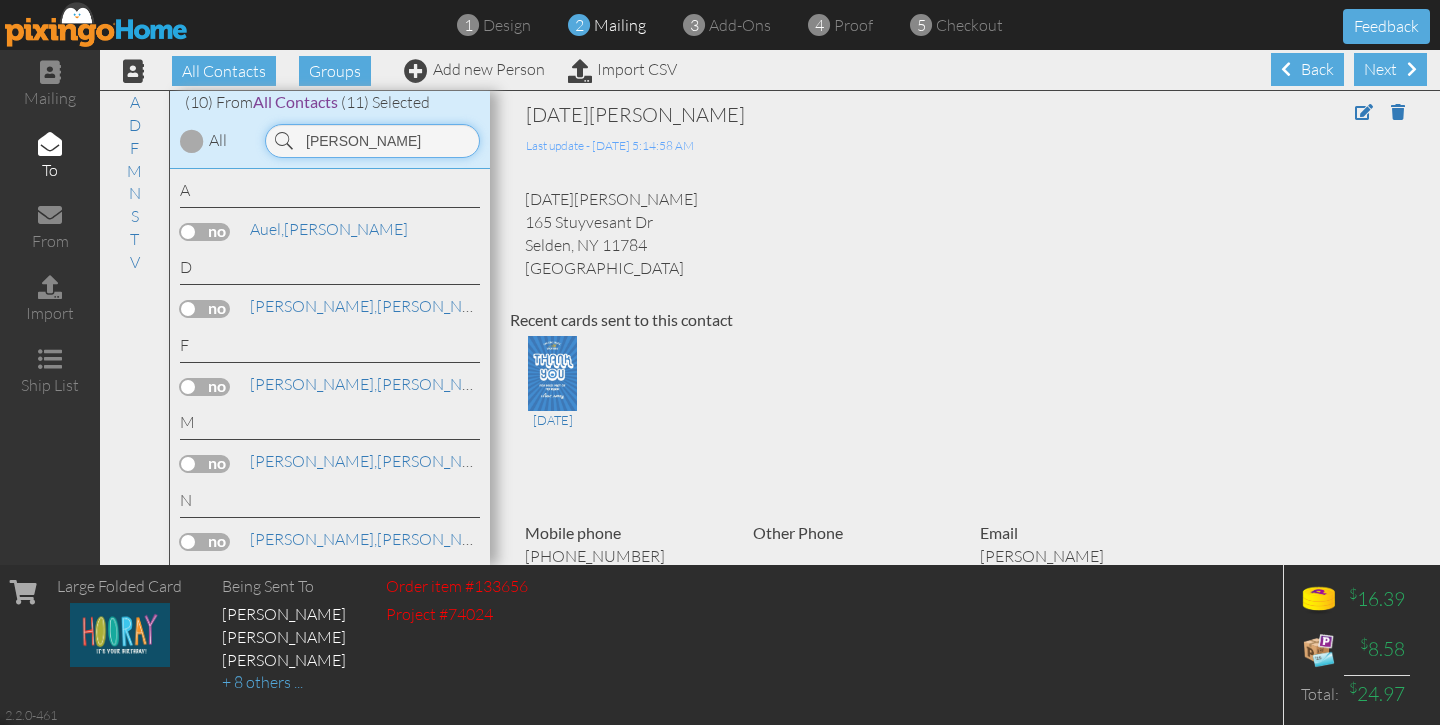 type on "[PERSON_NAME]" 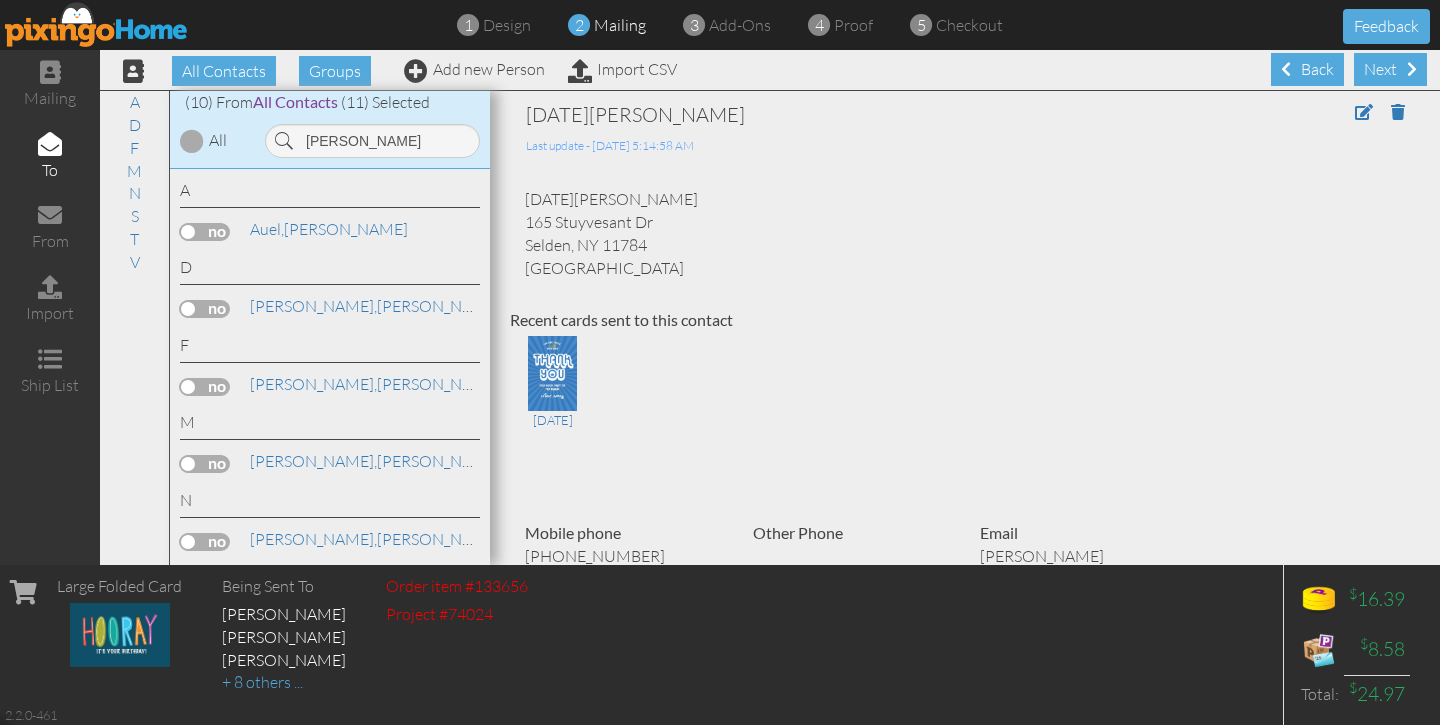 click at bounding box center (205, 232) 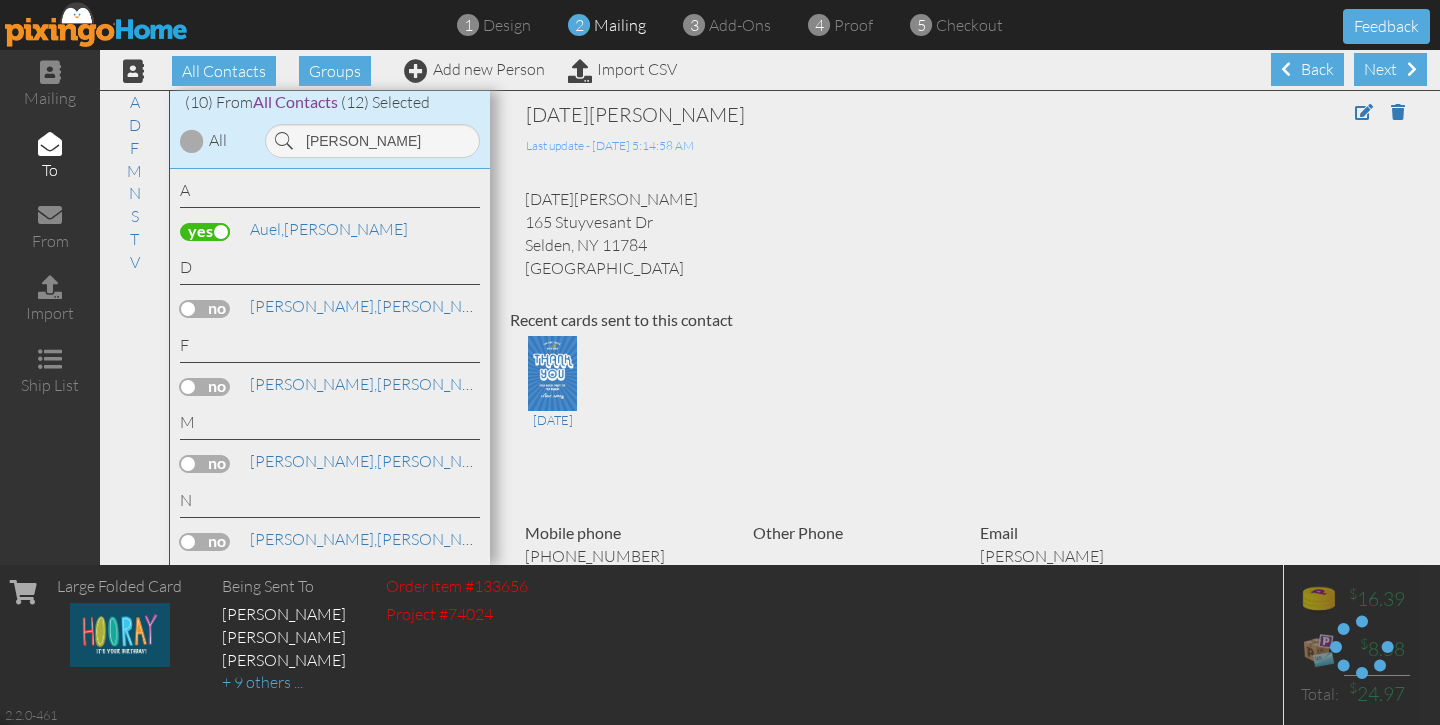 click on "[DATE][PERSON_NAME]
165 Stuyvesant Dr
Selden, NY
11784
[GEOGRAPHIC_DATA]" at bounding box center [965, 233] 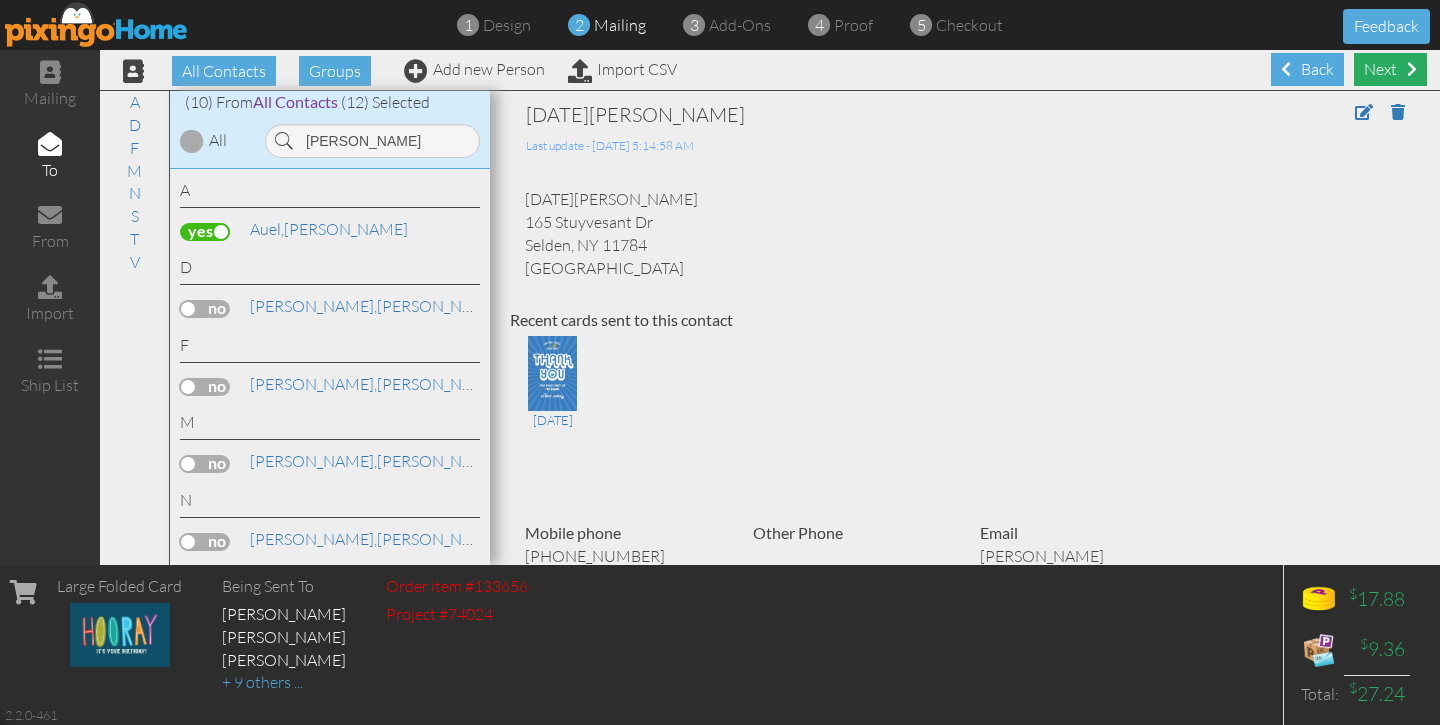 click on "Next" at bounding box center (1390, 69) 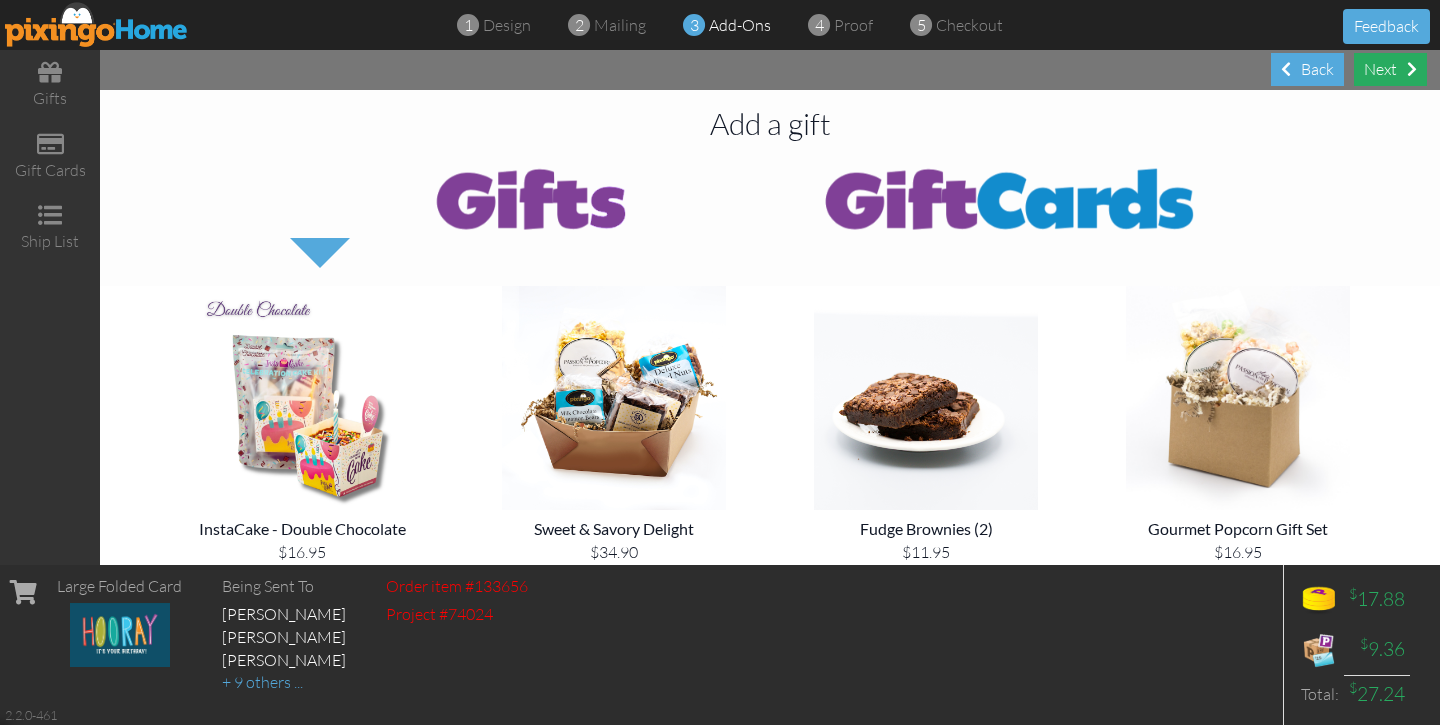click at bounding box center [1412, 69] 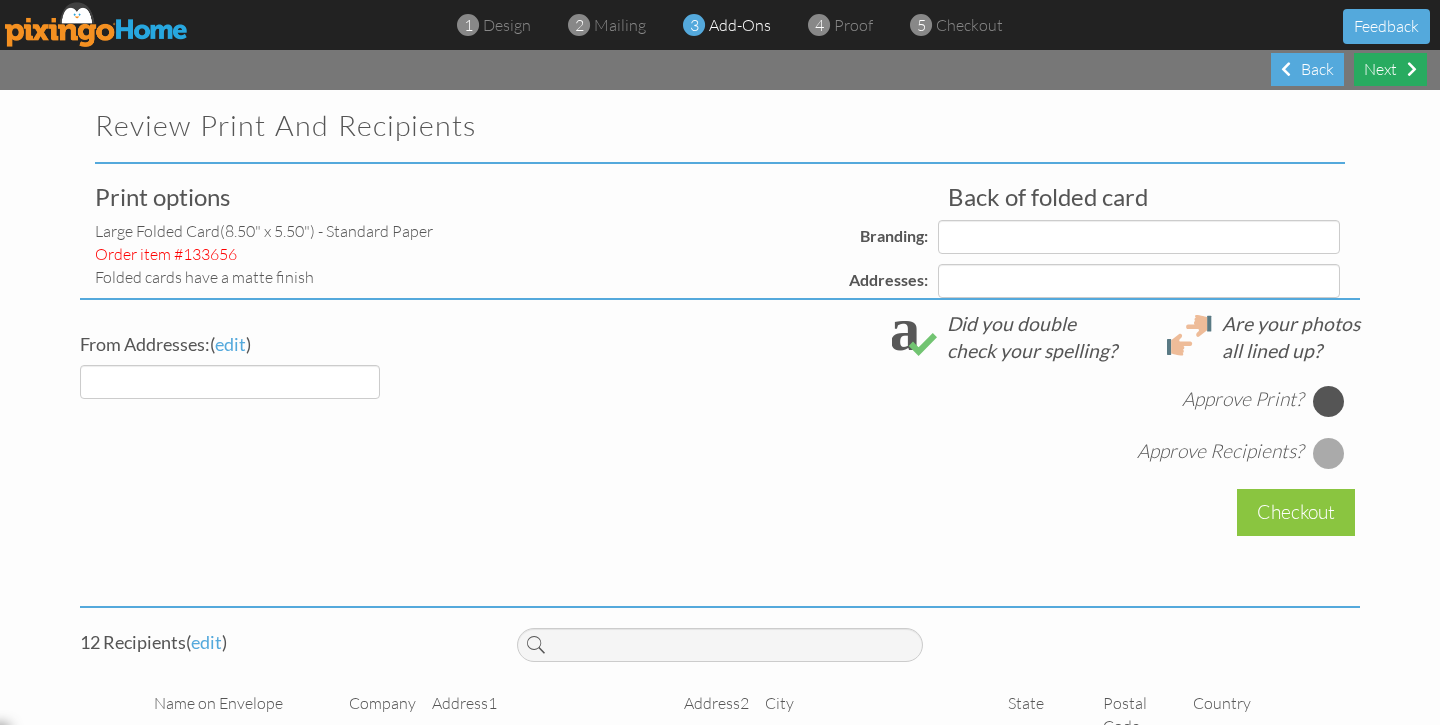 select on "object:21252" 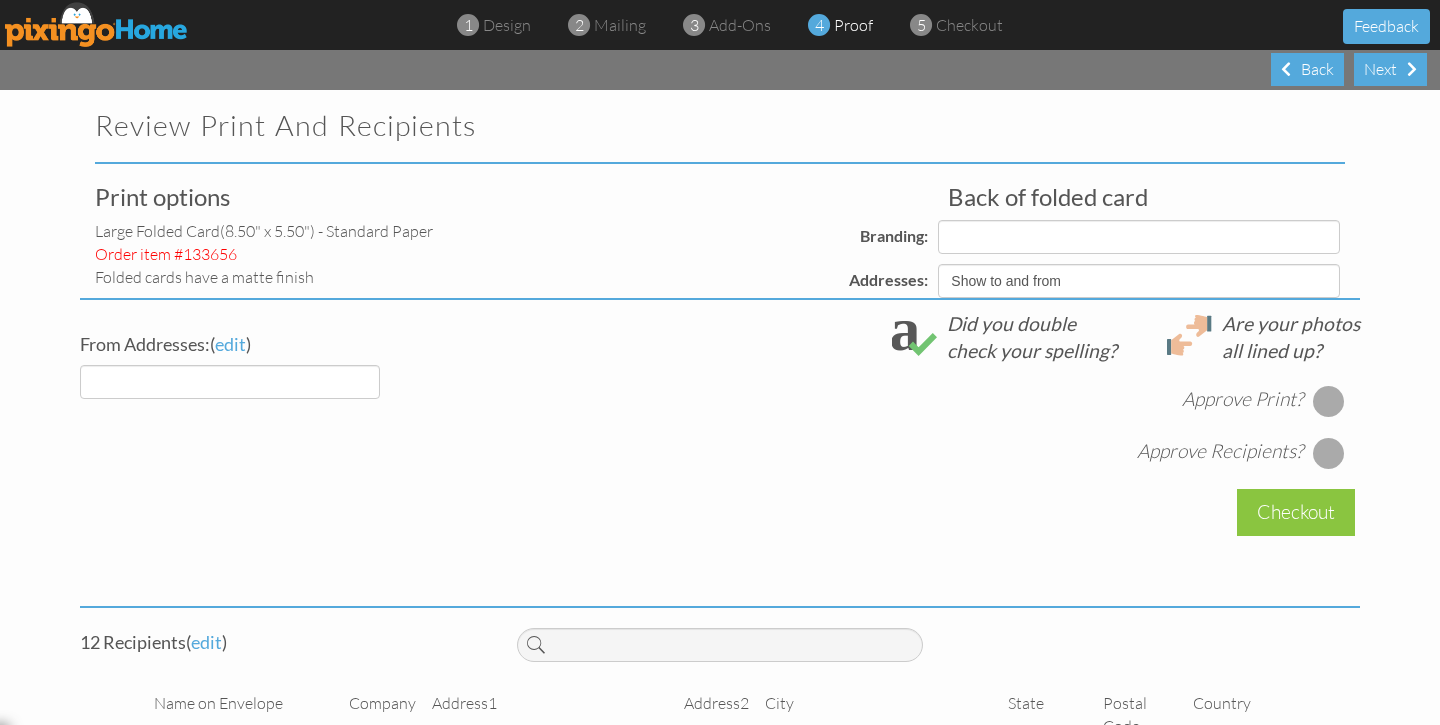 select on "object:21256" 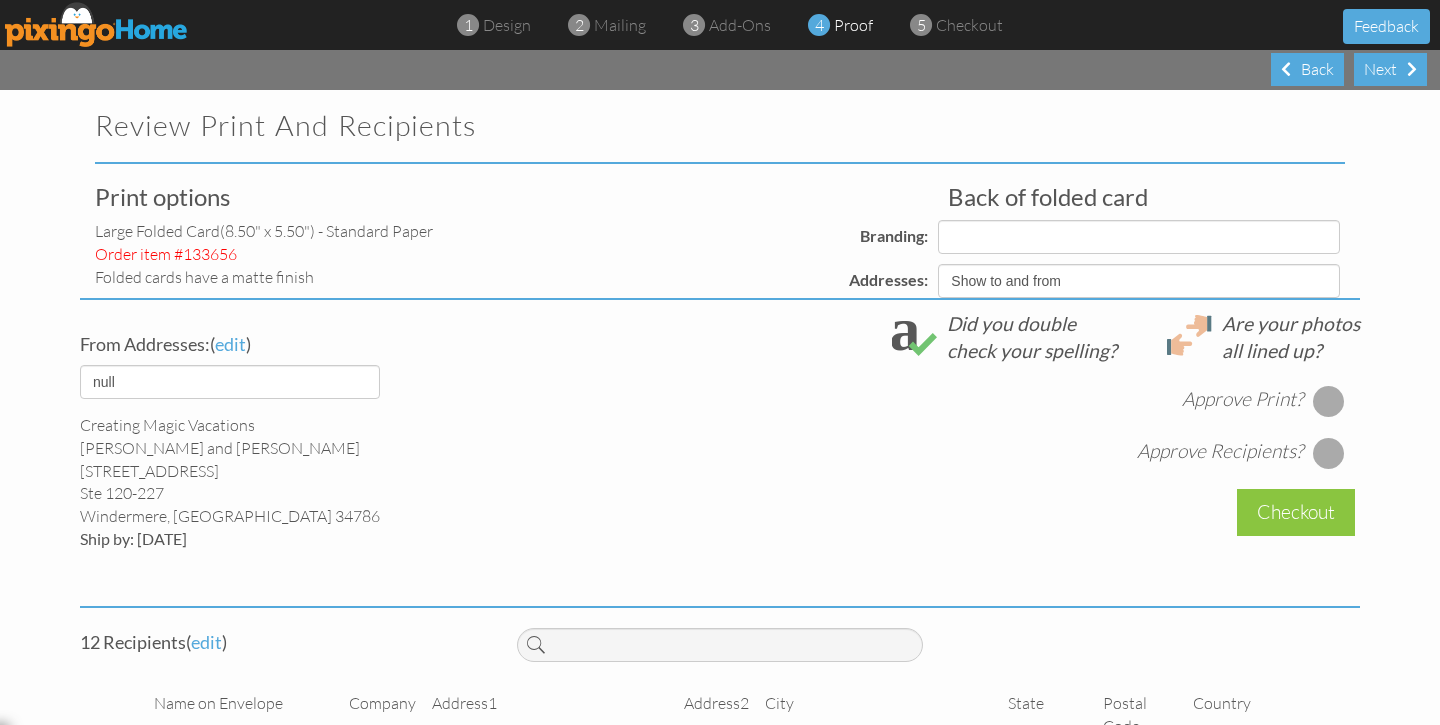 select on "object:21260" 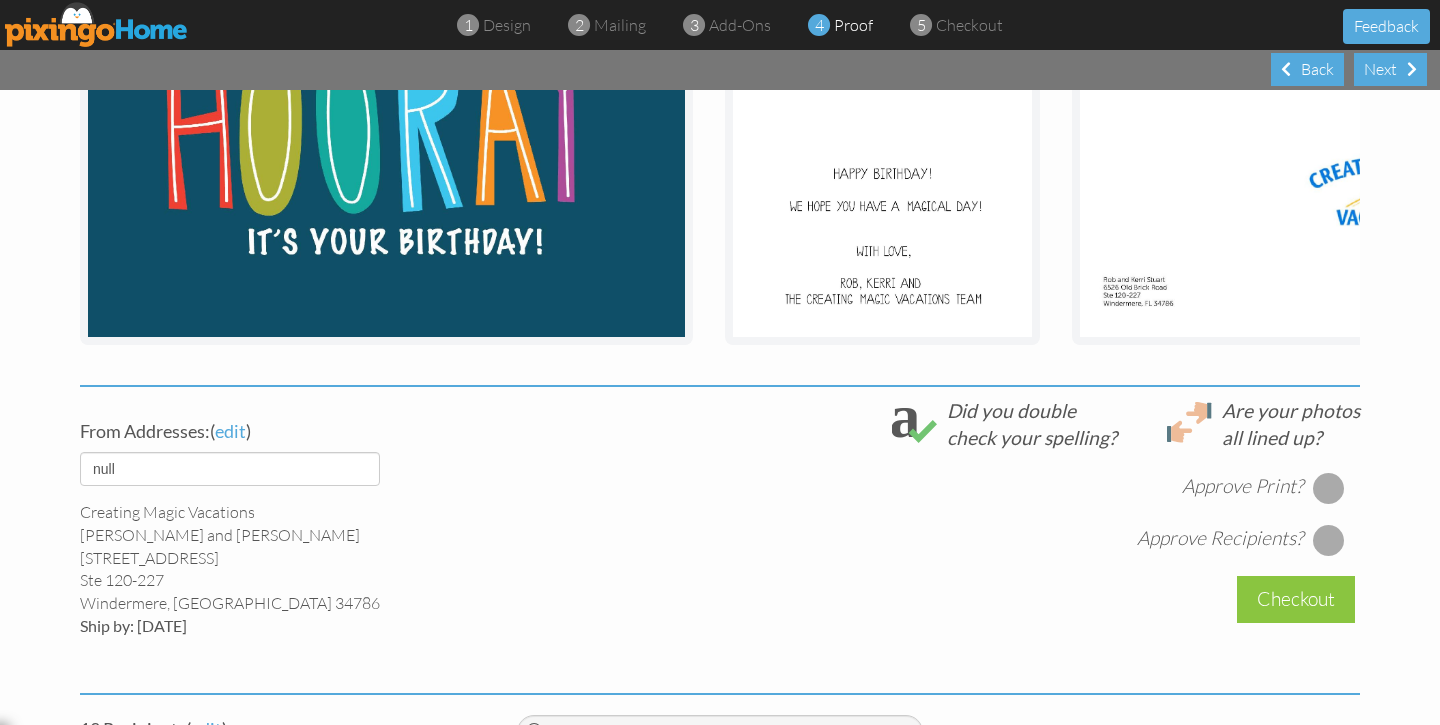 scroll, scrollTop: 436, scrollLeft: 0, axis: vertical 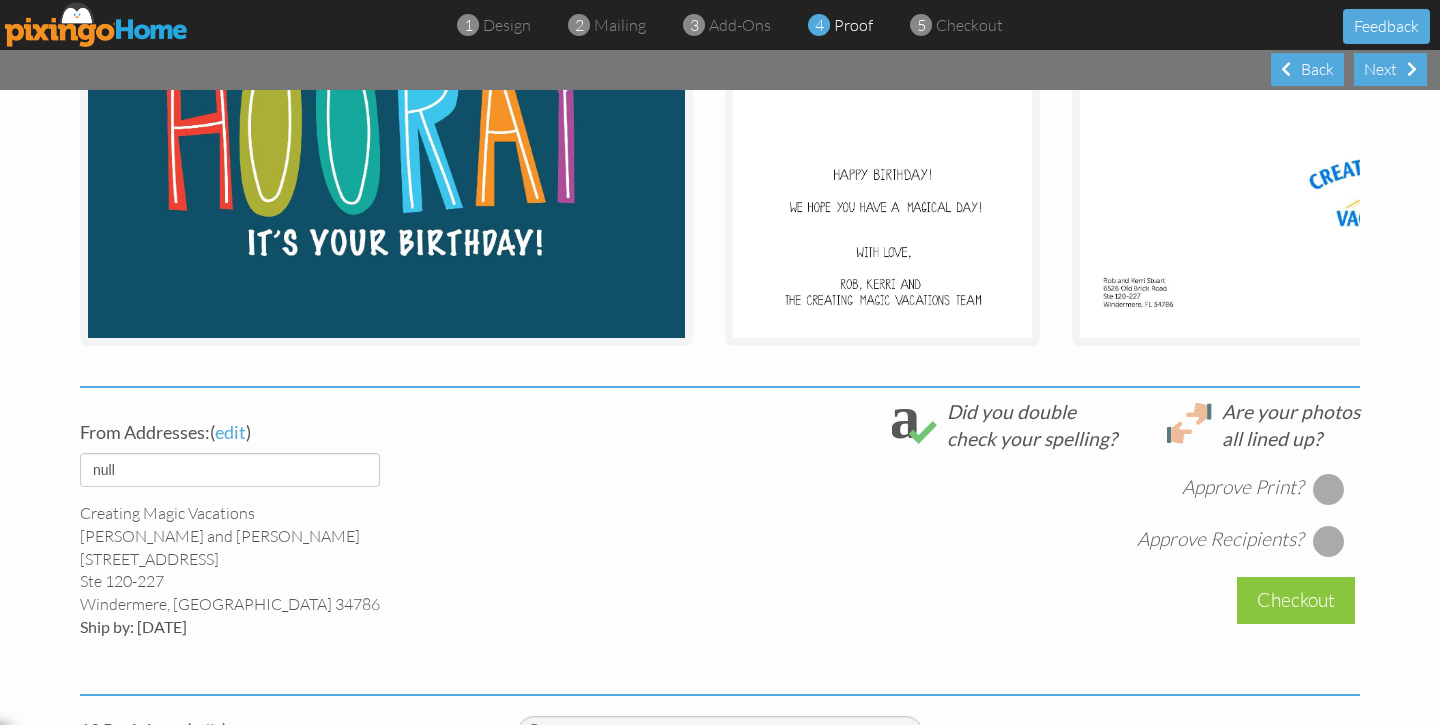 click at bounding box center (1329, 489) 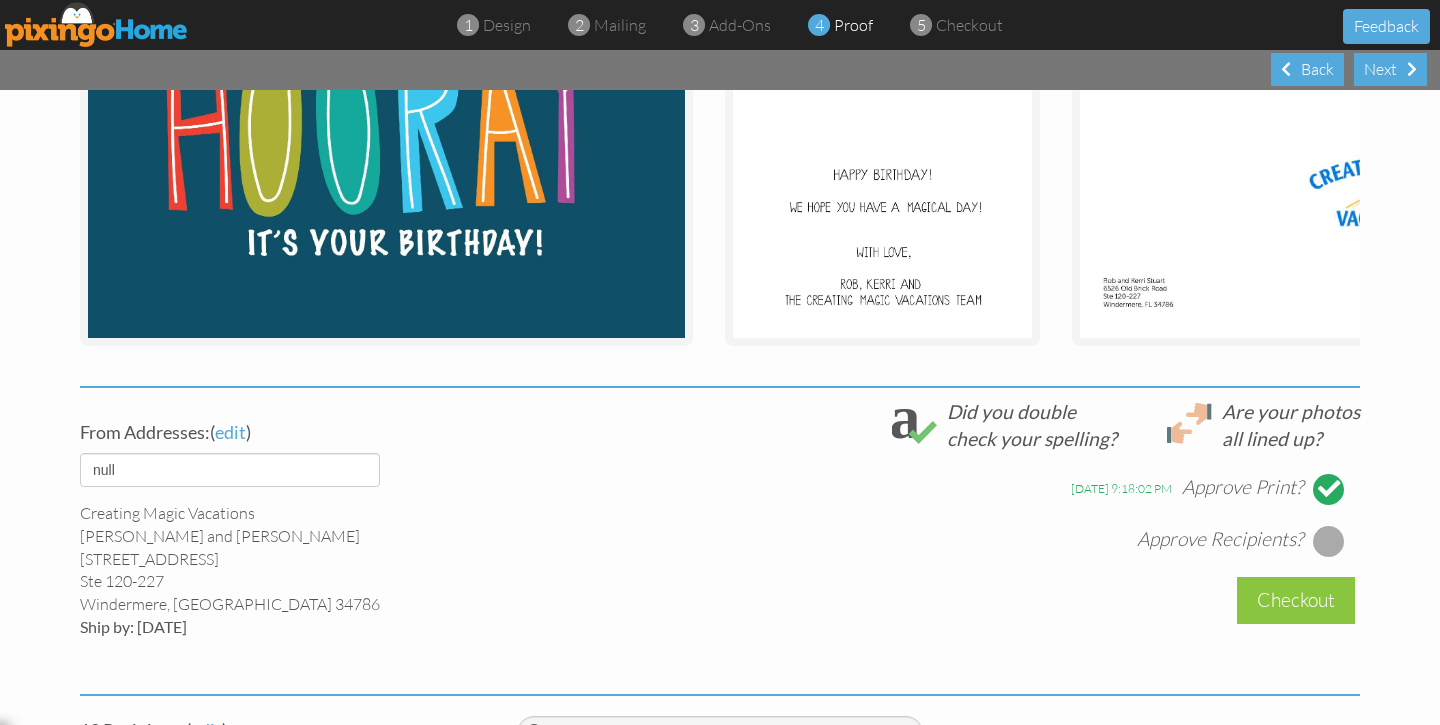 click on "From Addresses:
( edit )
default
Creating Magic Vacations
[PERSON_NAME] and [PERSON_NAME]
[STREET_ADDRESS]
Ship by: [DATE]
Are your photos
all lined up?
Did you double  check your spelling?" at bounding box center [720, 536] 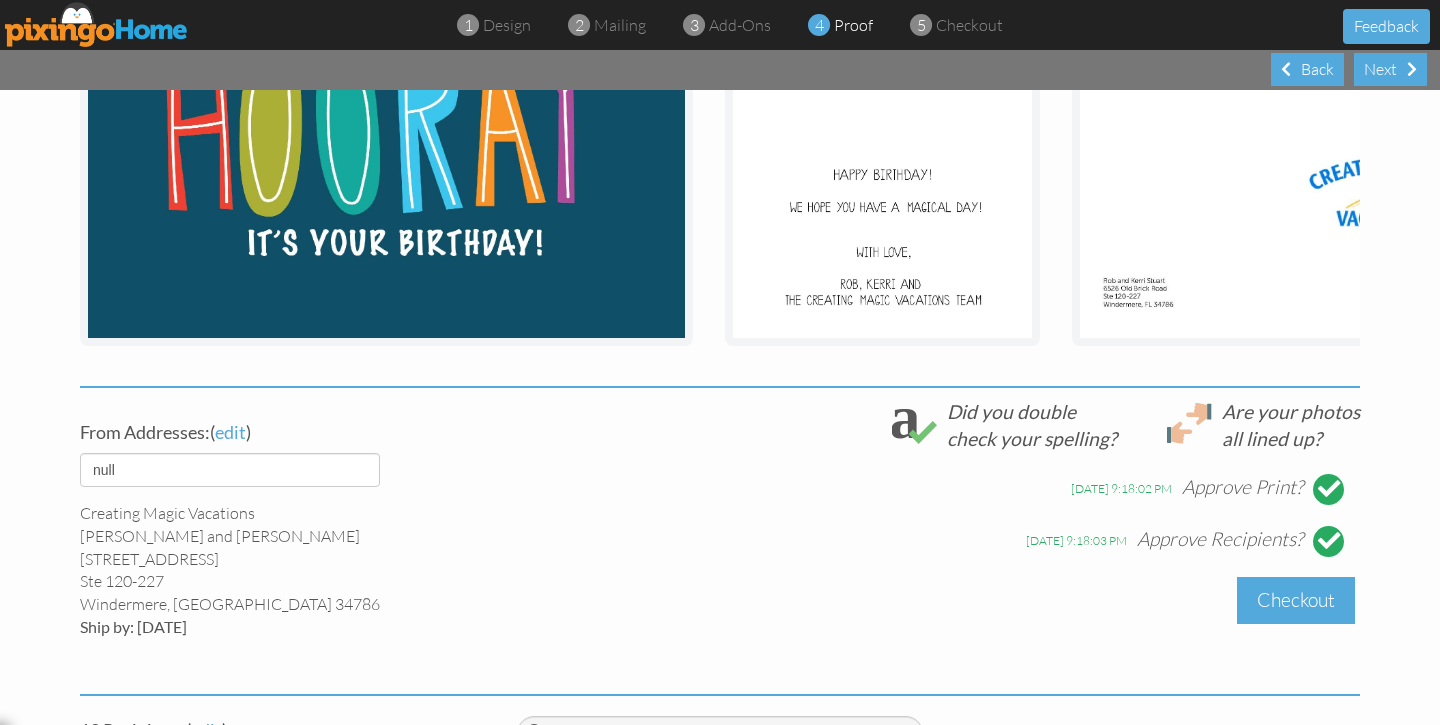 click on "Checkout" at bounding box center (1296, 600) 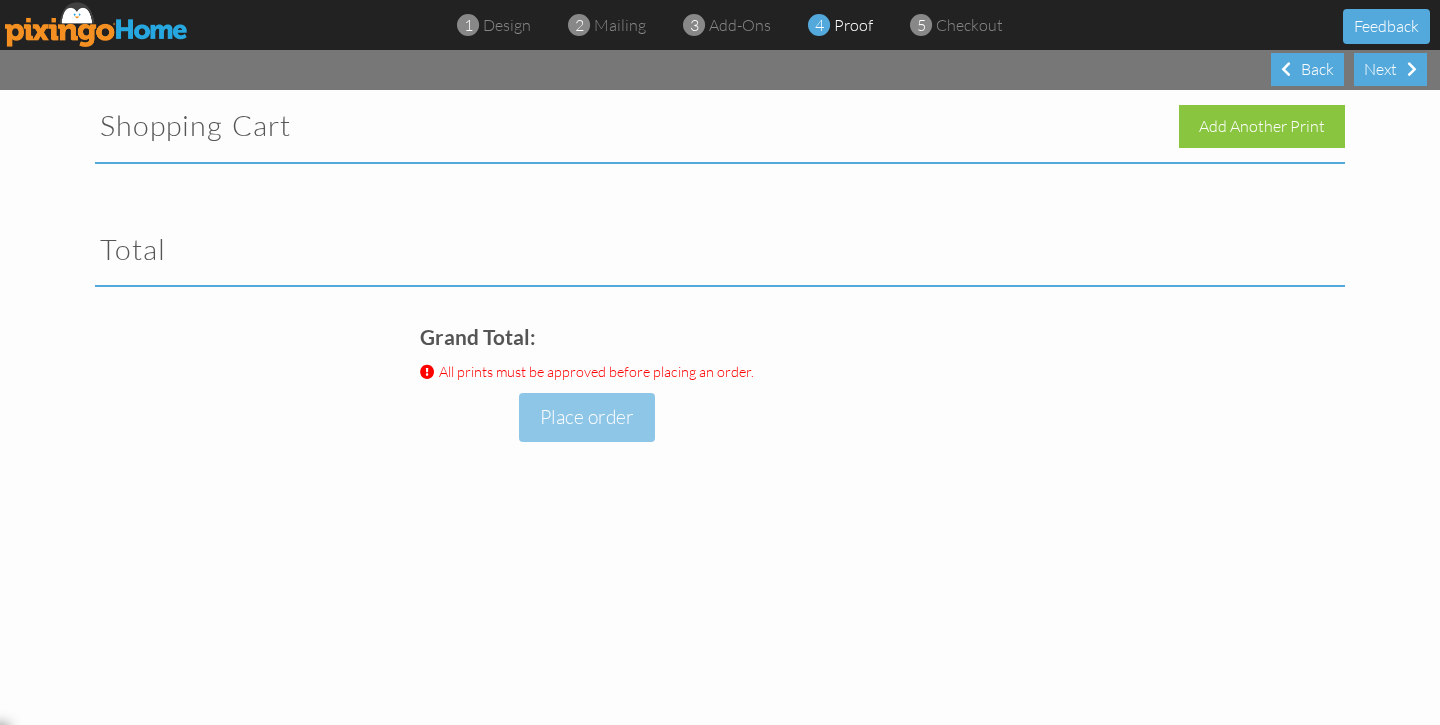 scroll, scrollTop: 0, scrollLeft: 0, axis: both 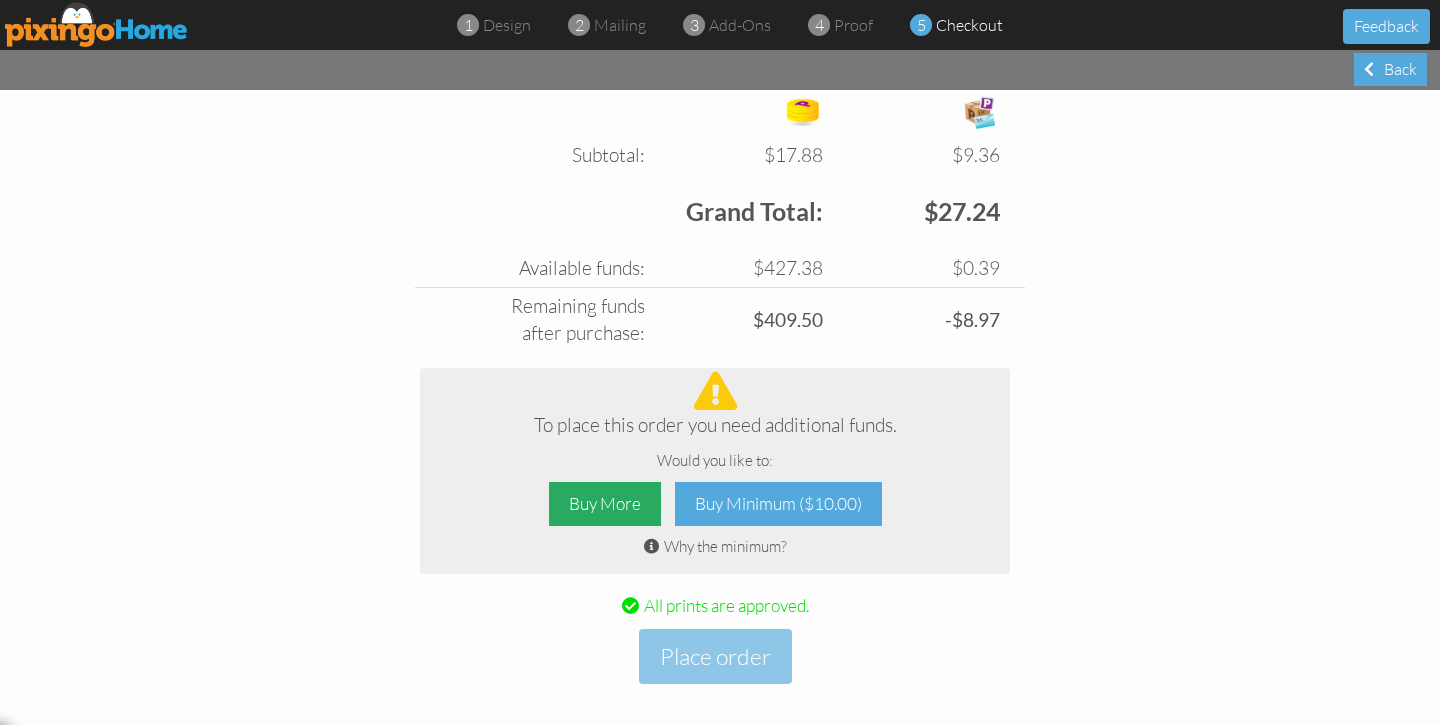 click on "Buy More" at bounding box center [605, 504] 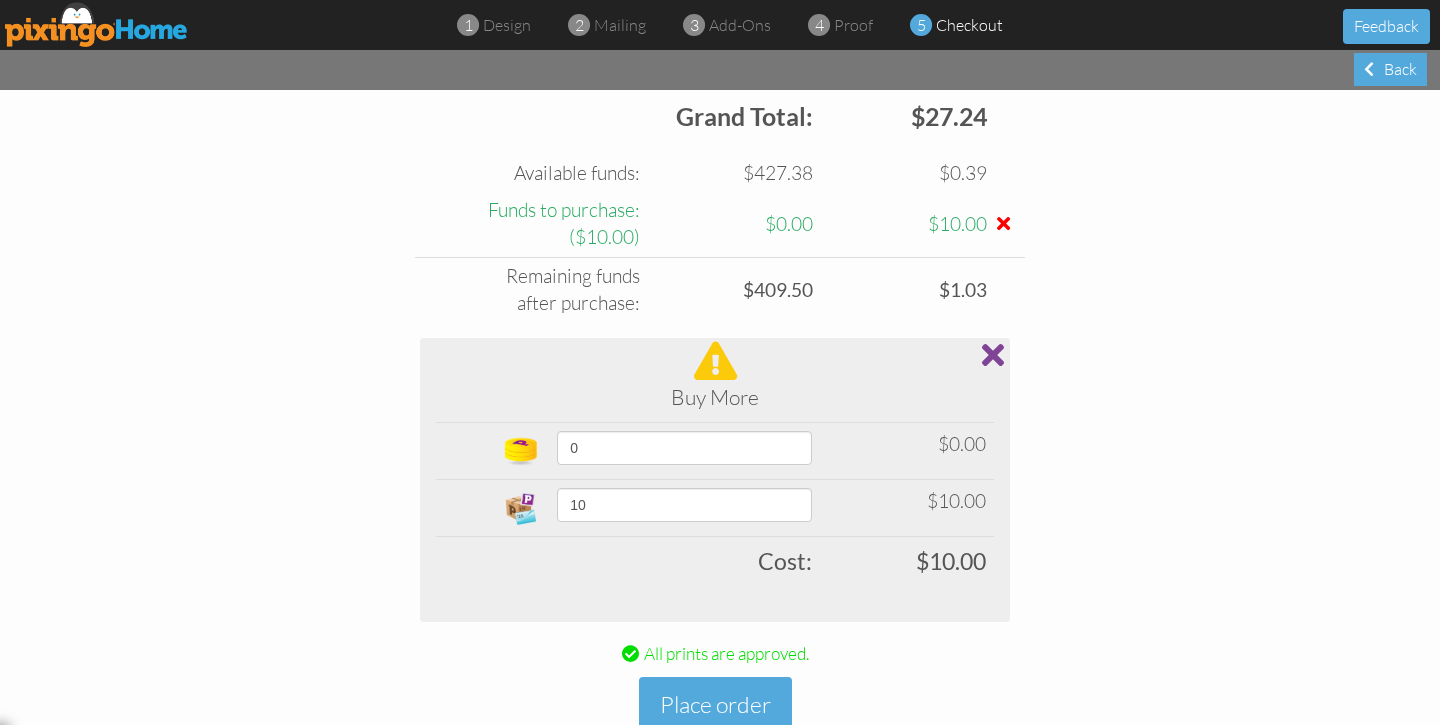scroll, scrollTop: 885, scrollLeft: 0, axis: vertical 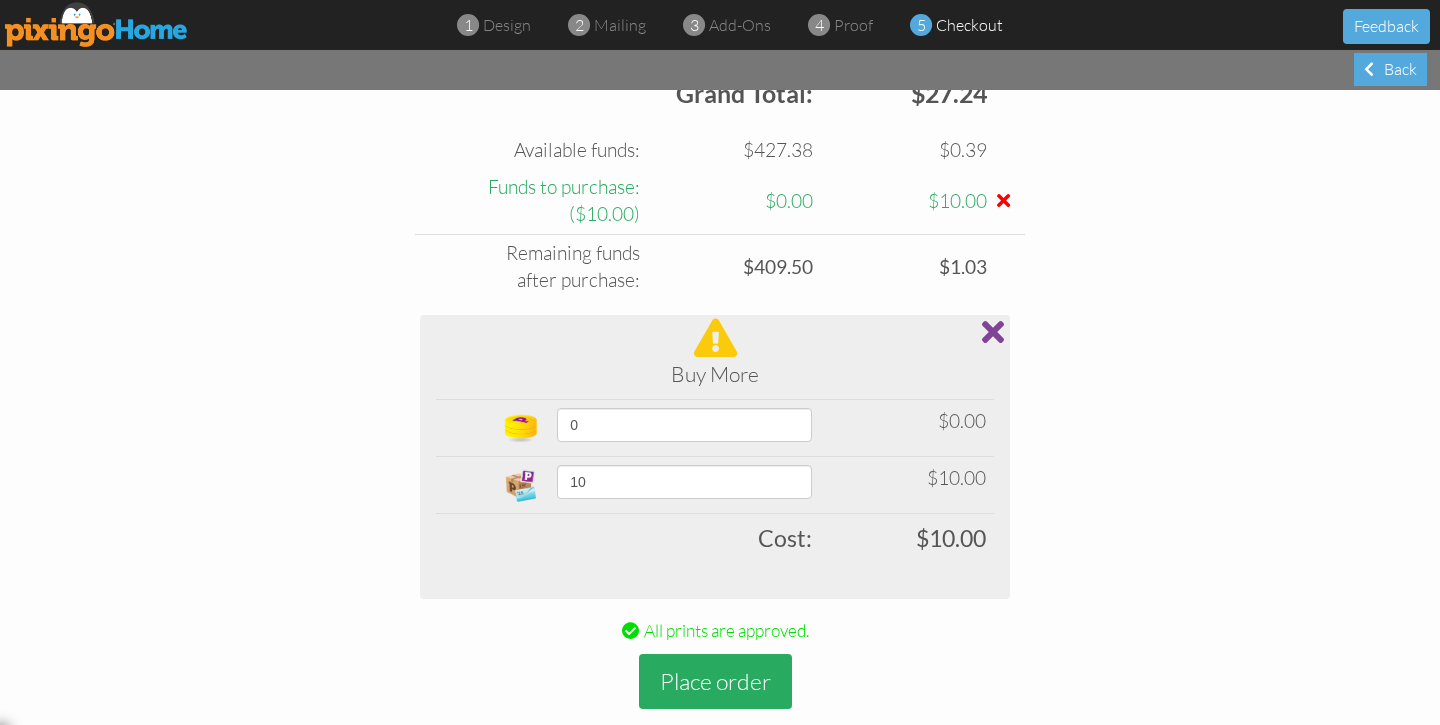 click on "Place order" at bounding box center (715, 681) 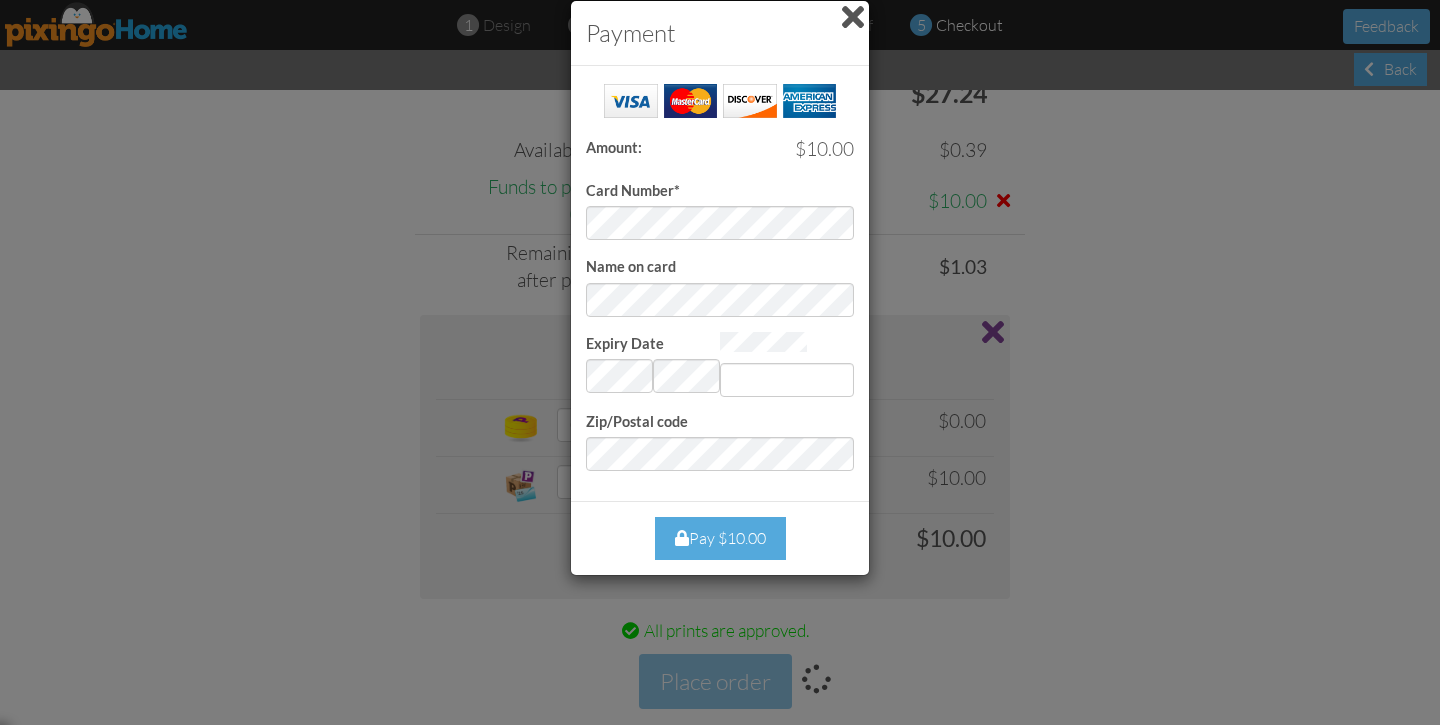 click on "Card Number*
Name on card
Expiry Date
Invalid month and year
Zip/Postal code" at bounding box center (720, 276) 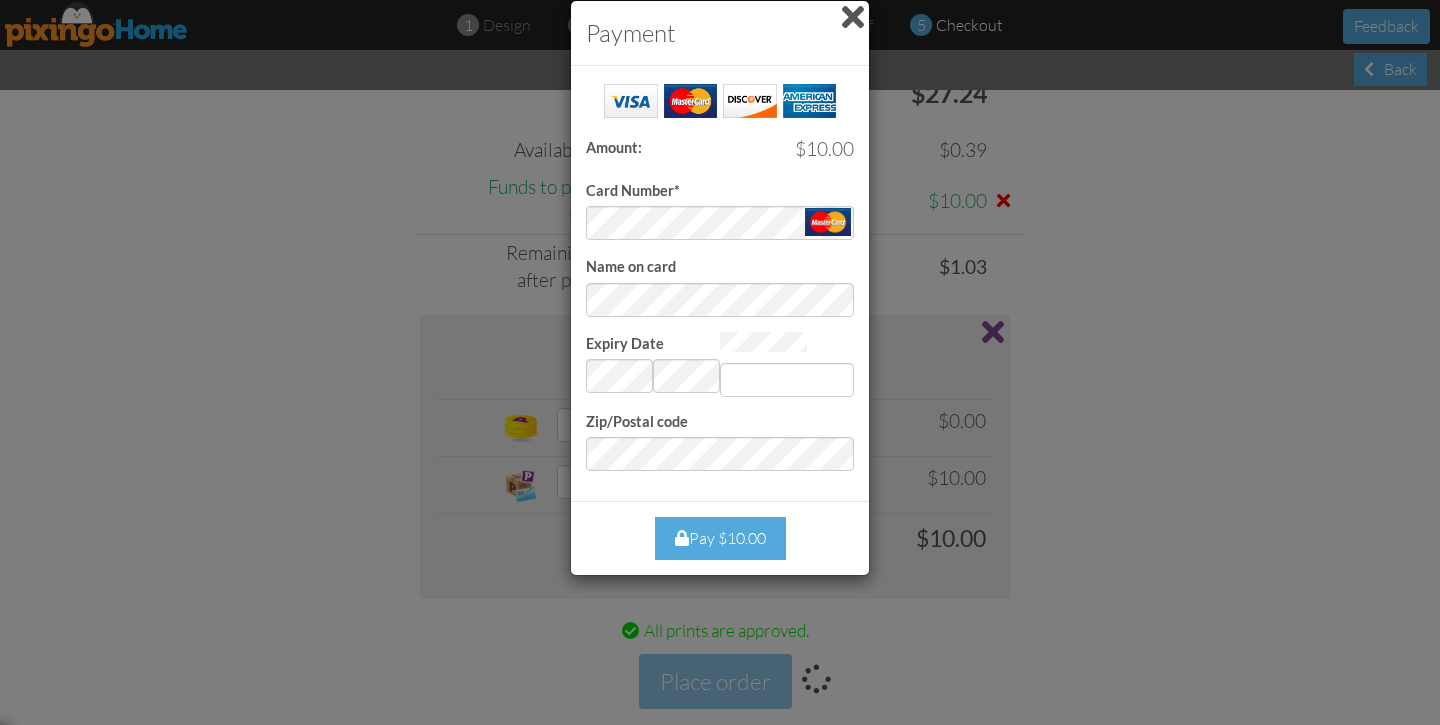 click on "Expiry Date
Invalid month and year" at bounding box center [653, 363] 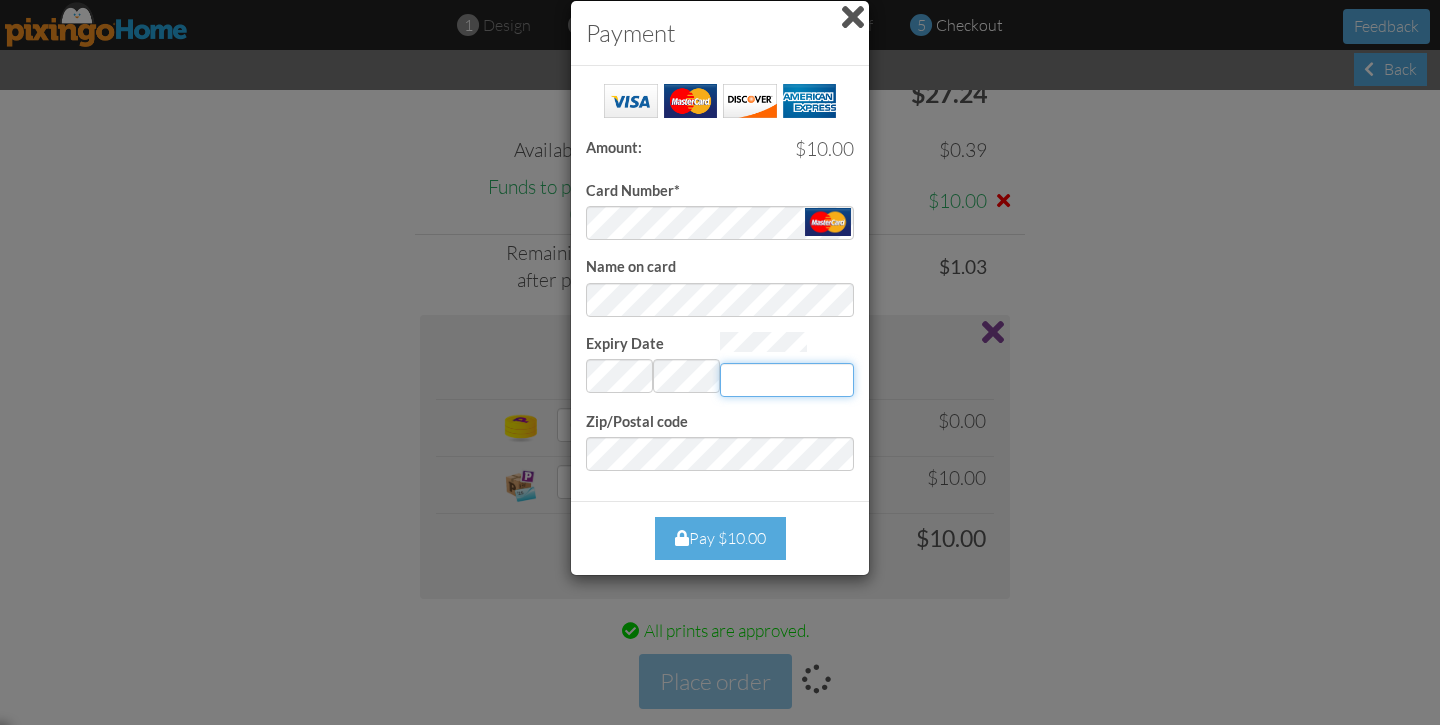 click on "Expiry Date" at bounding box center [787, 380] 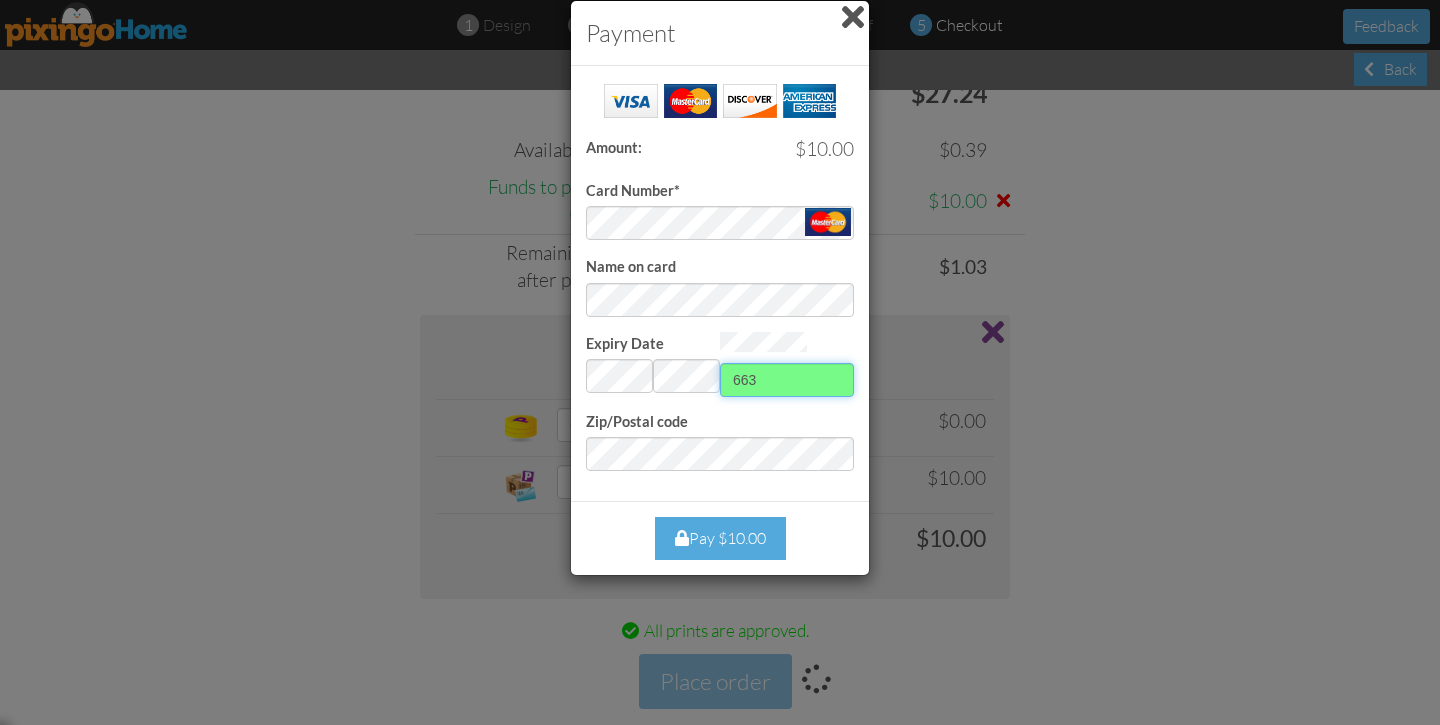 type on "663" 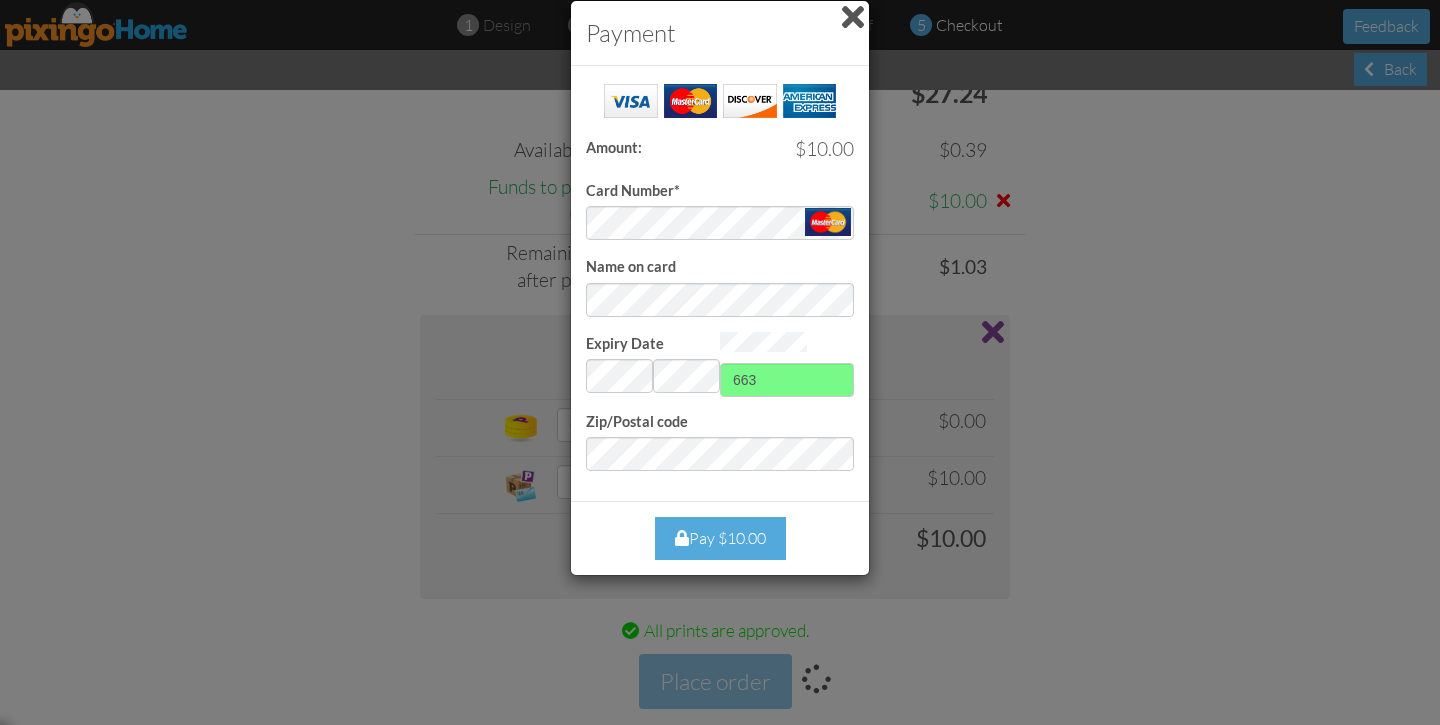 click on "Pay $10.00" at bounding box center [720, 538] 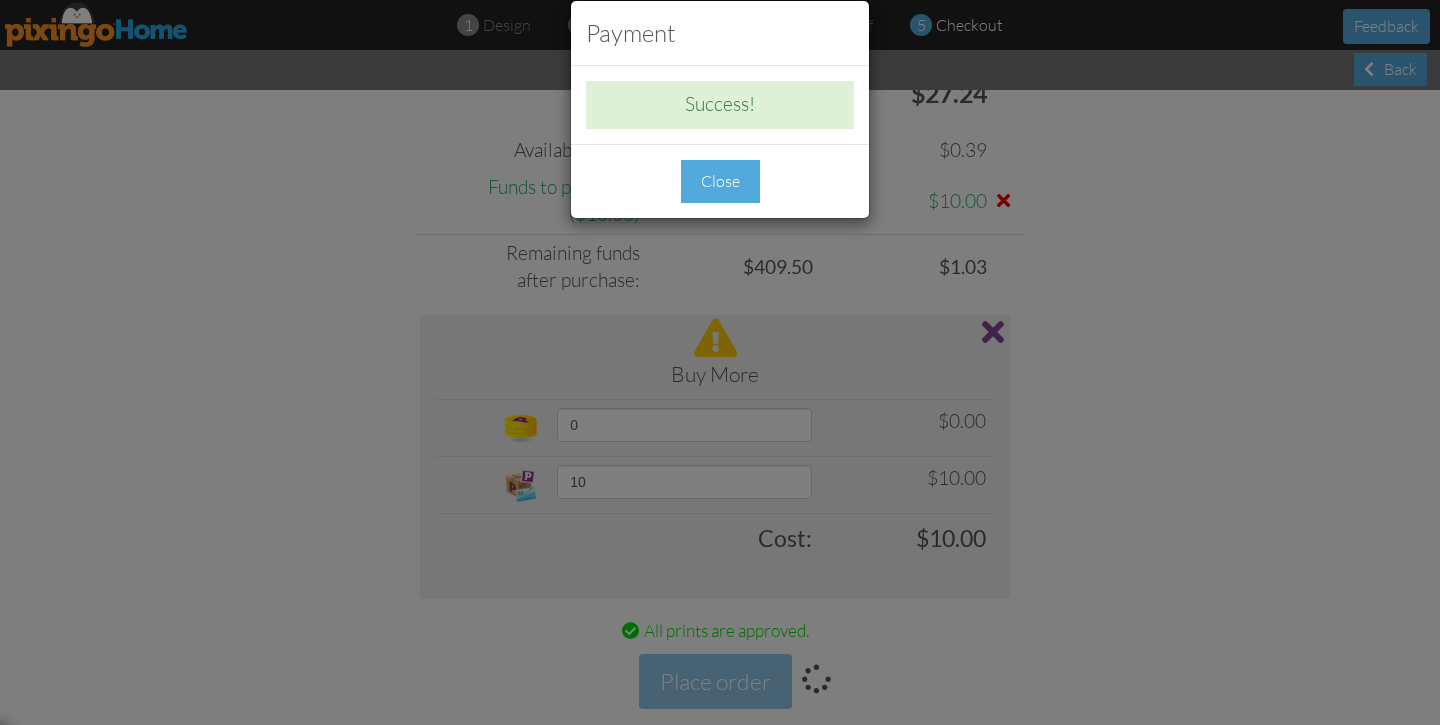 click on "Close" at bounding box center [720, 181] 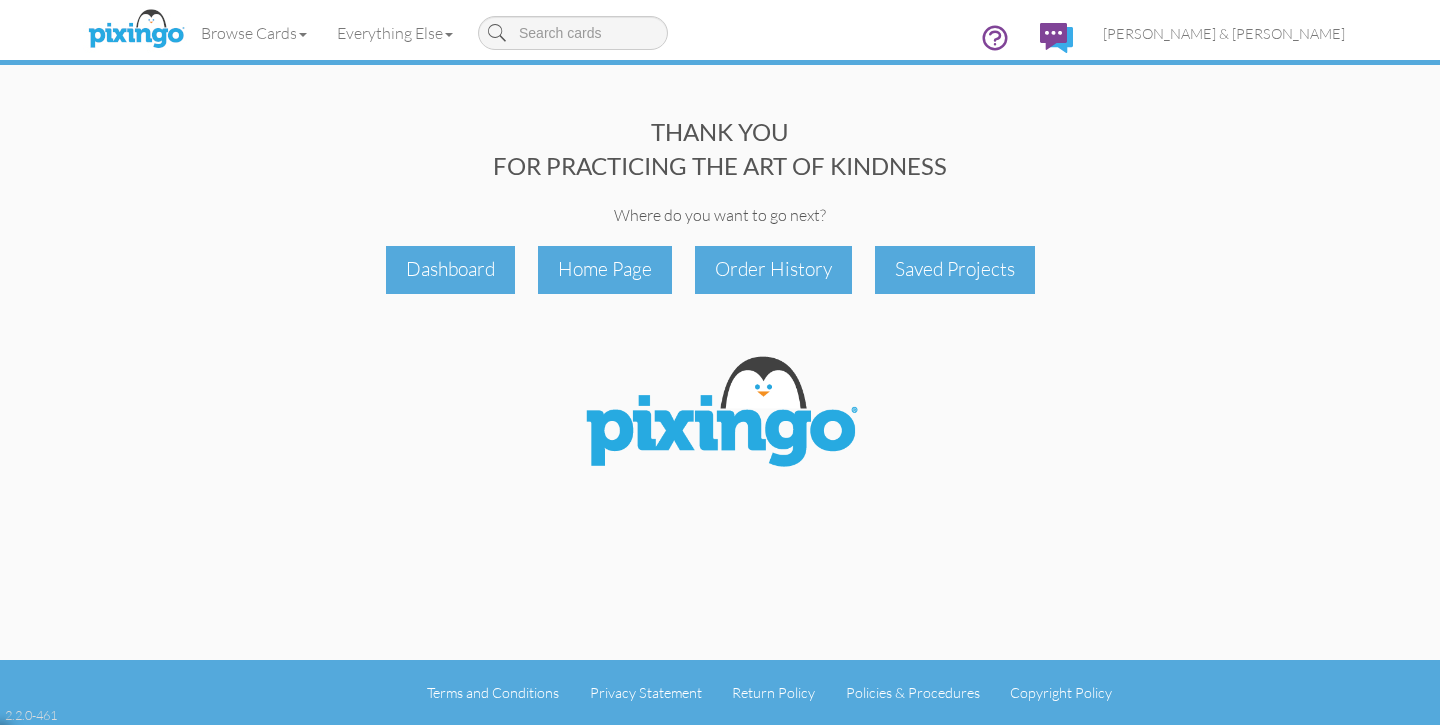 scroll, scrollTop: 0, scrollLeft: 0, axis: both 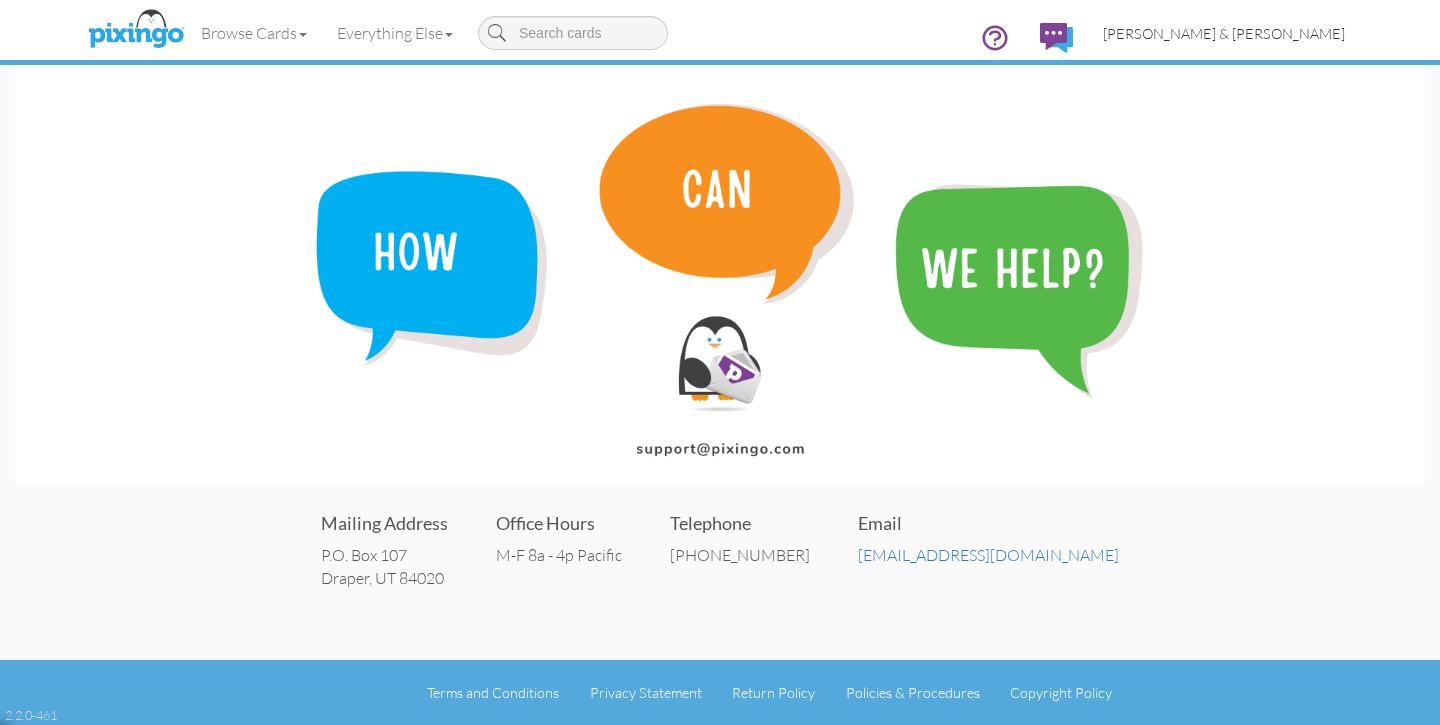 click on "[PERSON_NAME] & [PERSON_NAME]" at bounding box center [1224, 33] 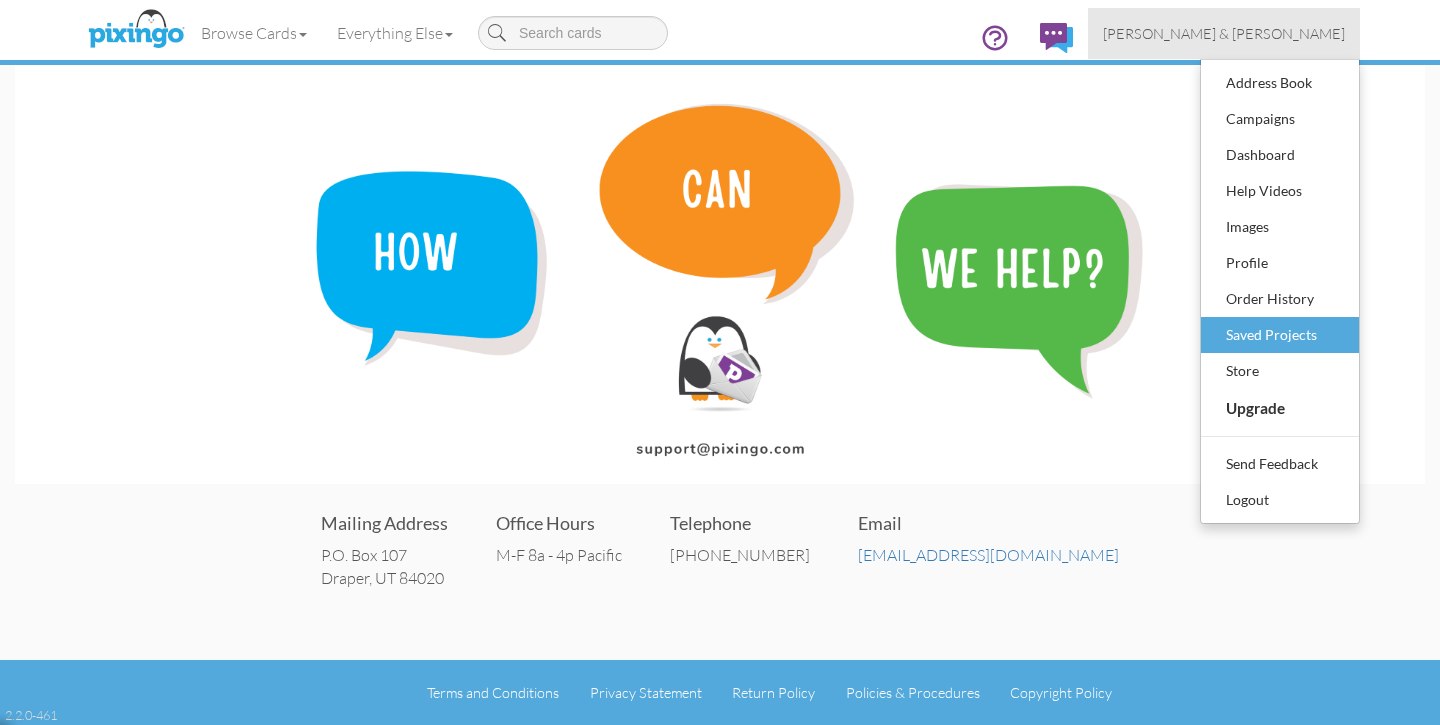 click on "Saved Projects" at bounding box center (1280, 335) 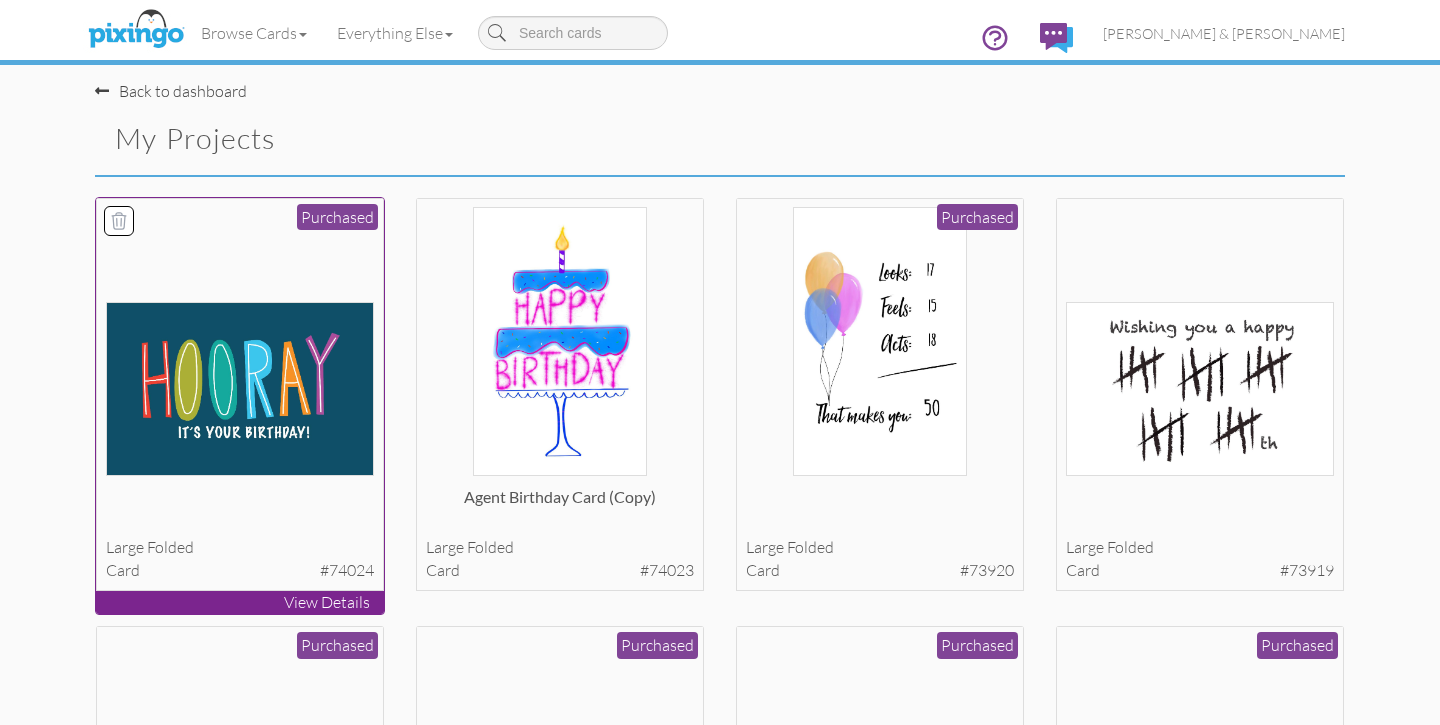 click on "View Details" at bounding box center [240, 602] 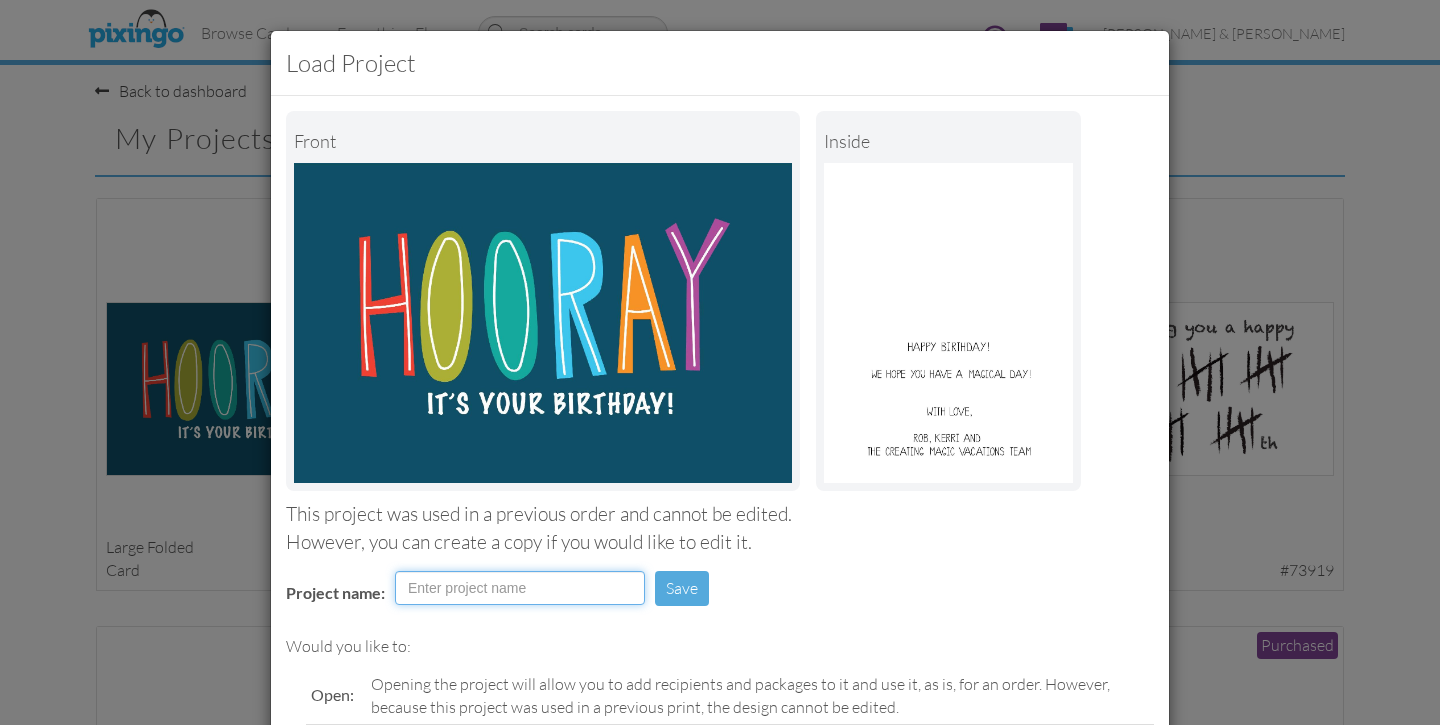 click on "Project name:" at bounding box center (520, 588) 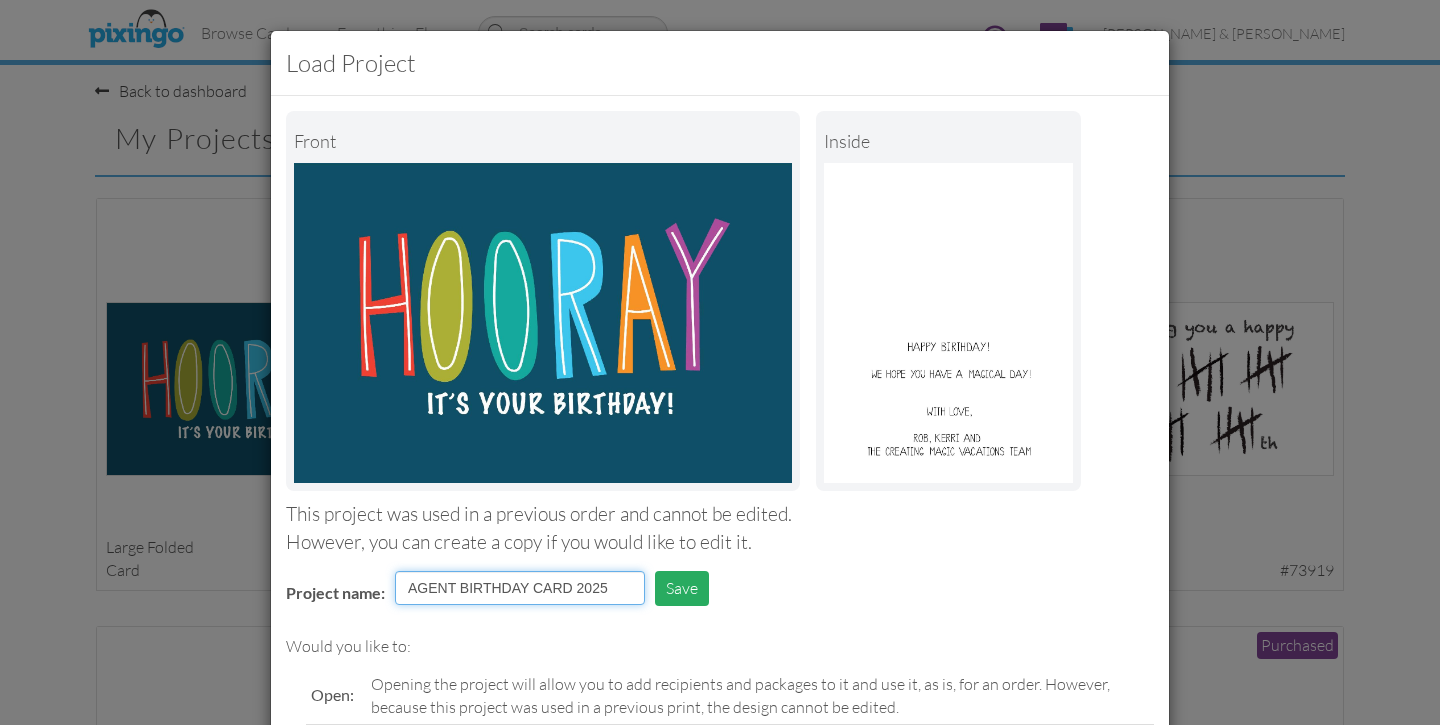 type on "AGENT BIRTHDAY CARD 2025" 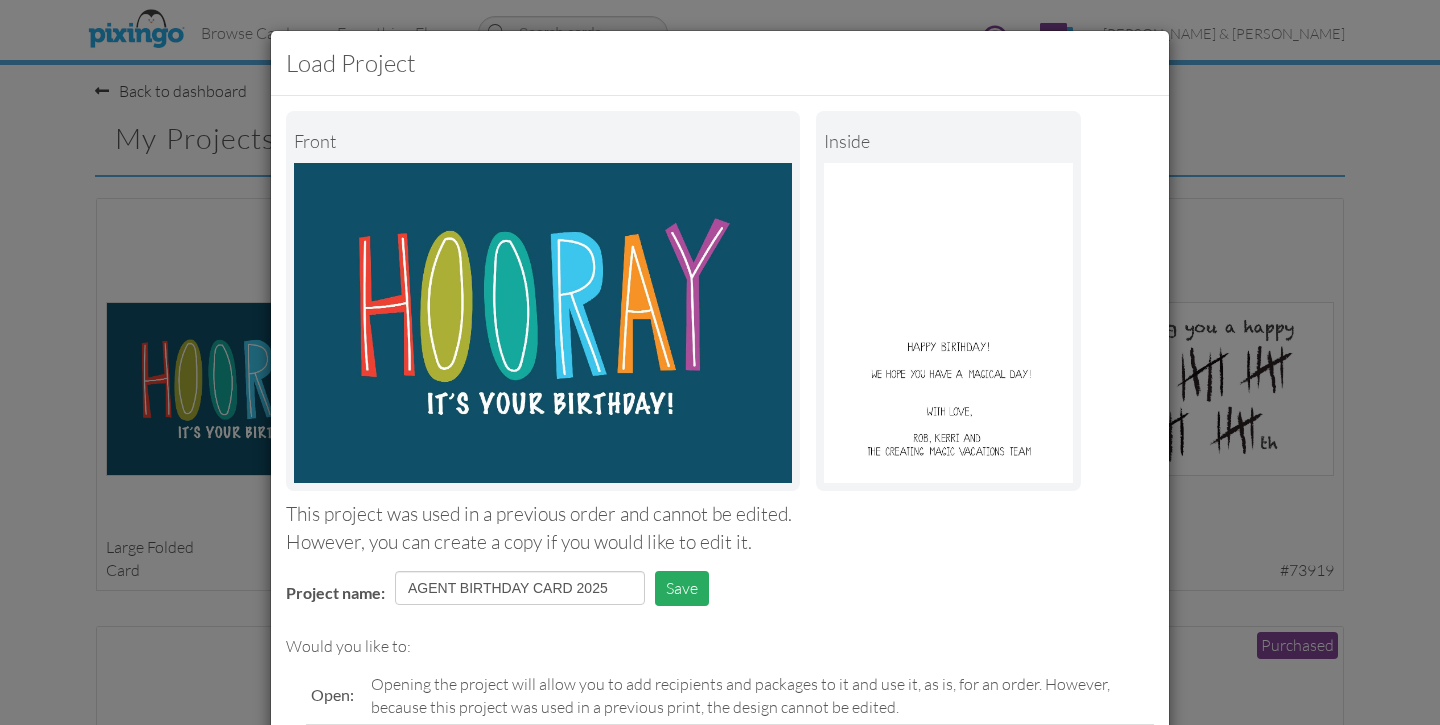 click on "Save" at bounding box center [682, 588] 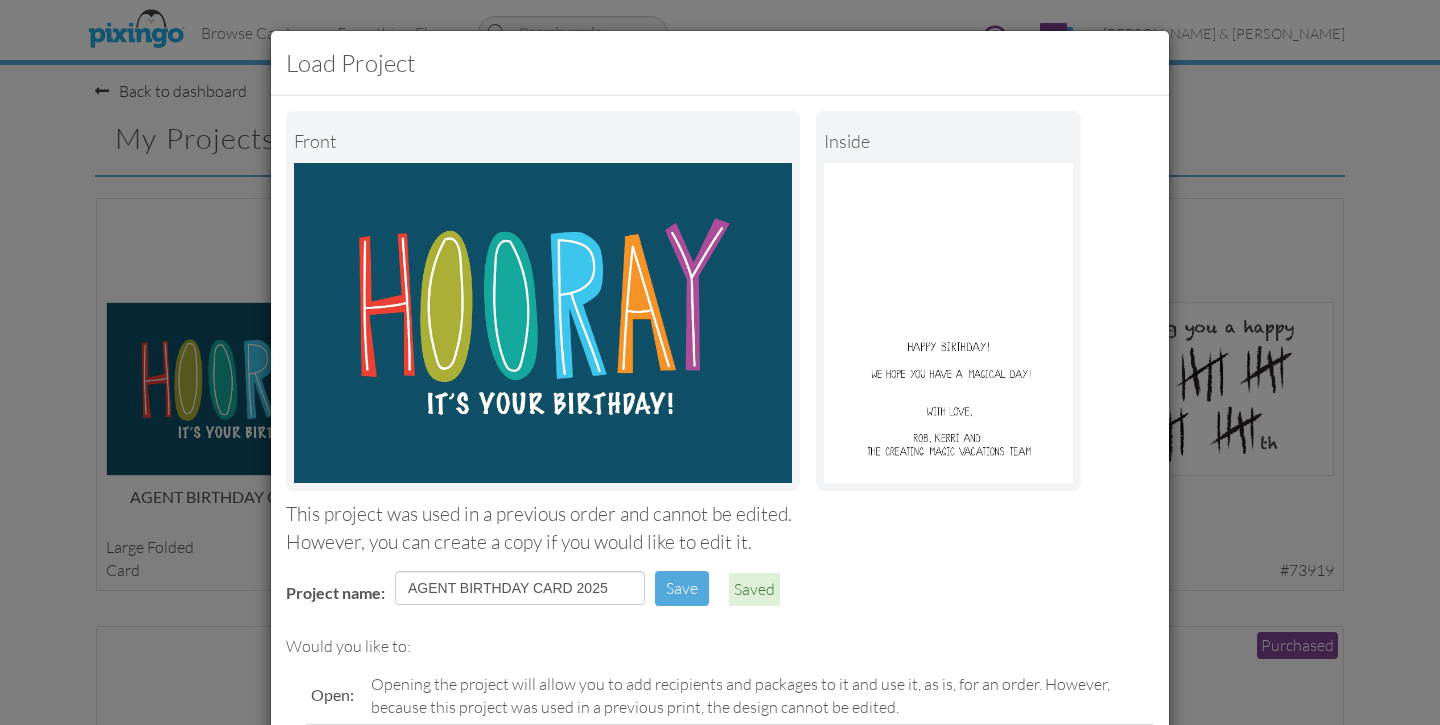 click on "Load Project
Front
inside
This project was used in a previous order and cannot be
edited.
However, you can create a copy if you would like to edit it.
Project name:
AGENT BIRTHDAY CARD 2025
Save
Saved
Would you like to:
Open:
Opening the project will allow you to add recipients and packages to it and use it, as is, for an order. However, because this project was used in a previous print, the design cannot be edited.
Copy:
If you'd like to make changes, copy will create a duplicate project that can be edited. Enjoy!
Delete:
Open
Copy" at bounding box center [720, 362] 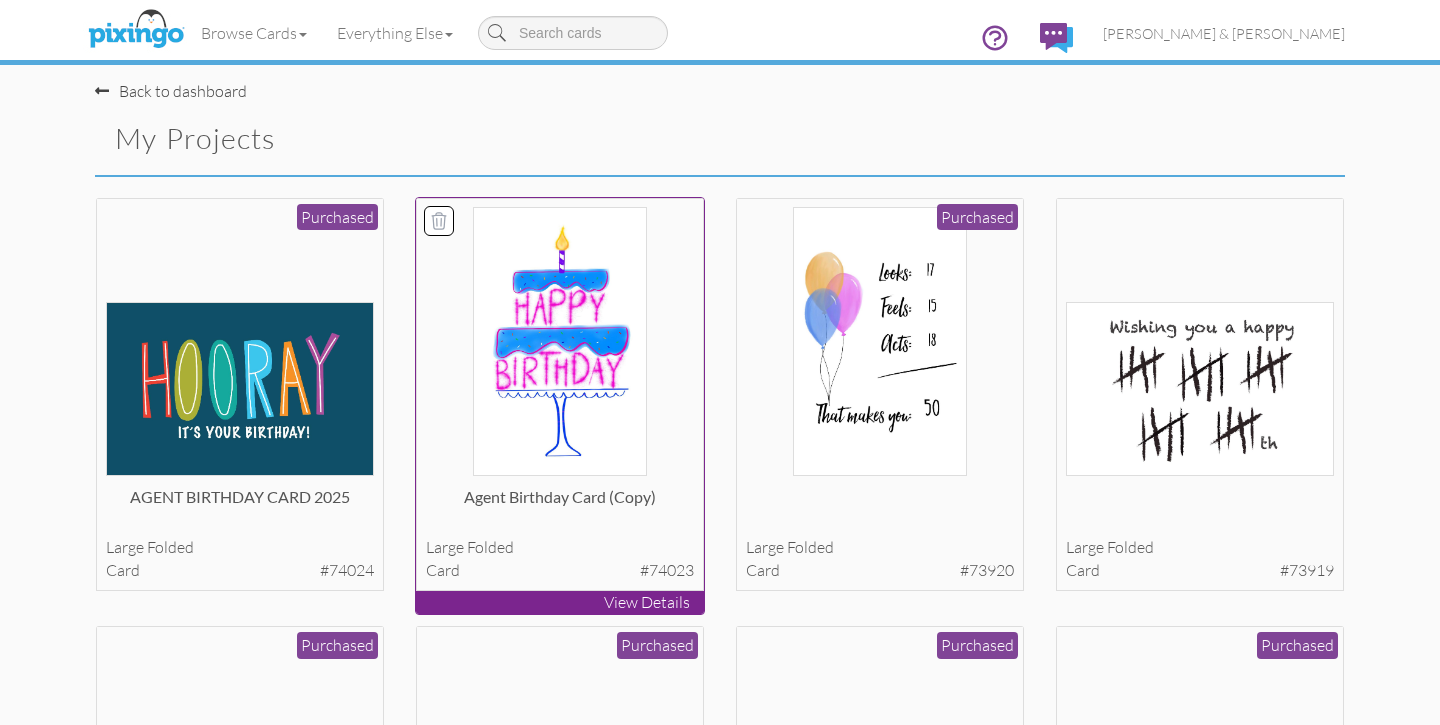 click 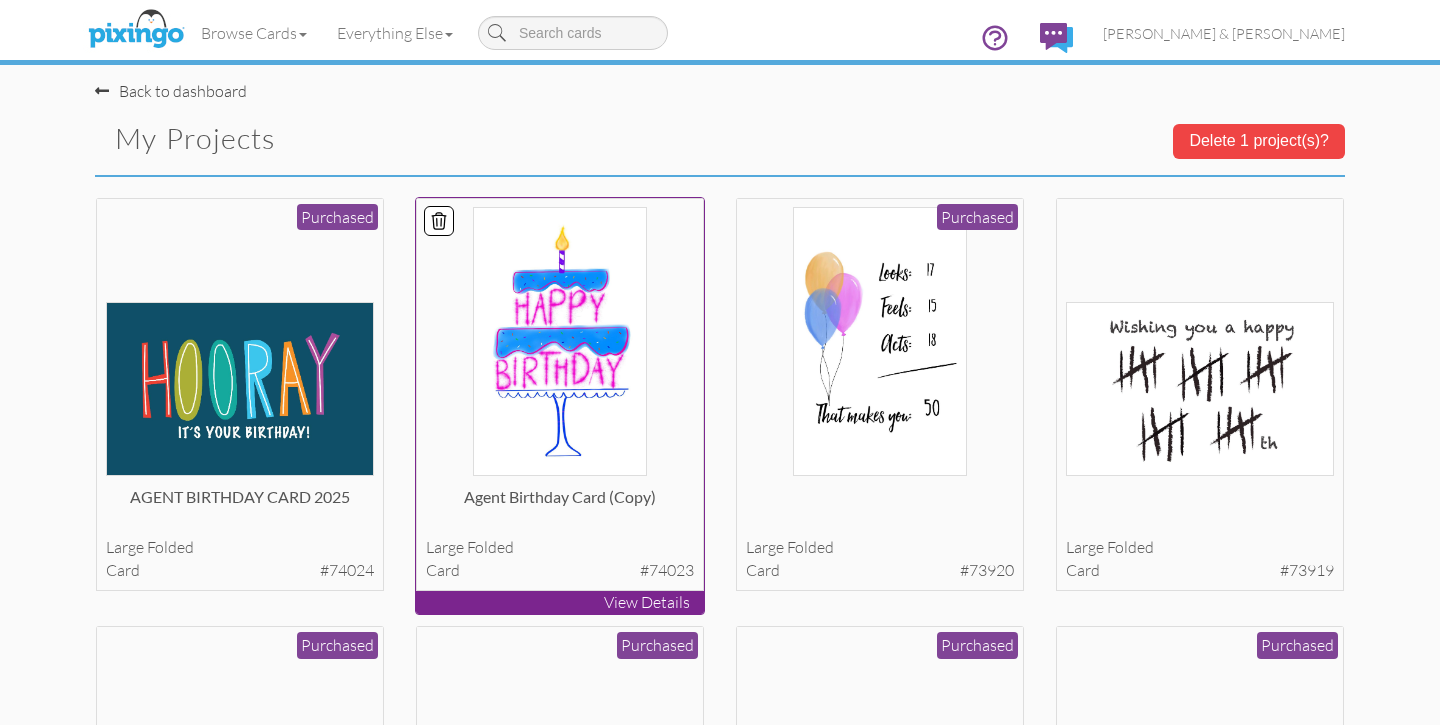 click on "Delete 1 project(s)?" at bounding box center [1259, 141] 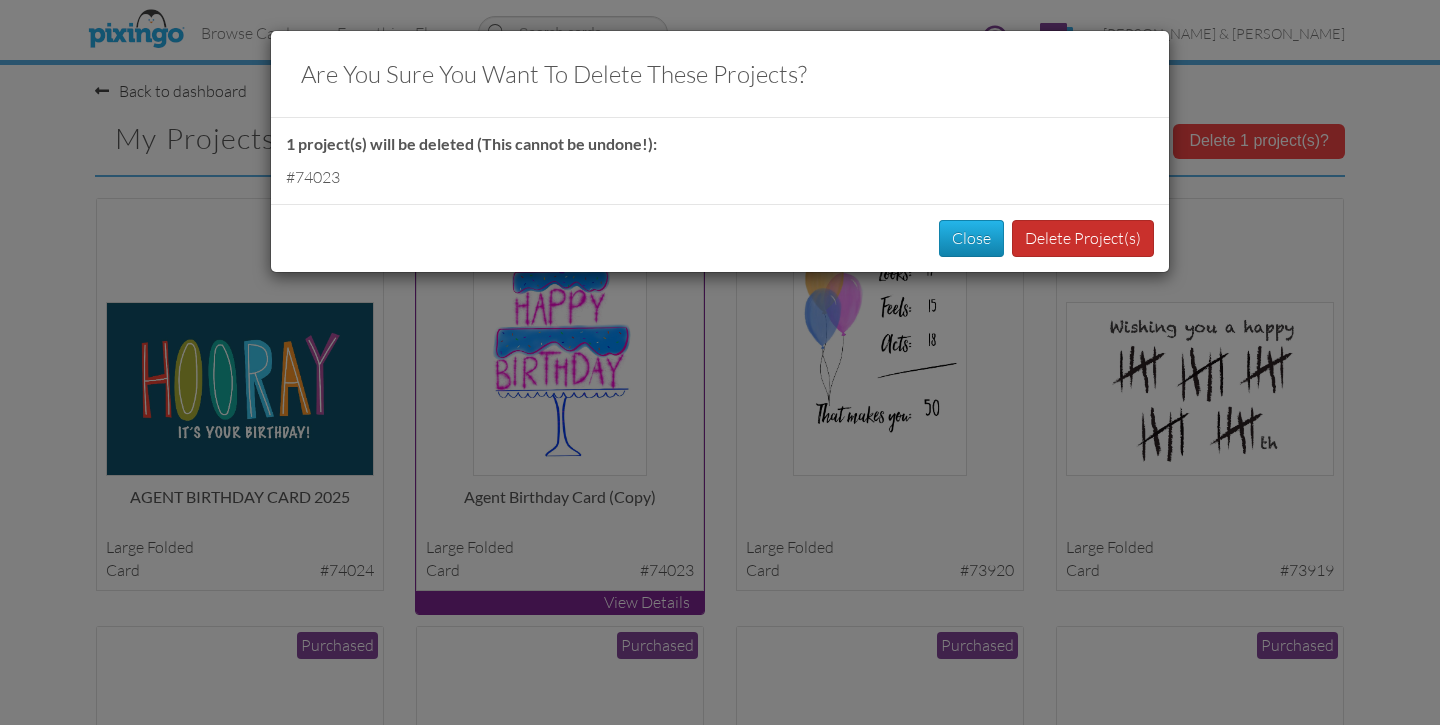 click on "Delete Project(s)" at bounding box center (1083, 238) 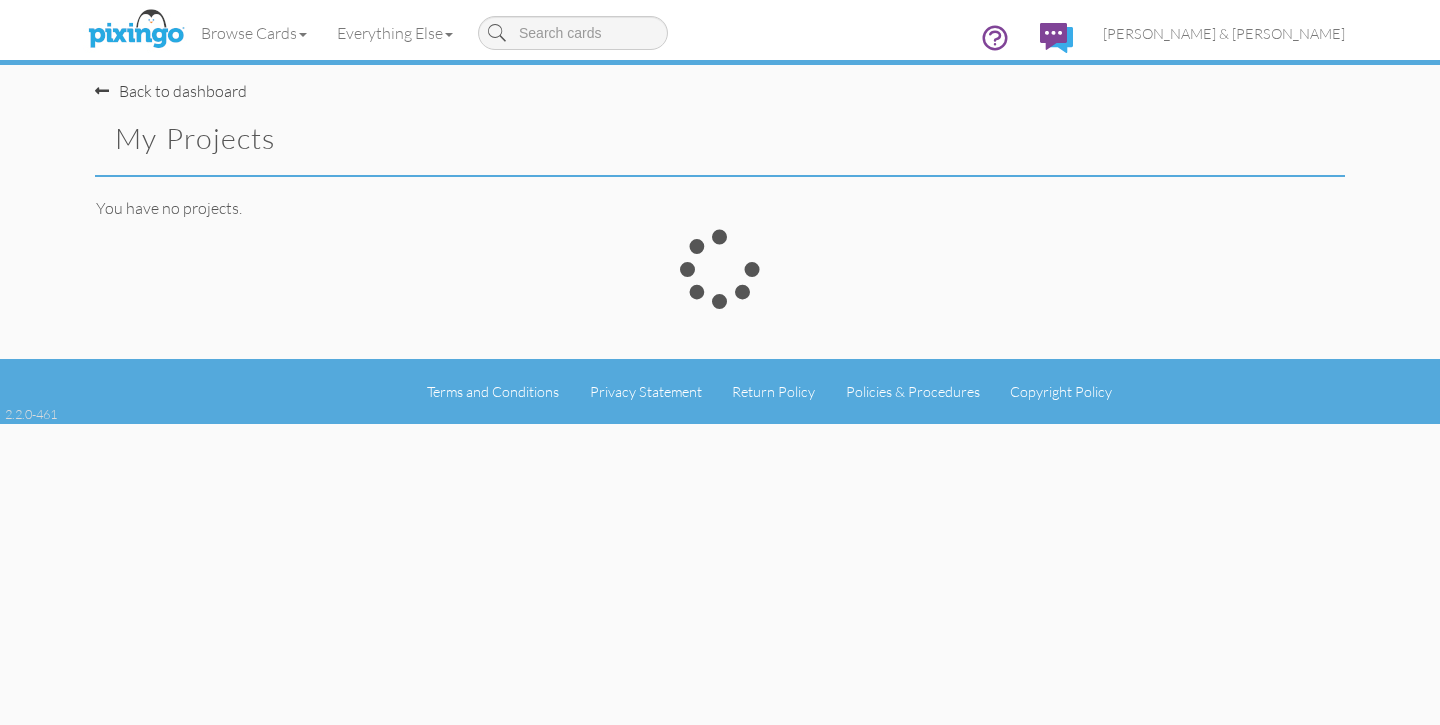 scroll, scrollTop: 0, scrollLeft: 0, axis: both 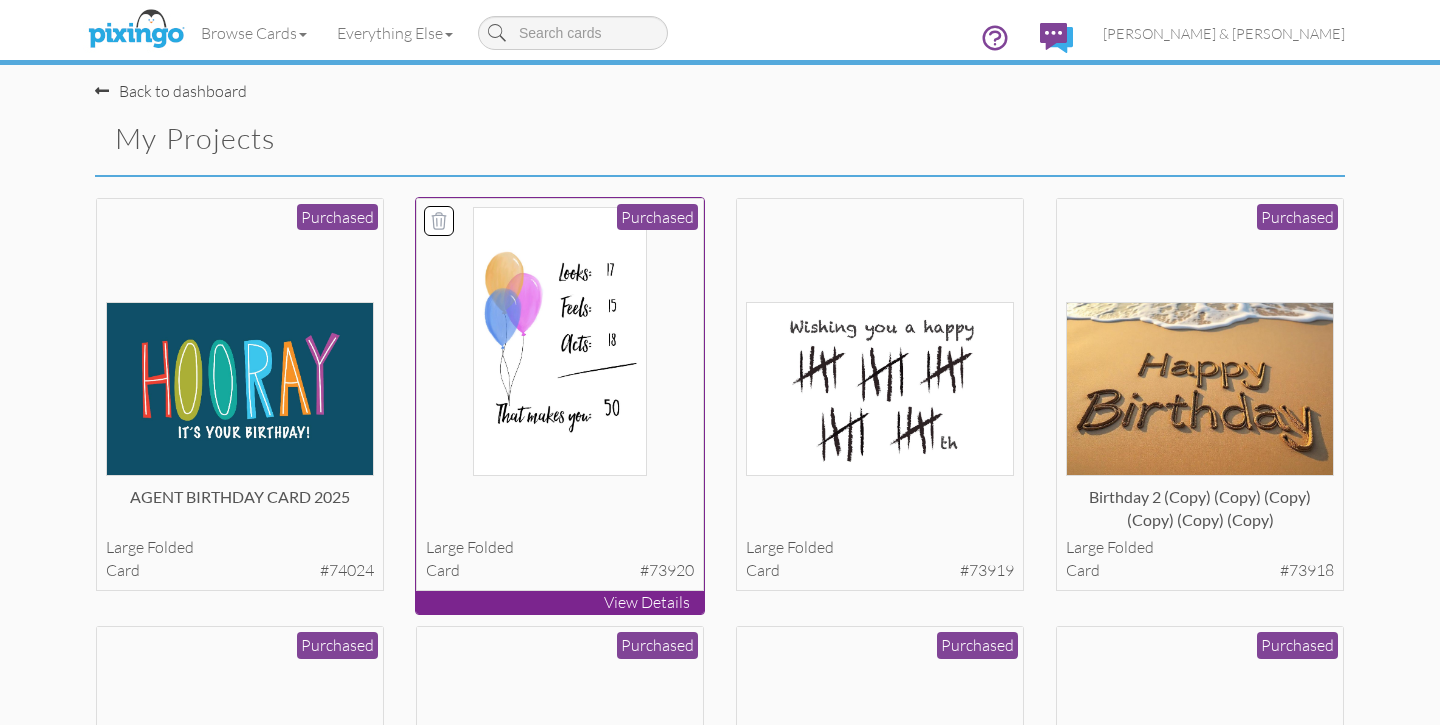 click at bounding box center (559, 341) 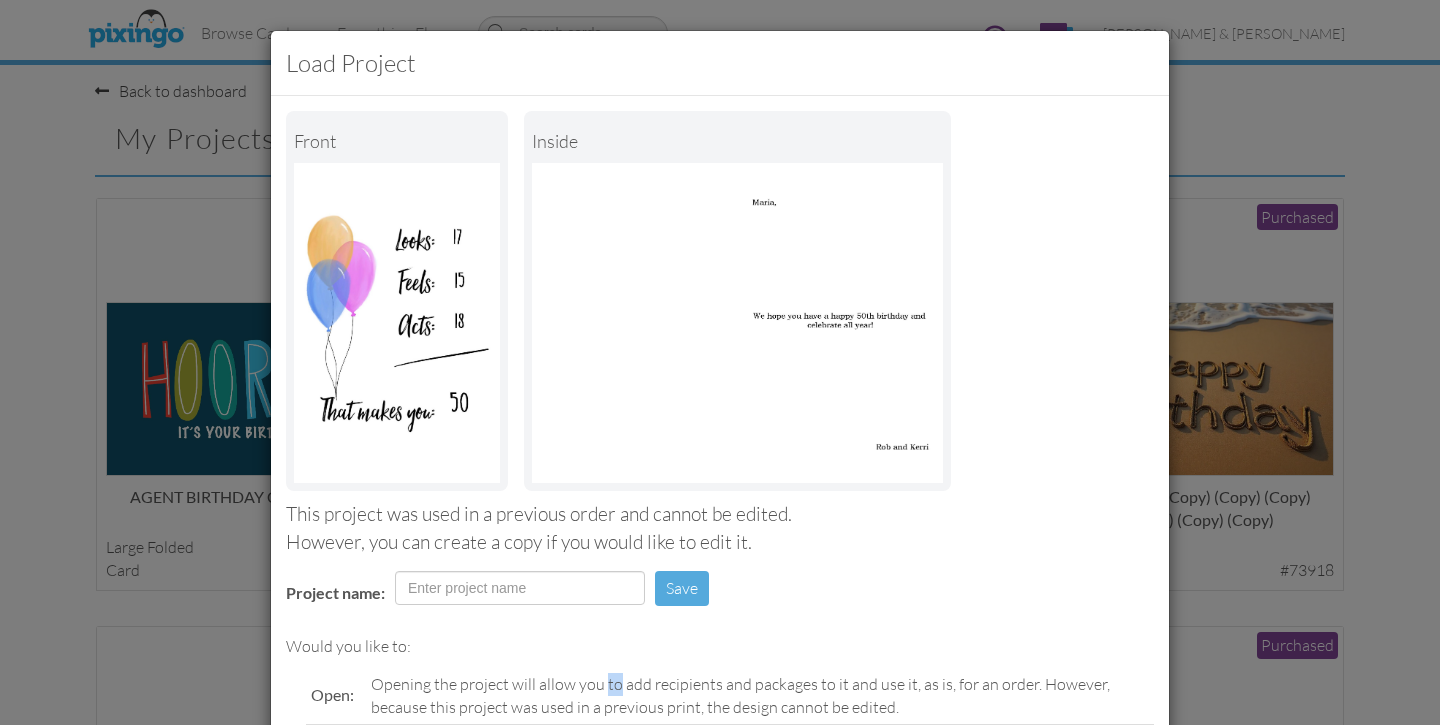 click on "Front
inside
This project was used in a previous order and cannot be
edited.
However, you can create a copy if you would like to edit it.
Project name:
Save
Would you like to:
Open:
Opening the project will allow you to add recipients and packages to it and use it, as is, for an order. However, because this project was used in a previous print, the design cannot be edited.
Copy:
If you'd like to make changes, copy will create a duplicate project that can be edited. Enjoy!
Delete:" at bounding box center [720, 462] 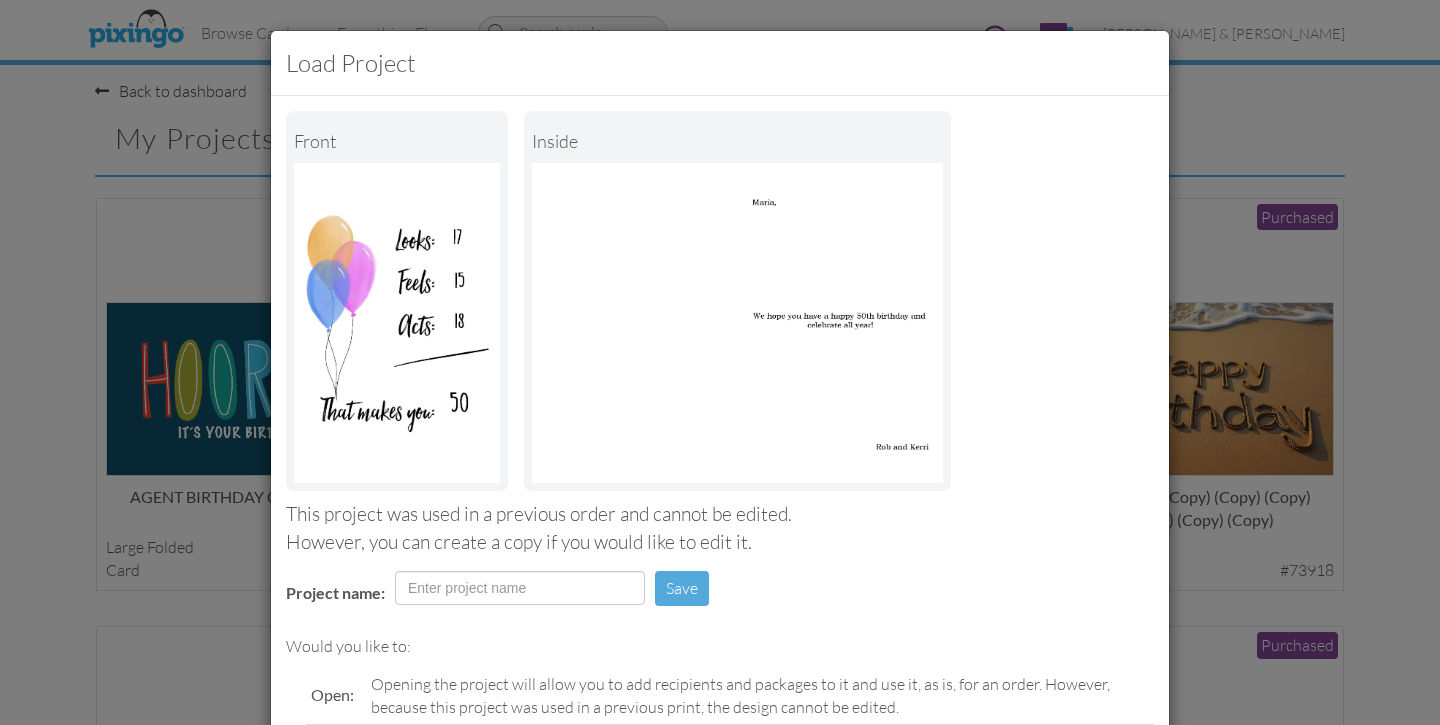 click on "Load Project
Front
inside
This project was used in a previous order and cannot be
edited.
However, you can create a copy if you would like to edit it.
Project name:
Save
Would you like to:
Open:
Opening the project will allow you to add recipients and packages to it and use it, as is, for an order. However, because this project was used in a previous print, the design cannot be edited.
Copy:
If you'd like to make changes, copy will create a duplicate project that can be edited. Enjoy!
Delete:
Open
Copy
[GEOGRAPHIC_DATA]
Exit" at bounding box center (720, 362) 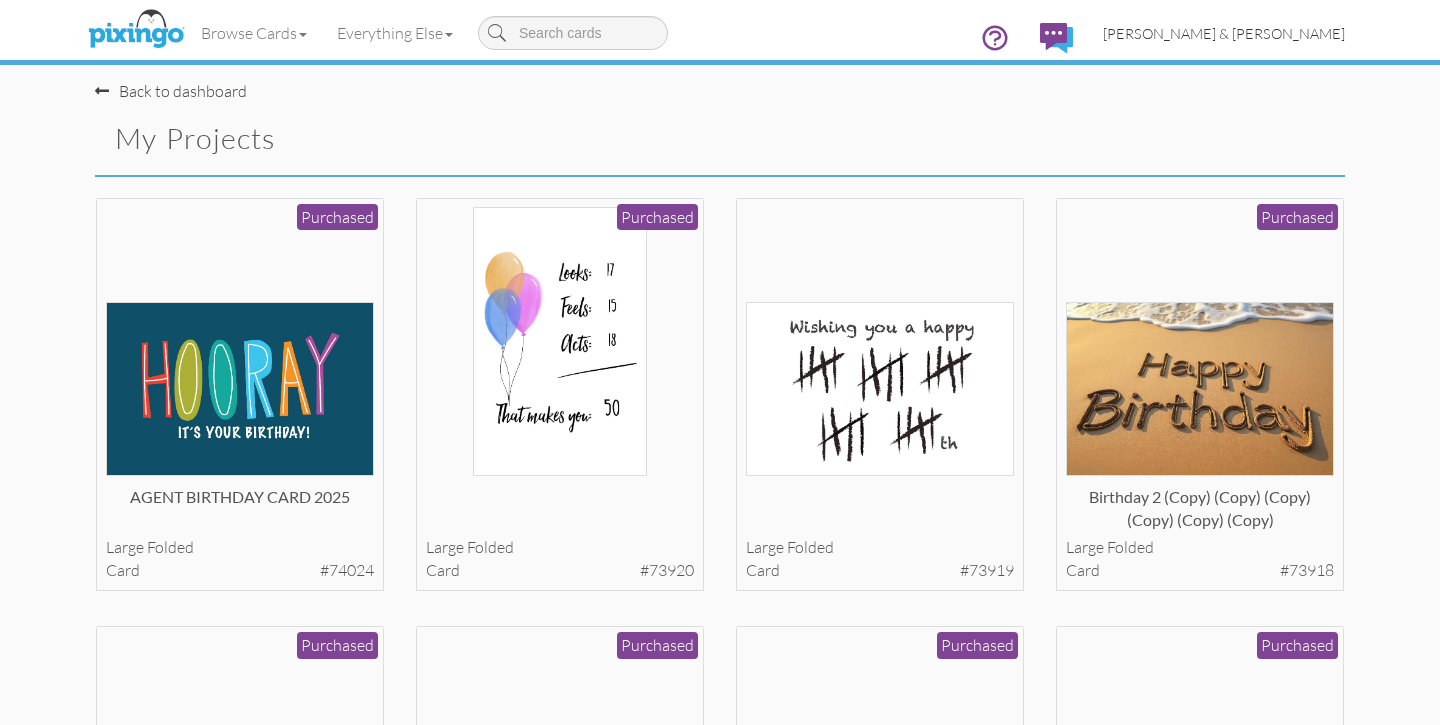 click on "[PERSON_NAME] & [PERSON_NAME]" at bounding box center [1224, 33] 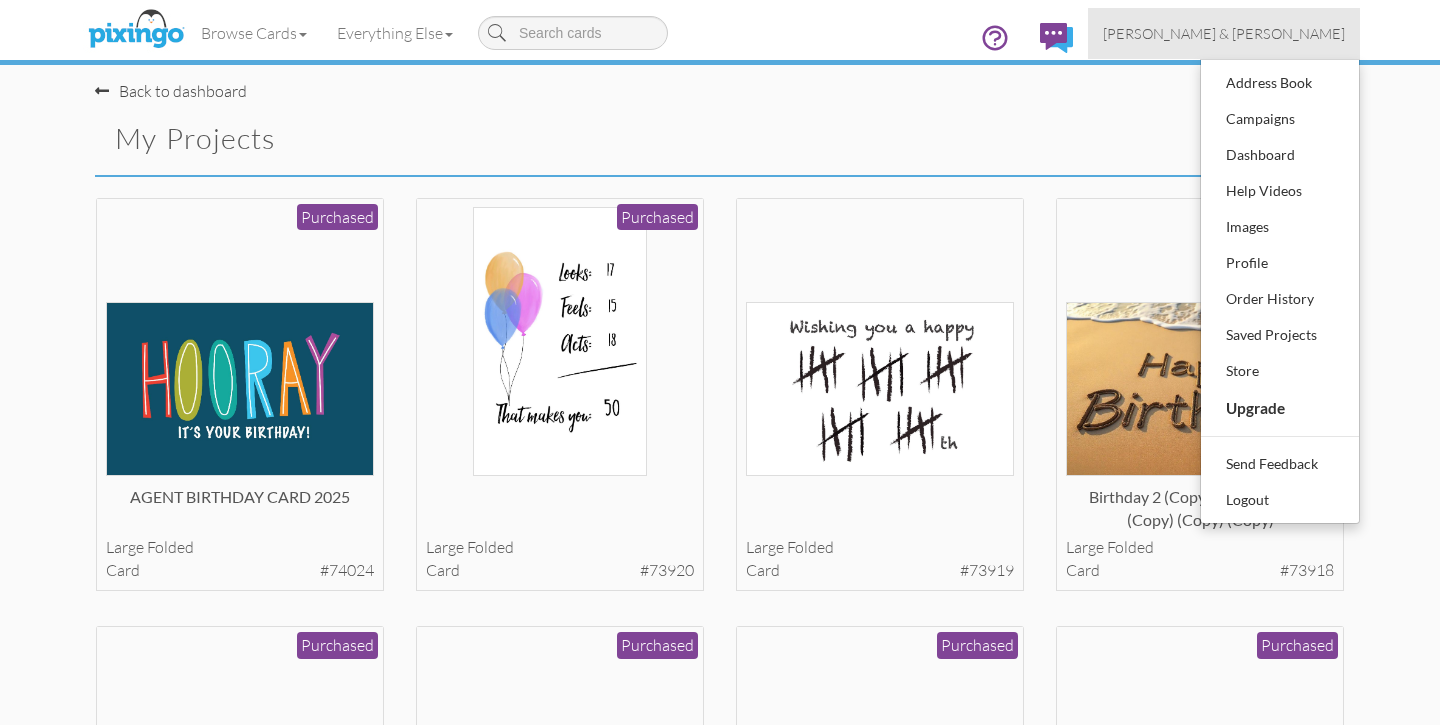 click at bounding box center (1056, 38) 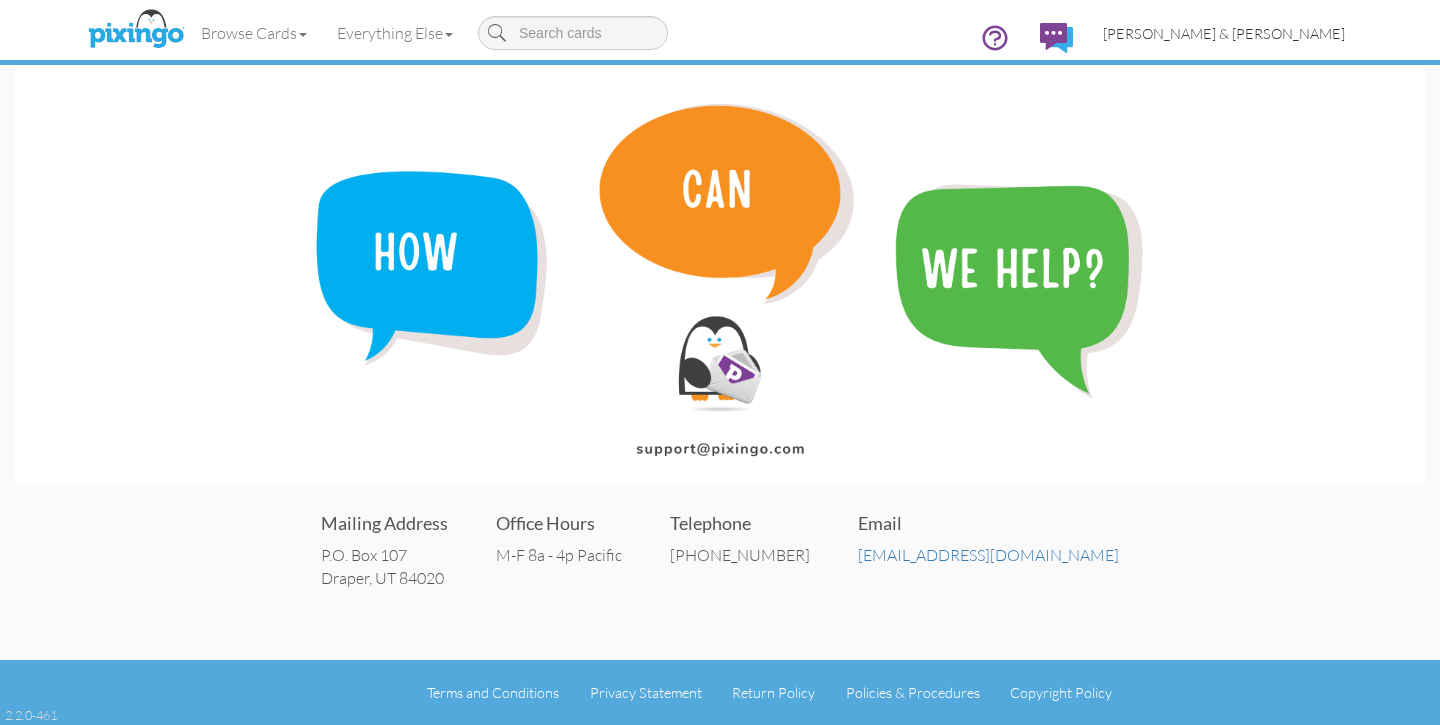 click on "[PERSON_NAME] & [PERSON_NAME]" at bounding box center [1224, 33] 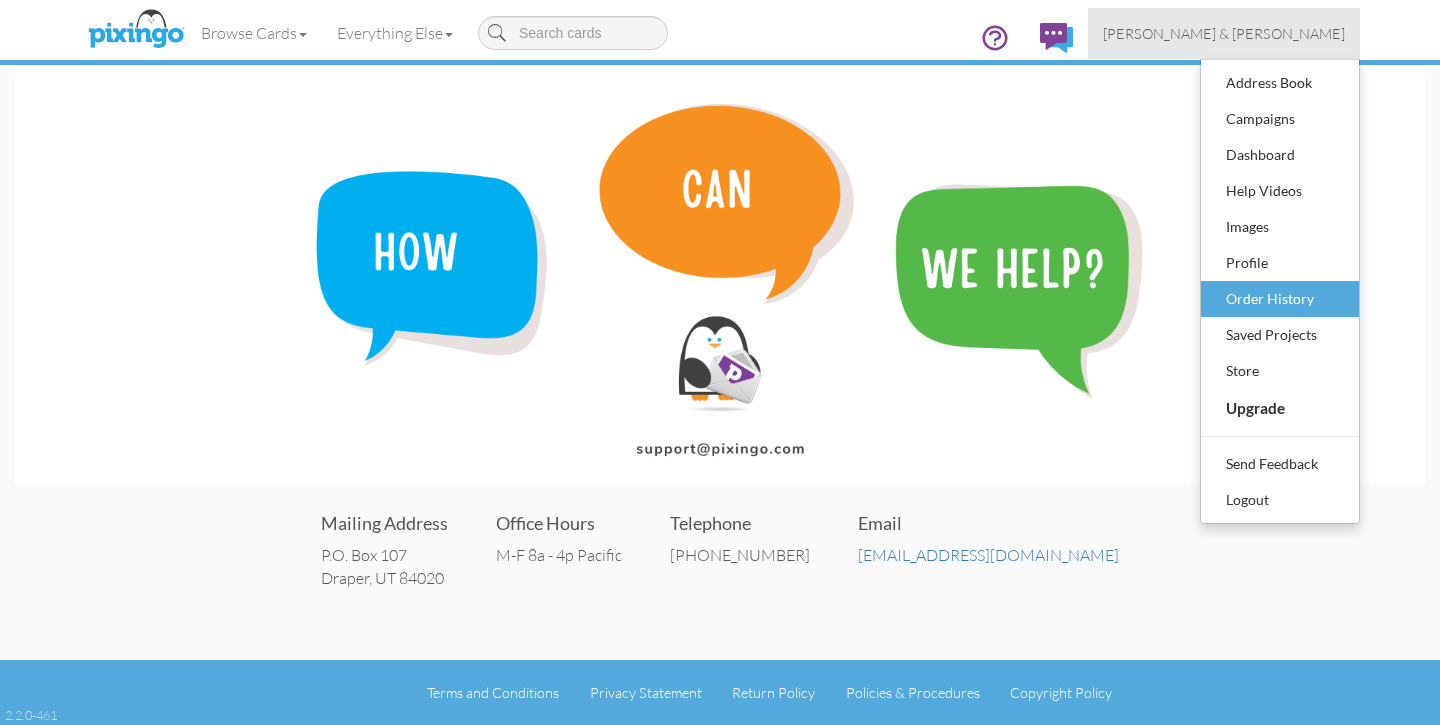 click on "Order History" at bounding box center [1280, 299] 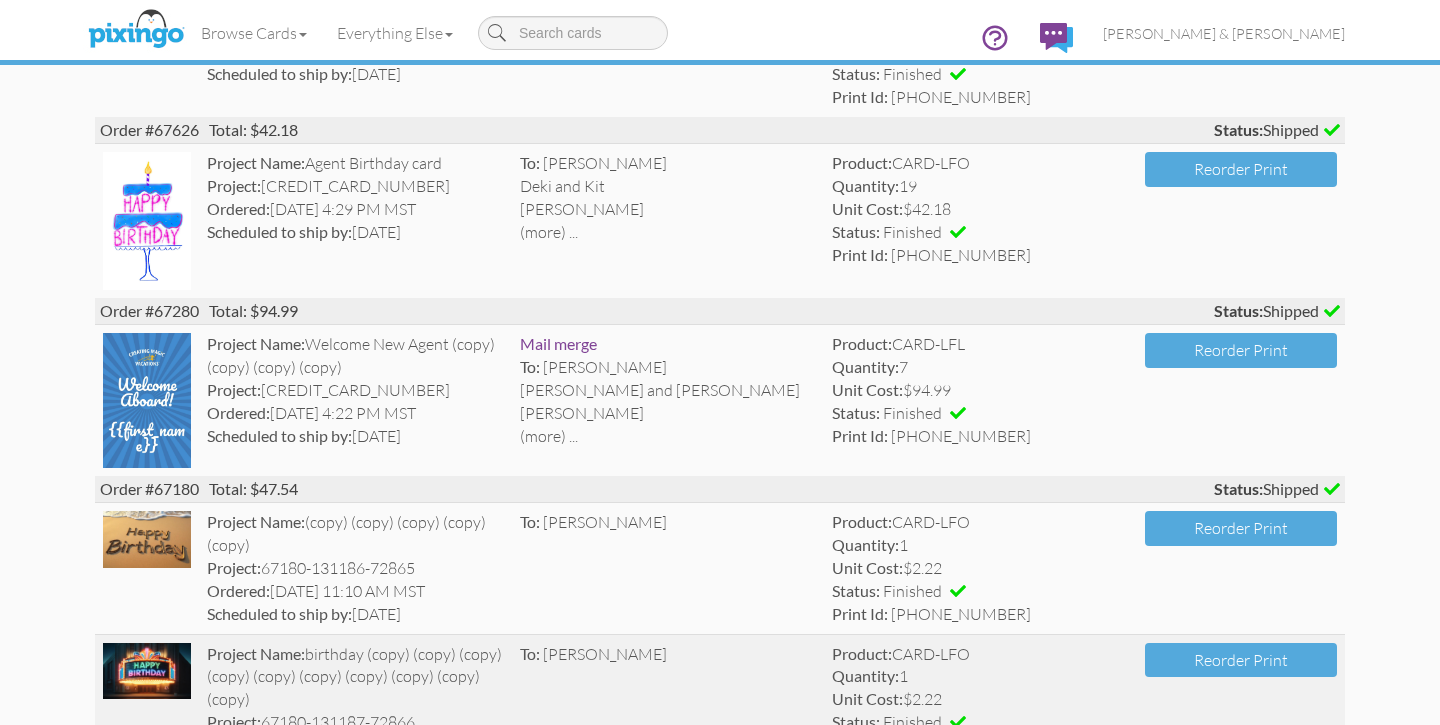 scroll, scrollTop: 7641, scrollLeft: 0, axis: vertical 